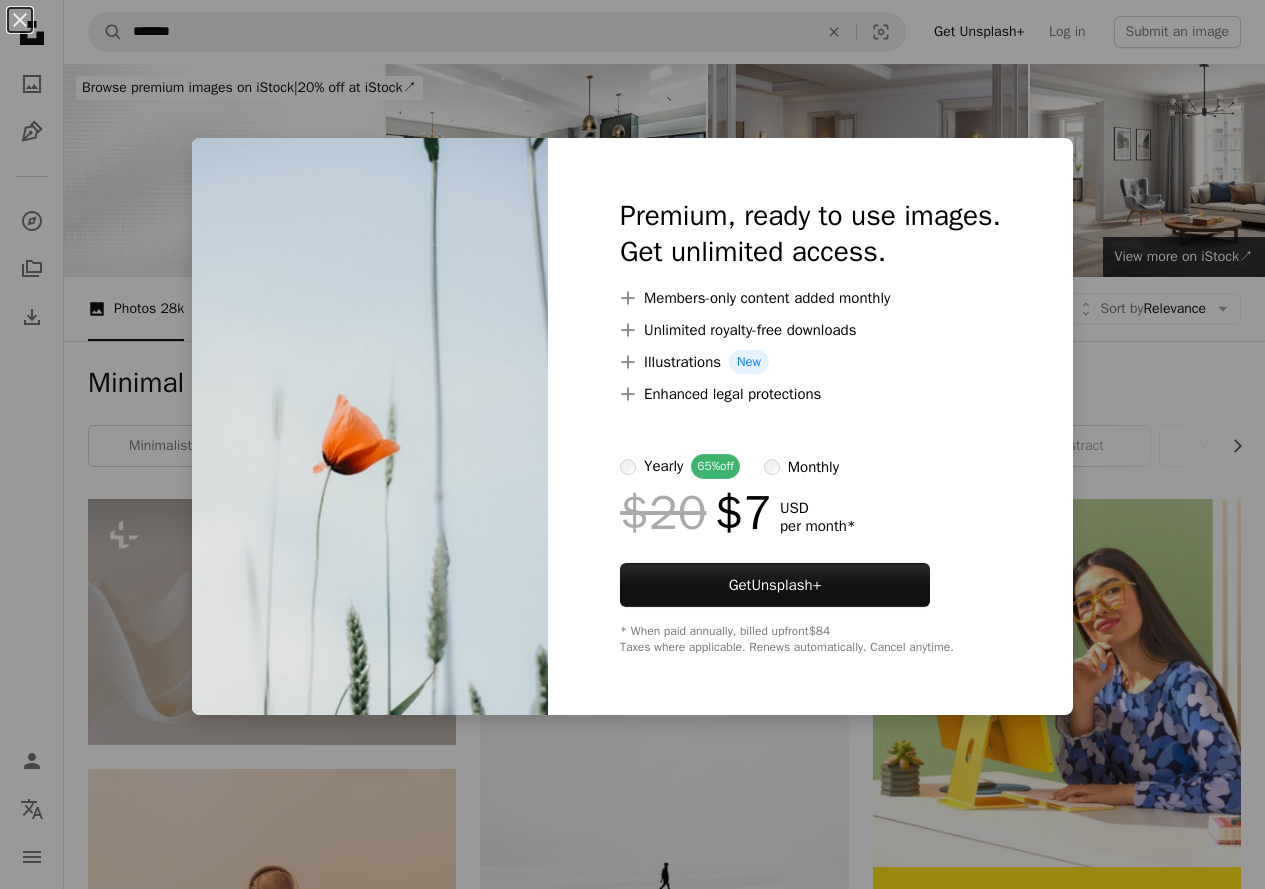 scroll, scrollTop: 14647, scrollLeft: 0, axis: vertical 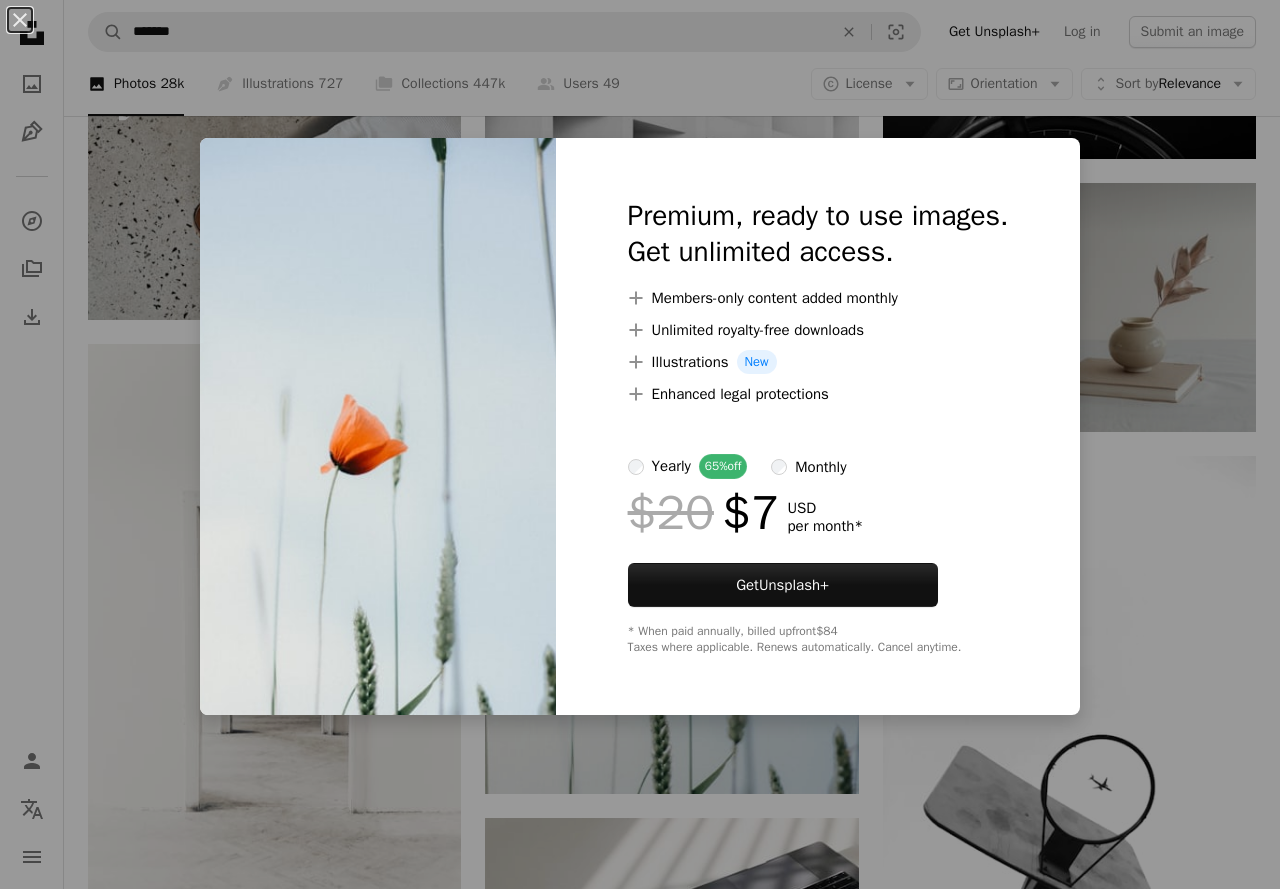 click on "An X shape Premium, ready to use images. Get unlimited access. A plus sign Members-only content added monthly A plus sign Unlimited royalty-free downloads A plus sign Illustrations  New A plus sign Enhanced legal protections yearly 65%  off monthly $20   $7 USD per month * Get  Unsplash+ * When paid annually, billed upfront  $84 Taxes where applicable. Renews automatically. Cancel anytime." at bounding box center [640, 444] 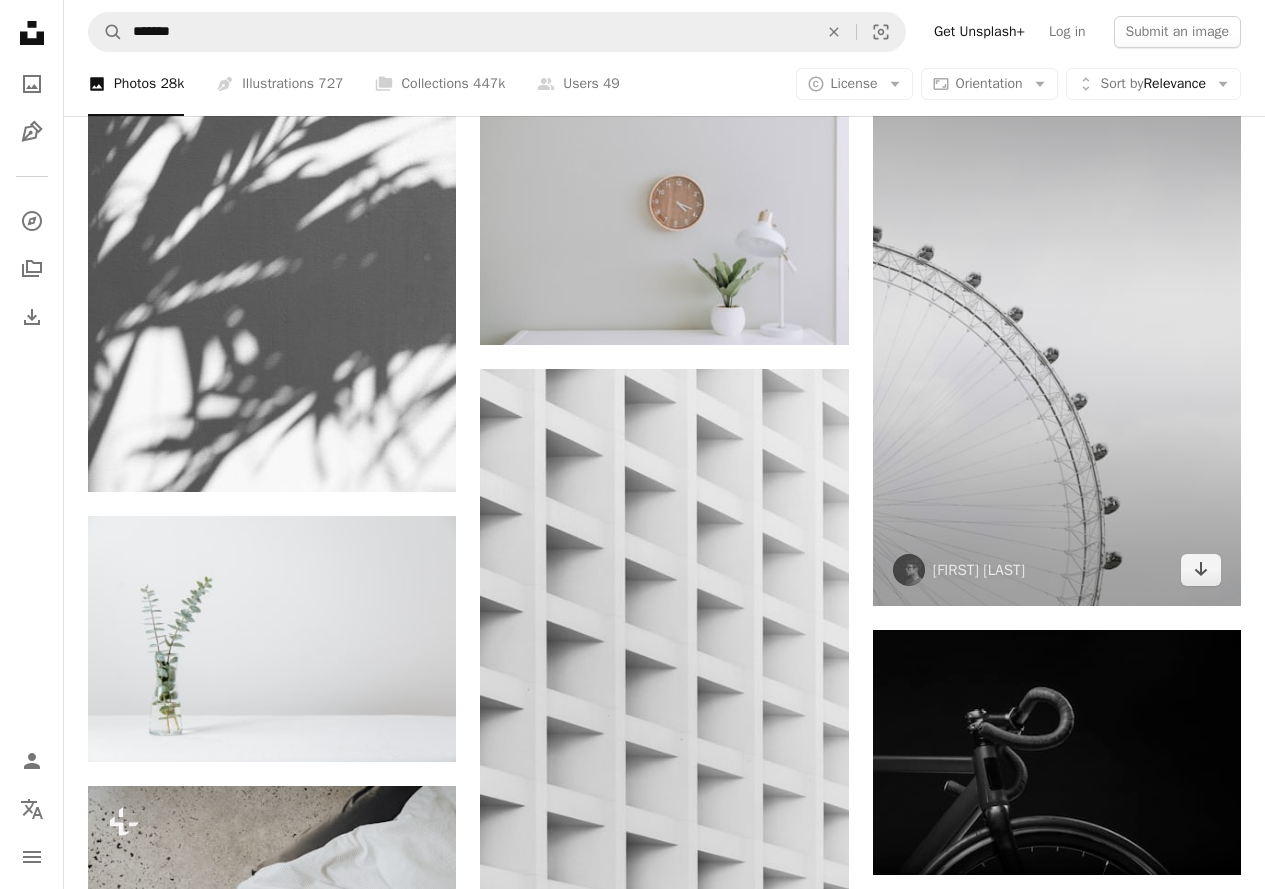 scroll, scrollTop: 13447, scrollLeft: 0, axis: vertical 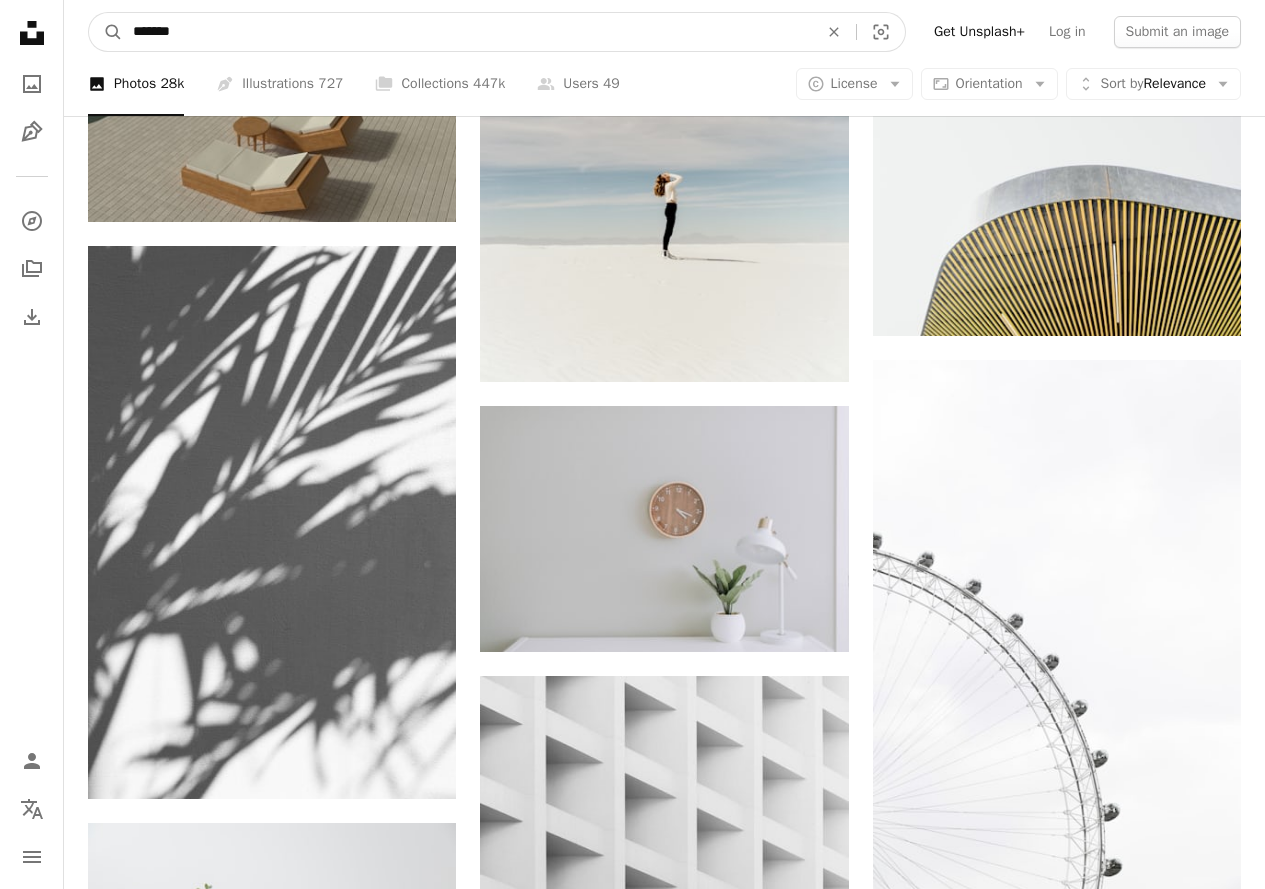 click on "*******" at bounding box center [467, 32] 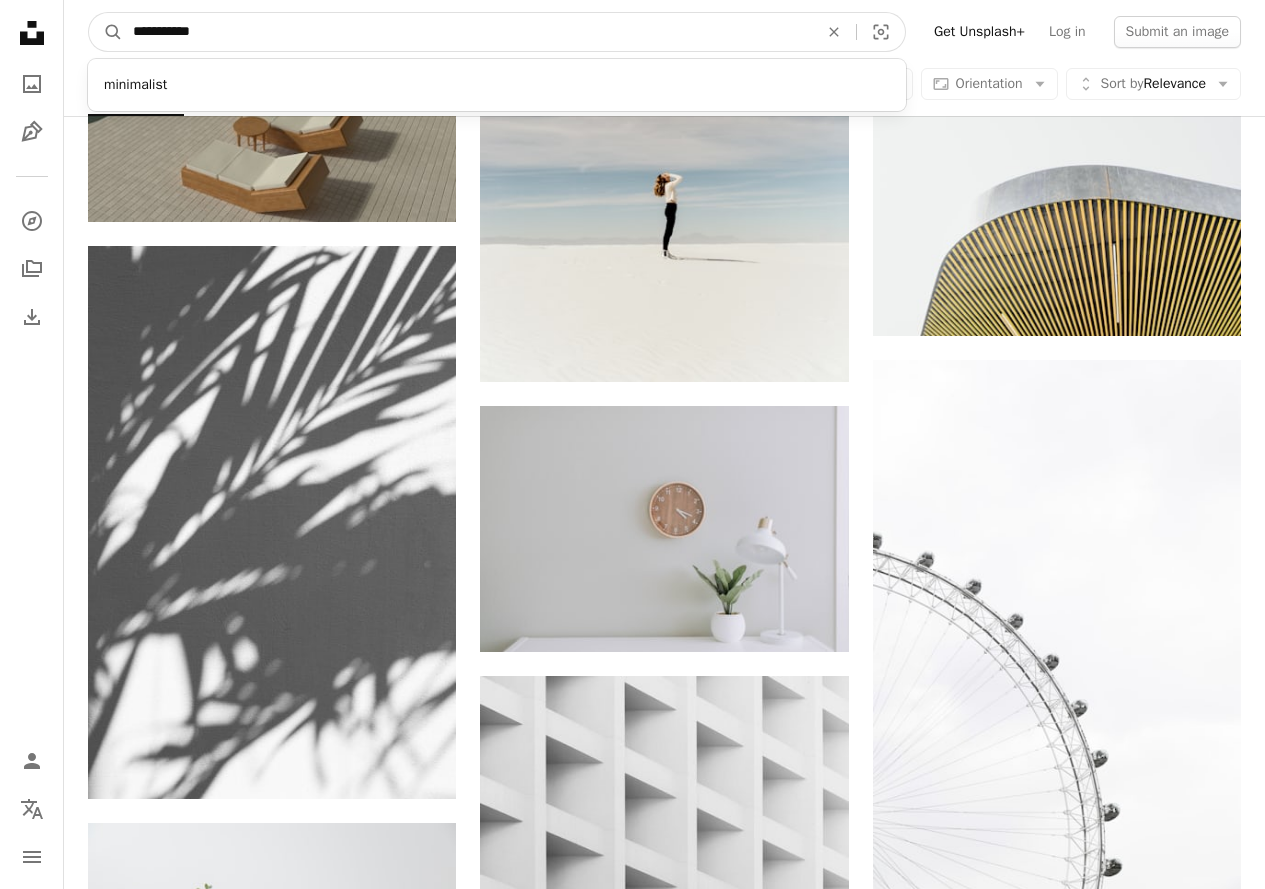 type on "**********" 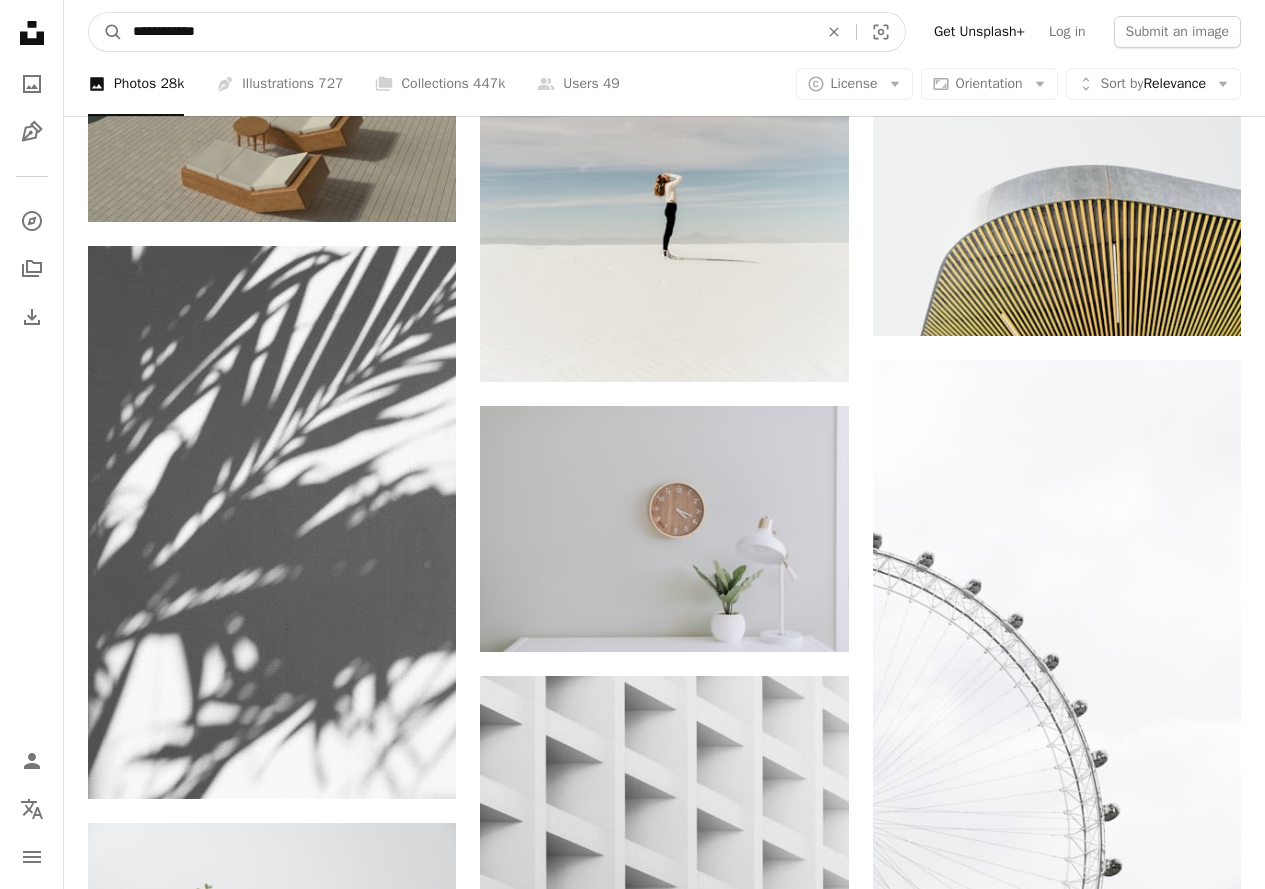 click on "A magnifying glass" at bounding box center [106, 32] 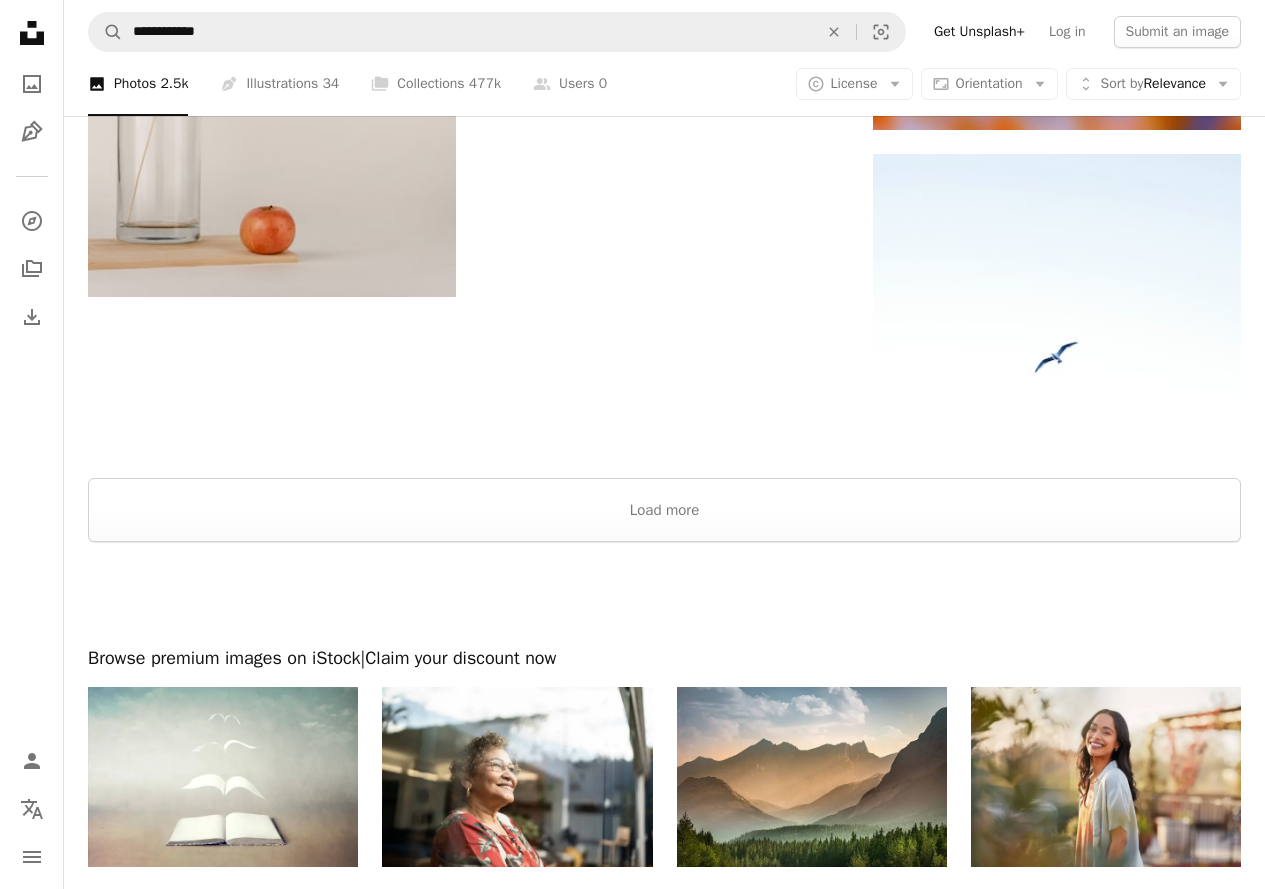 scroll, scrollTop: 2341, scrollLeft: 0, axis: vertical 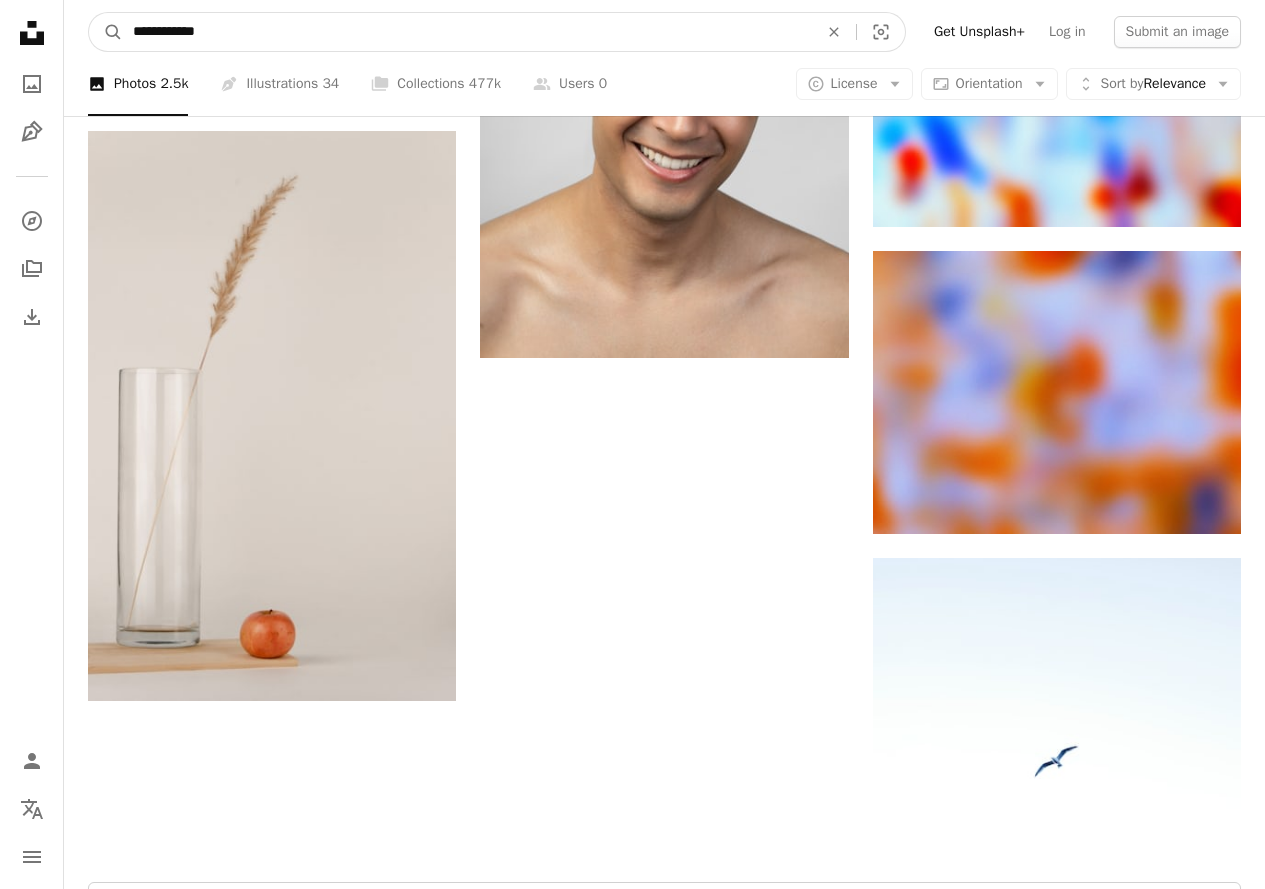 click on "**********" at bounding box center [467, 32] 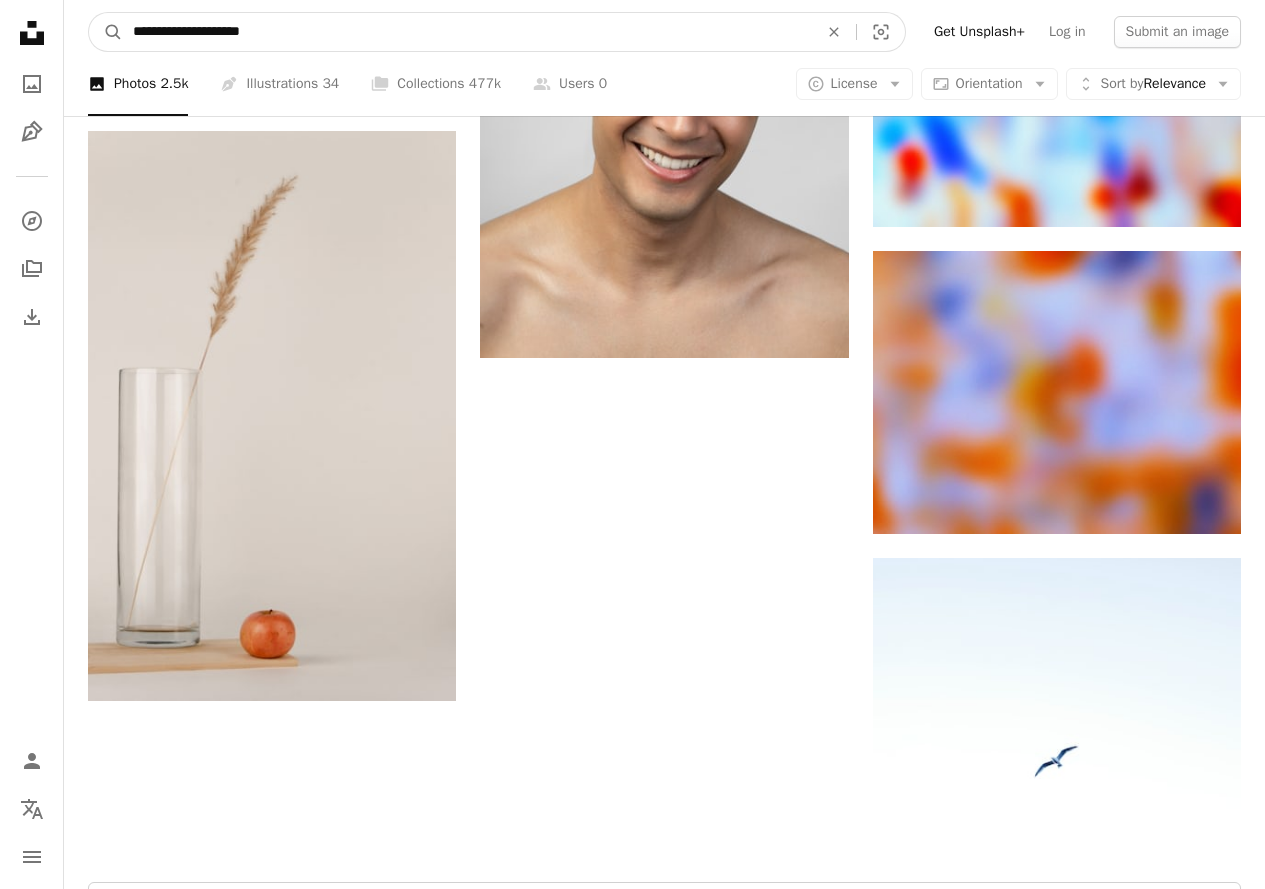 type on "**********" 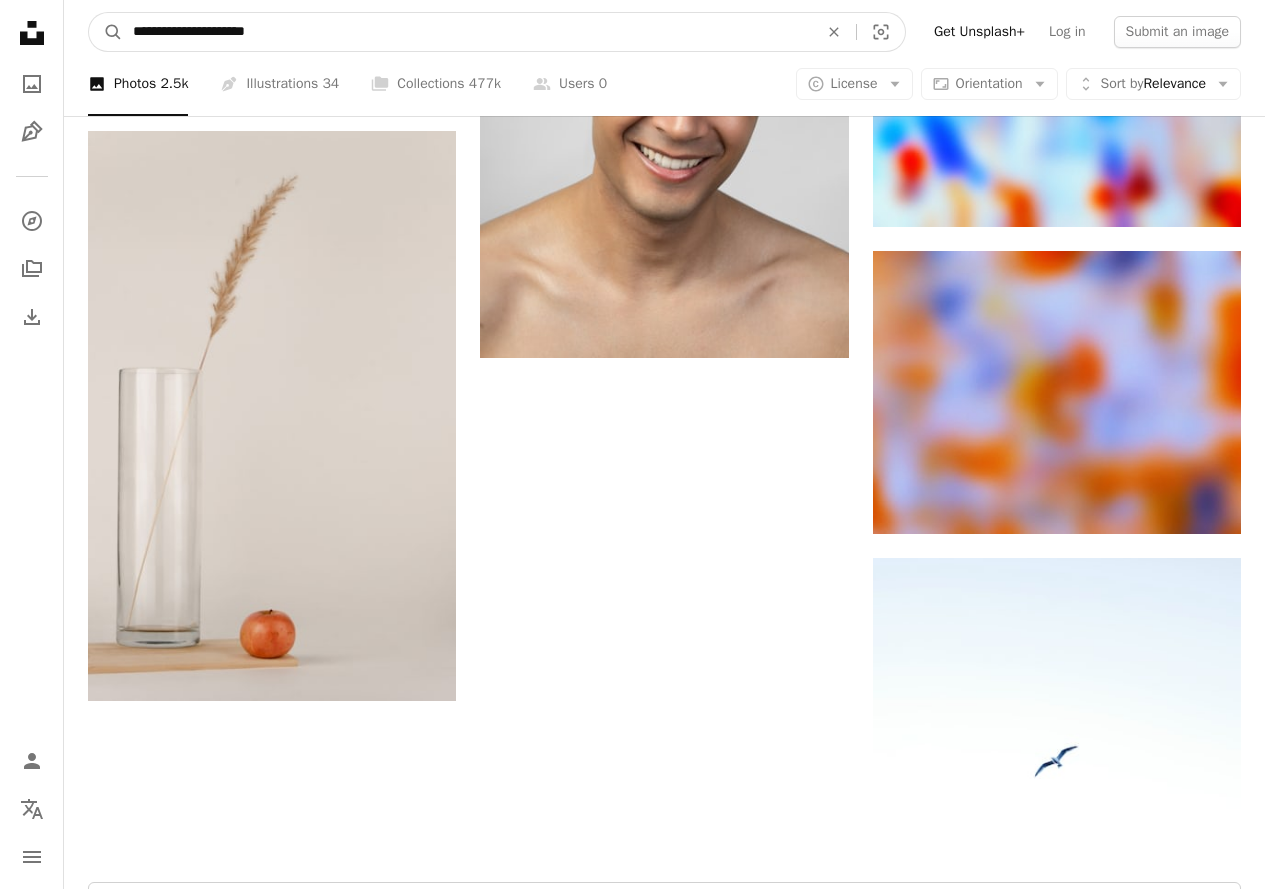 click on "A magnifying glass" at bounding box center (106, 32) 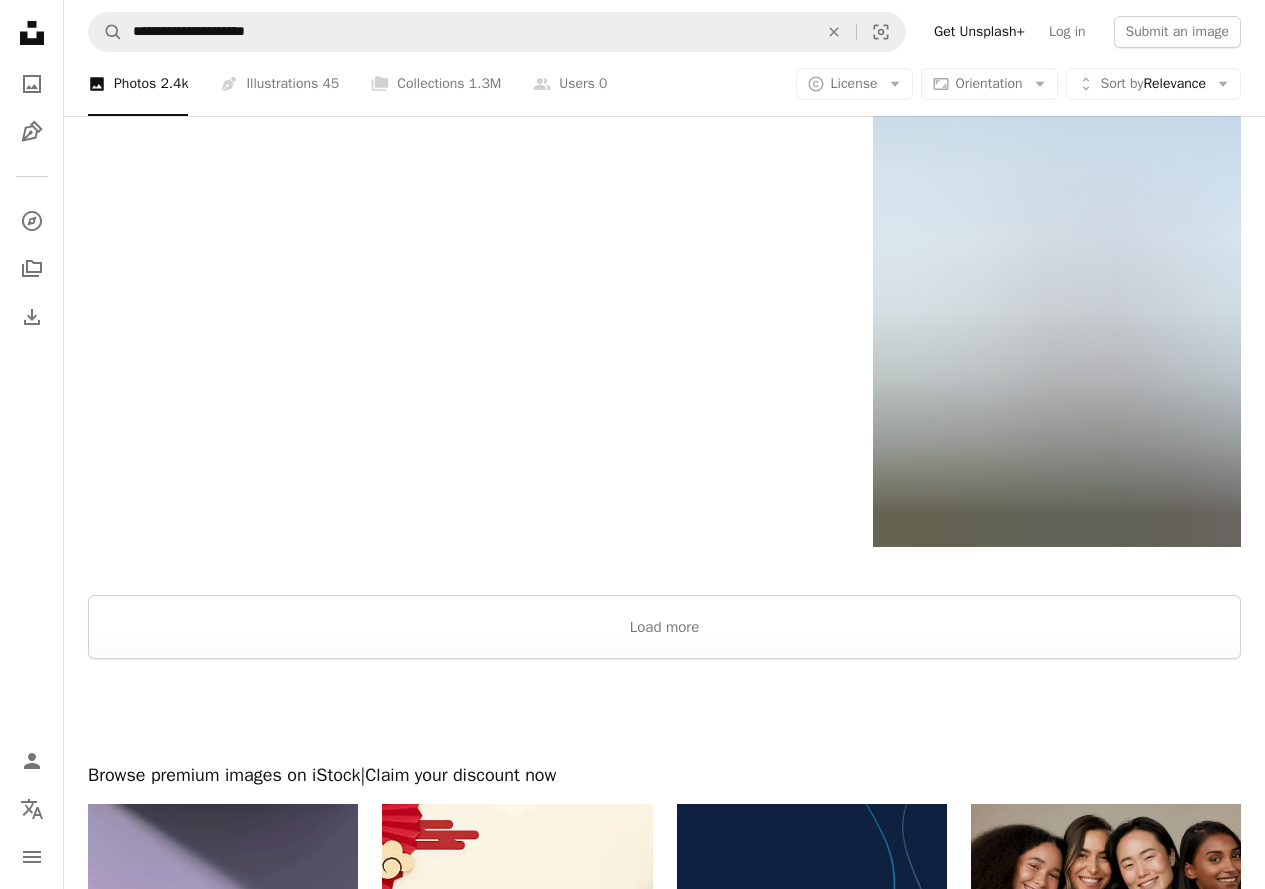 scroll, scrollTop: 3869, scrollLeft: 0, axis: vertical 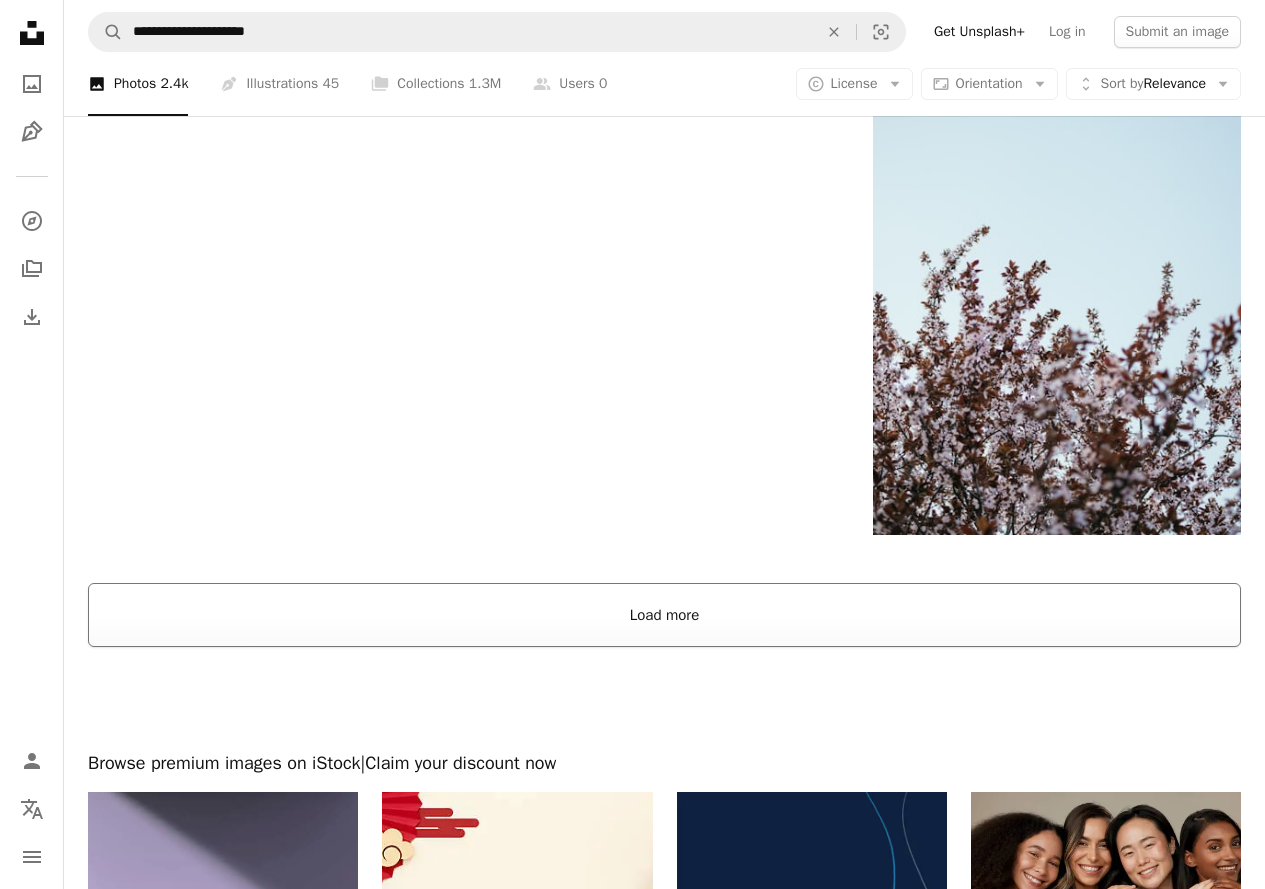 click on "Load more" at bounding box center (664, 615) 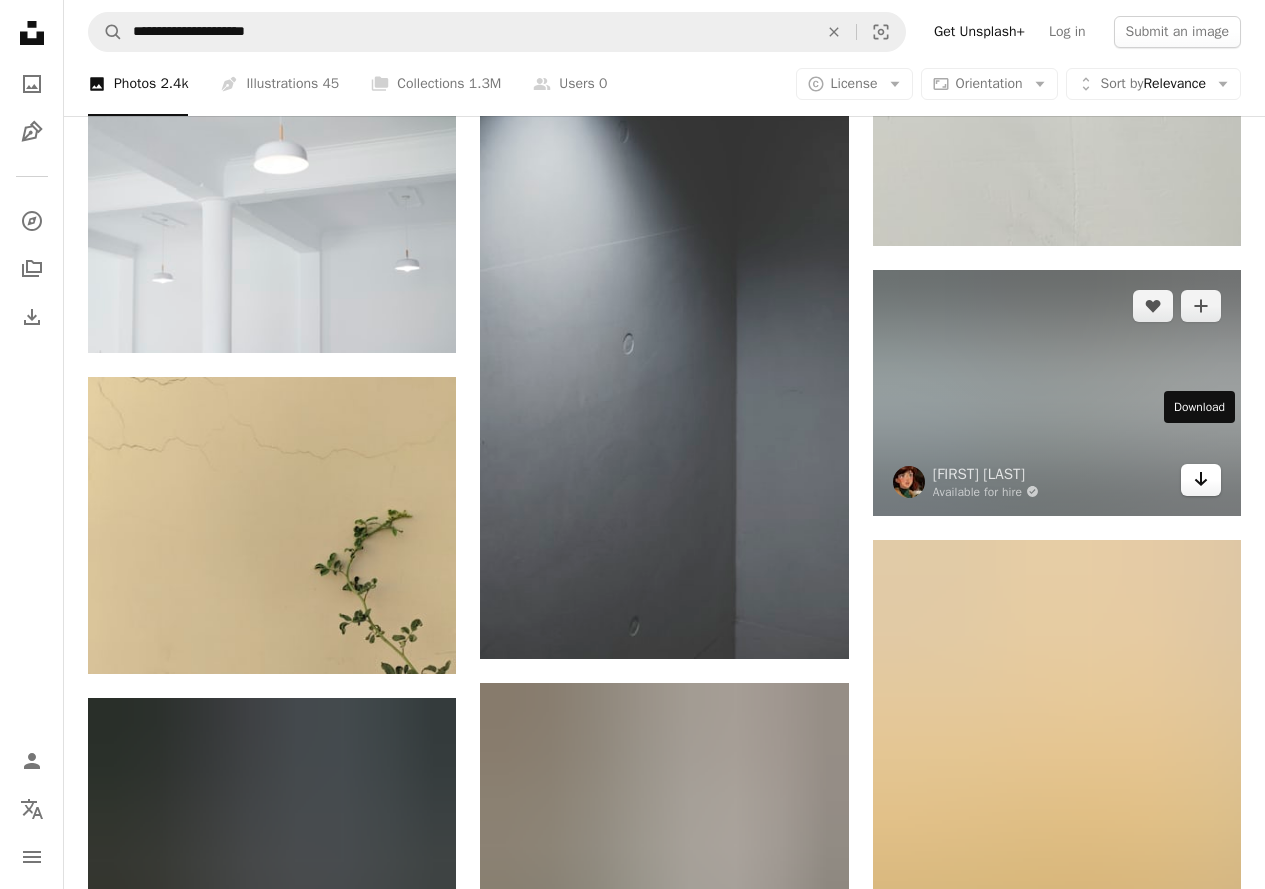 scroll, scrollTop: 27369, scrollLeft: 0, axis: vertical 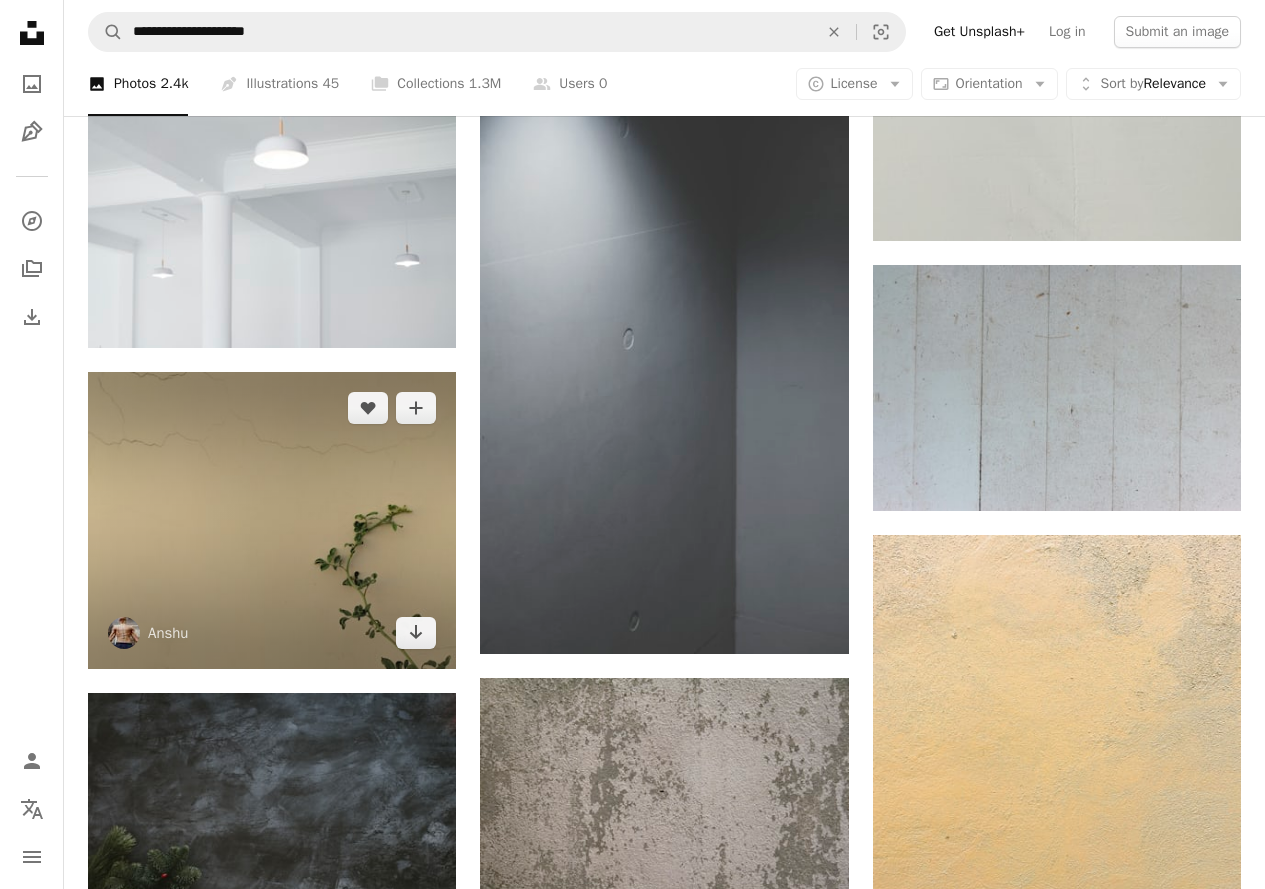 click at bounding box center [272, 520] 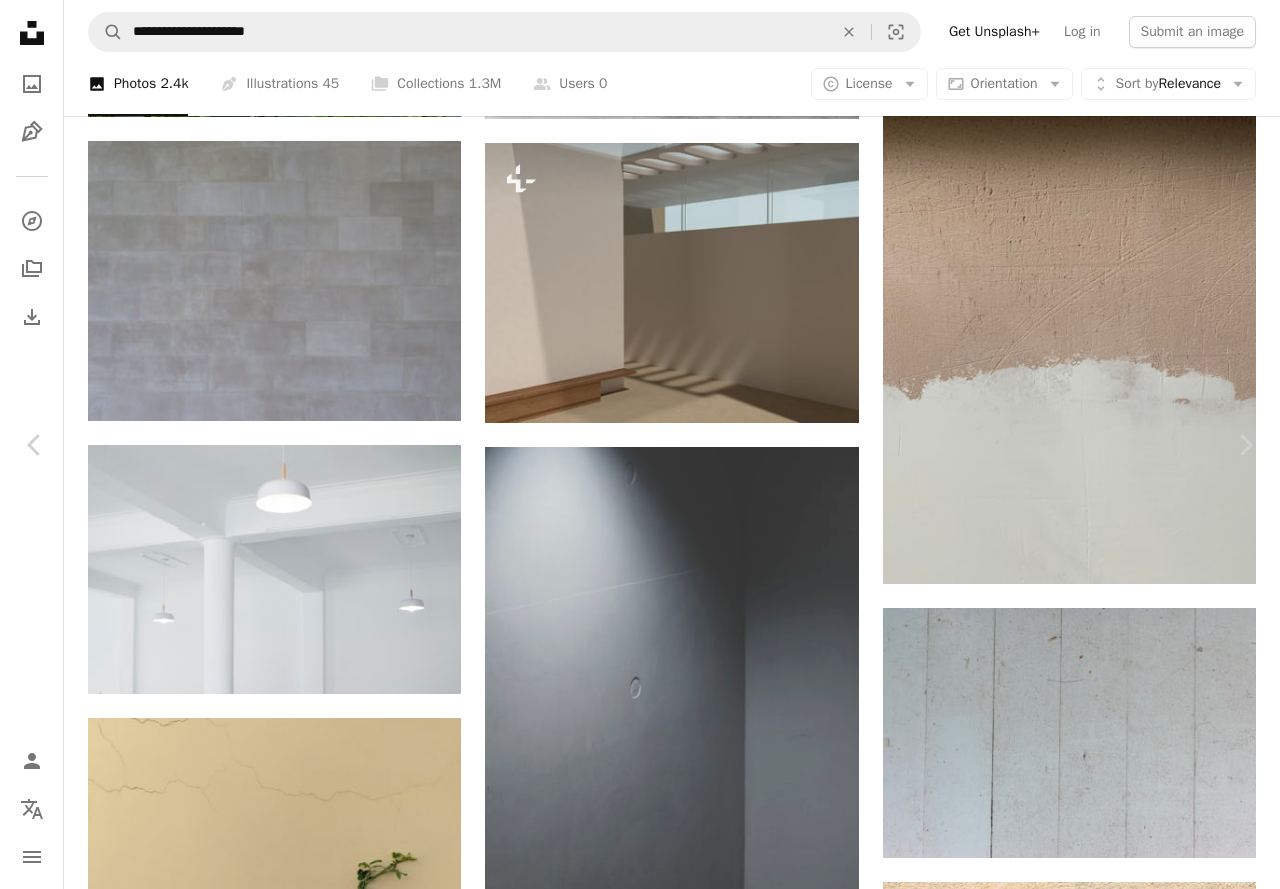 click on "Chevron down" 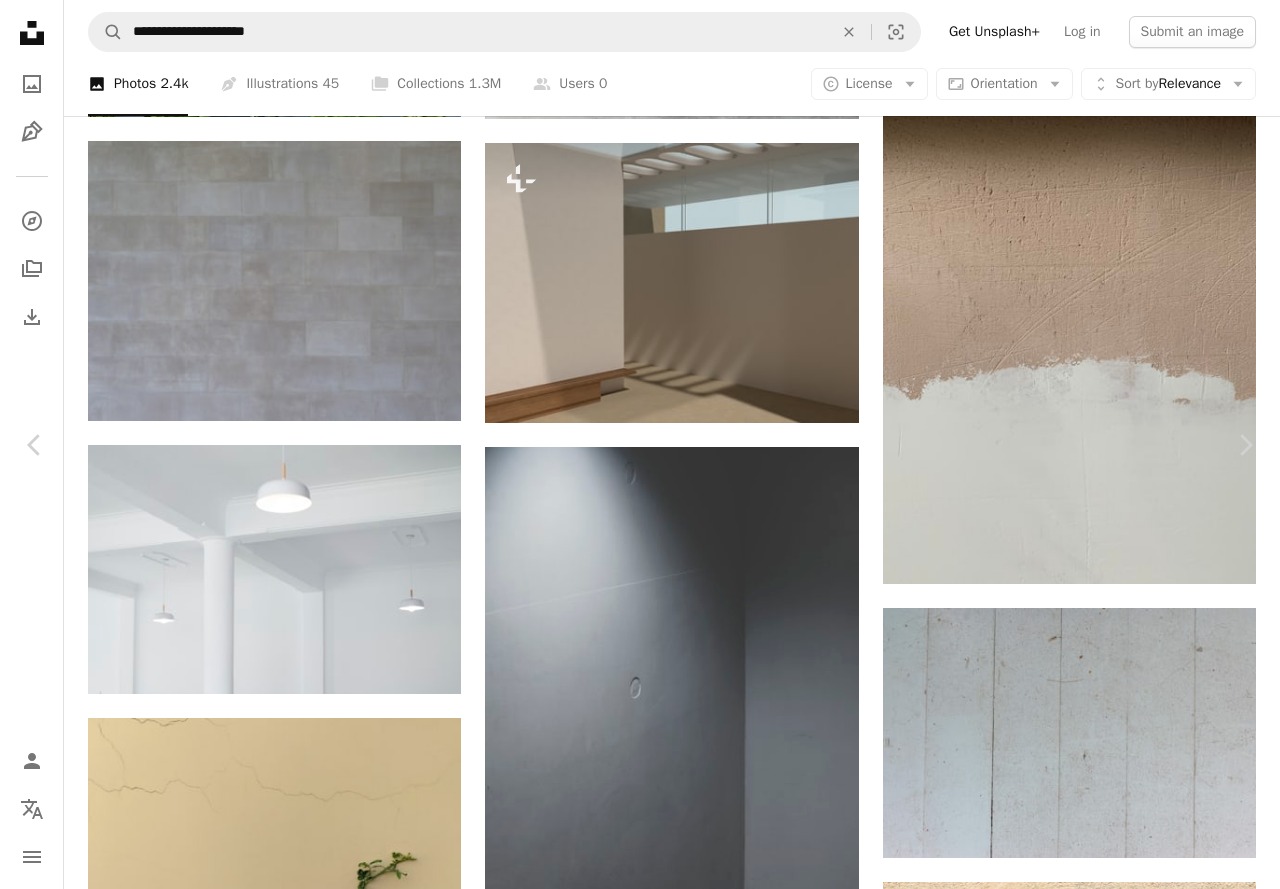 click on "Download free" at bounding box center (1081, 5284) 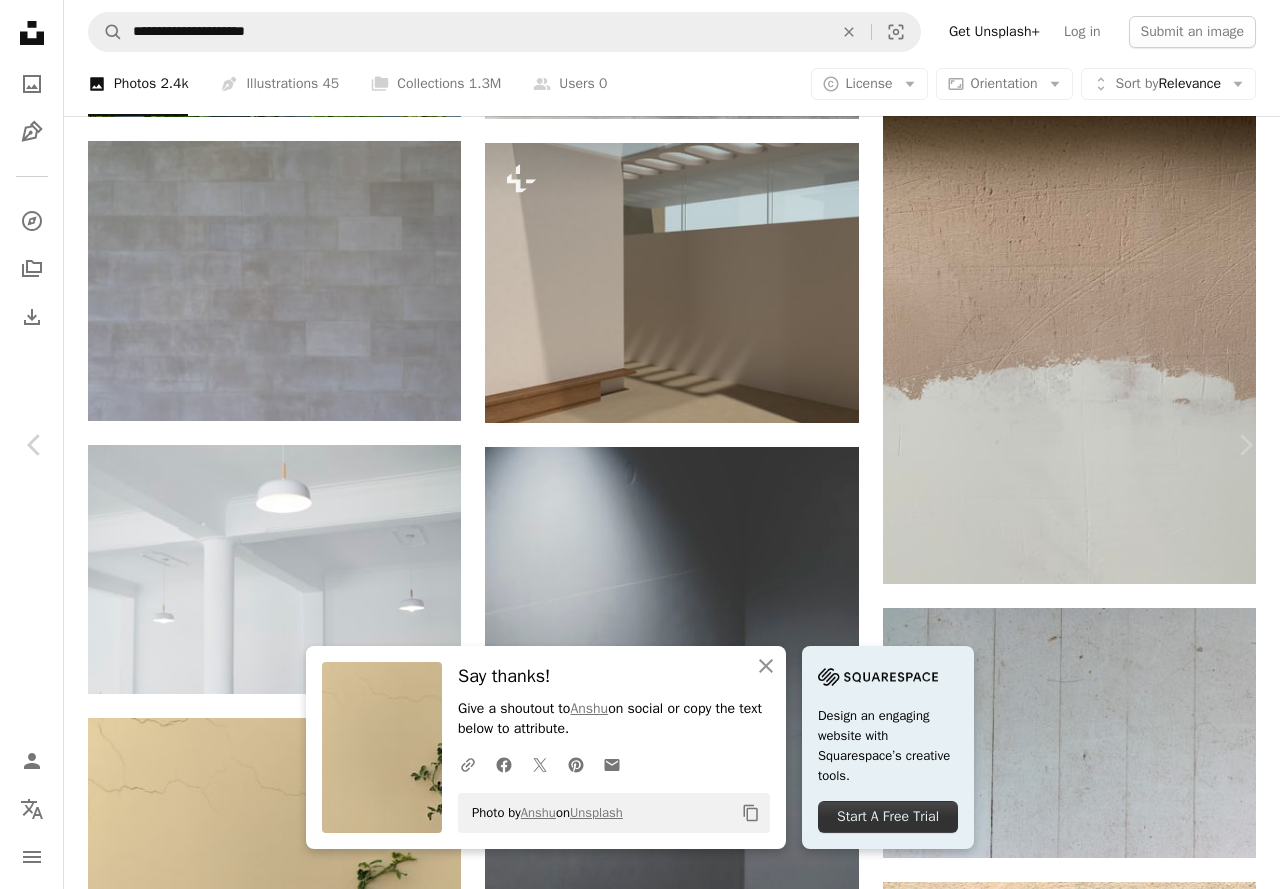 click on "Copy content [INITIAL] [LAST] Design an engaging website with Squarespace’s creative tools. Start A Free Trial [INITIAL] [LAST] A heart A plus sign Download free Chevron down Zoom in Views 60,989 Downloads 444 A forward-right arrow Share Info icon Info More Actions Calendar outlined Published on [MONTH] [DAY], [YEAR] Camera -- Safety Free to use under the Unsplash License garden background minimal background plant background templates template background plant wall vine home damage Free stock photos Browse premium related images on iStock | Save 20% with code UNSPLASH20 View more on iStock ↗ Related images A heart A plus sign Kolby Milton Arrow pointing down Plus sign for Unsplash+ A heart A plus sign Drazen Nesic For Unsplash+ A lock Download A heart" at bounding box center (640, 5681) 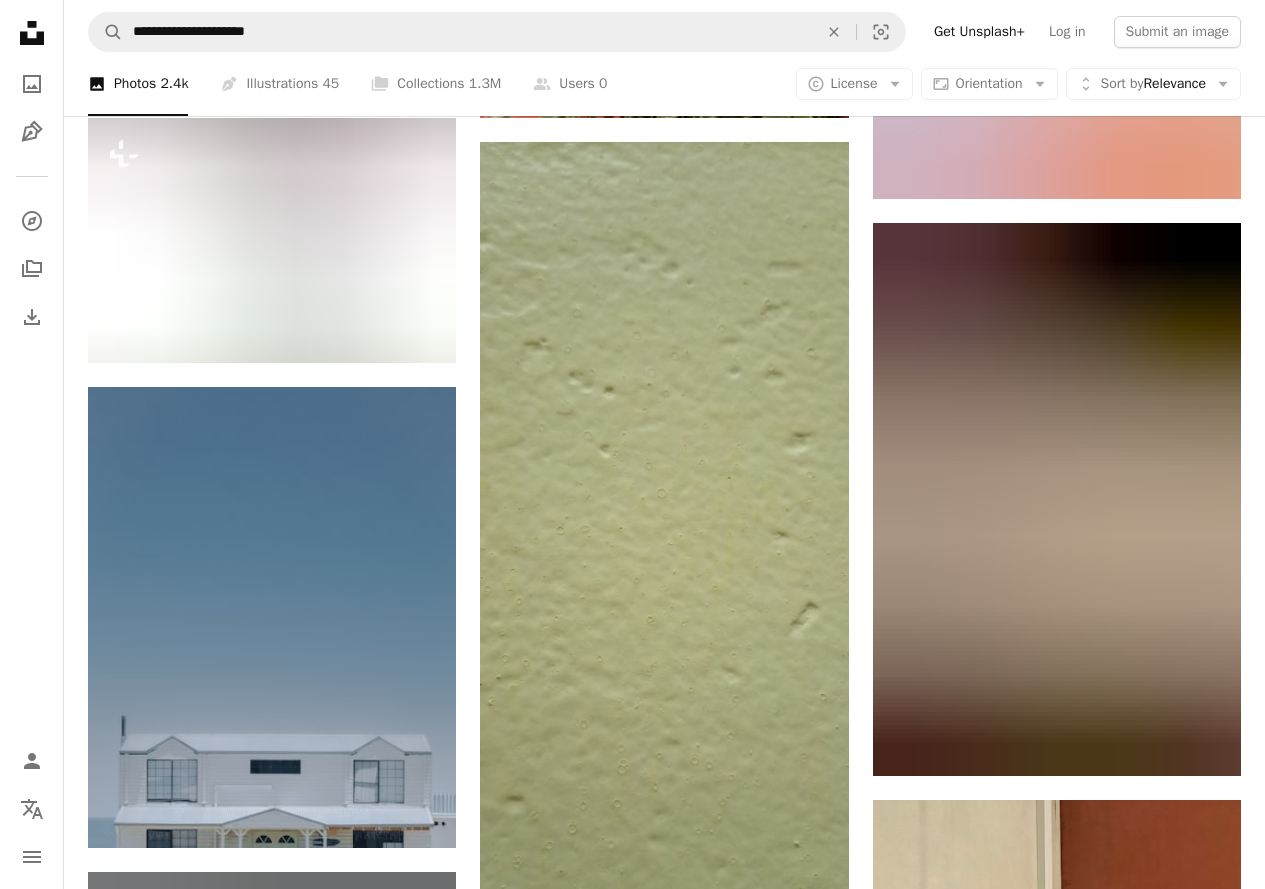 scroll, scrollTop: 40769, scrollLeft: 0, axis: vertical 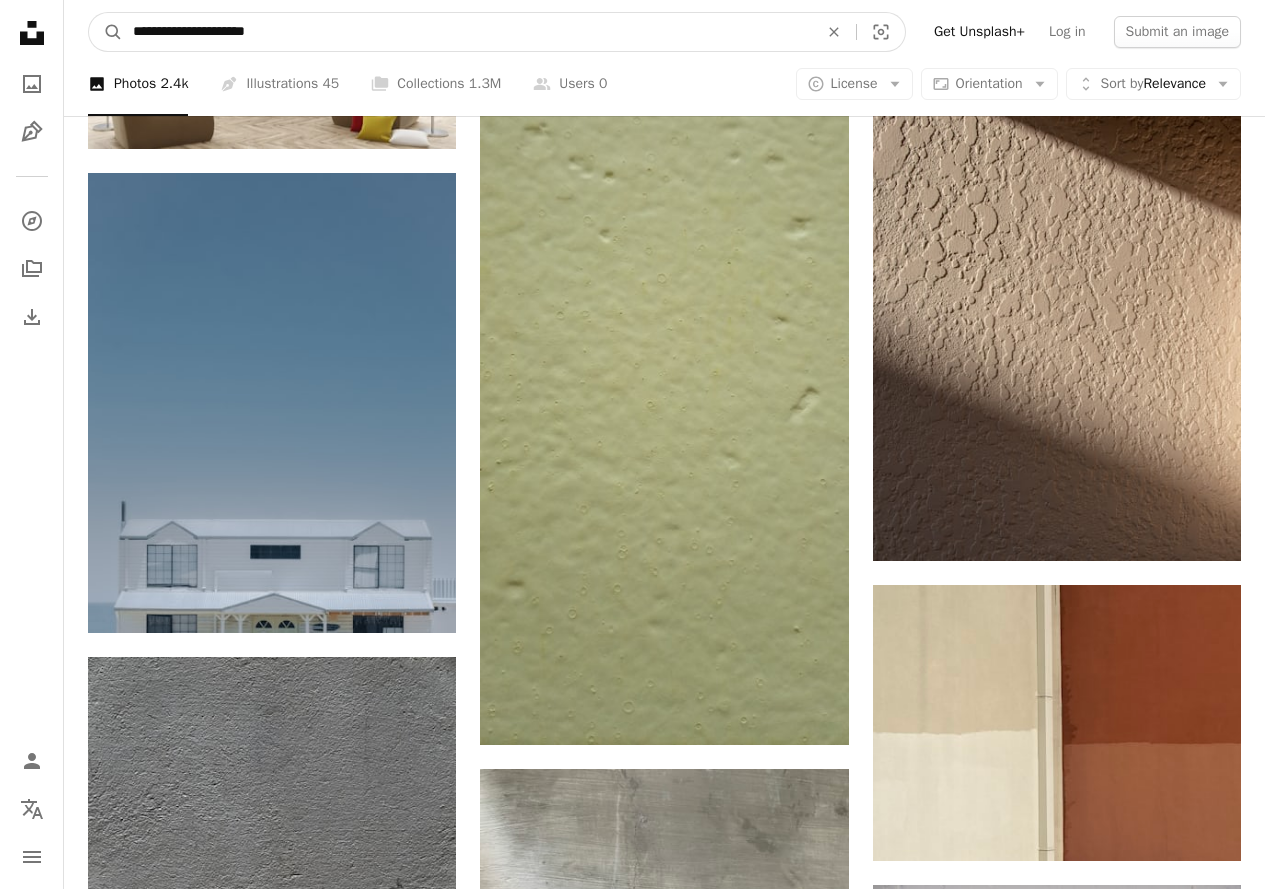 click on "**********" at bounding box center (467, 32) 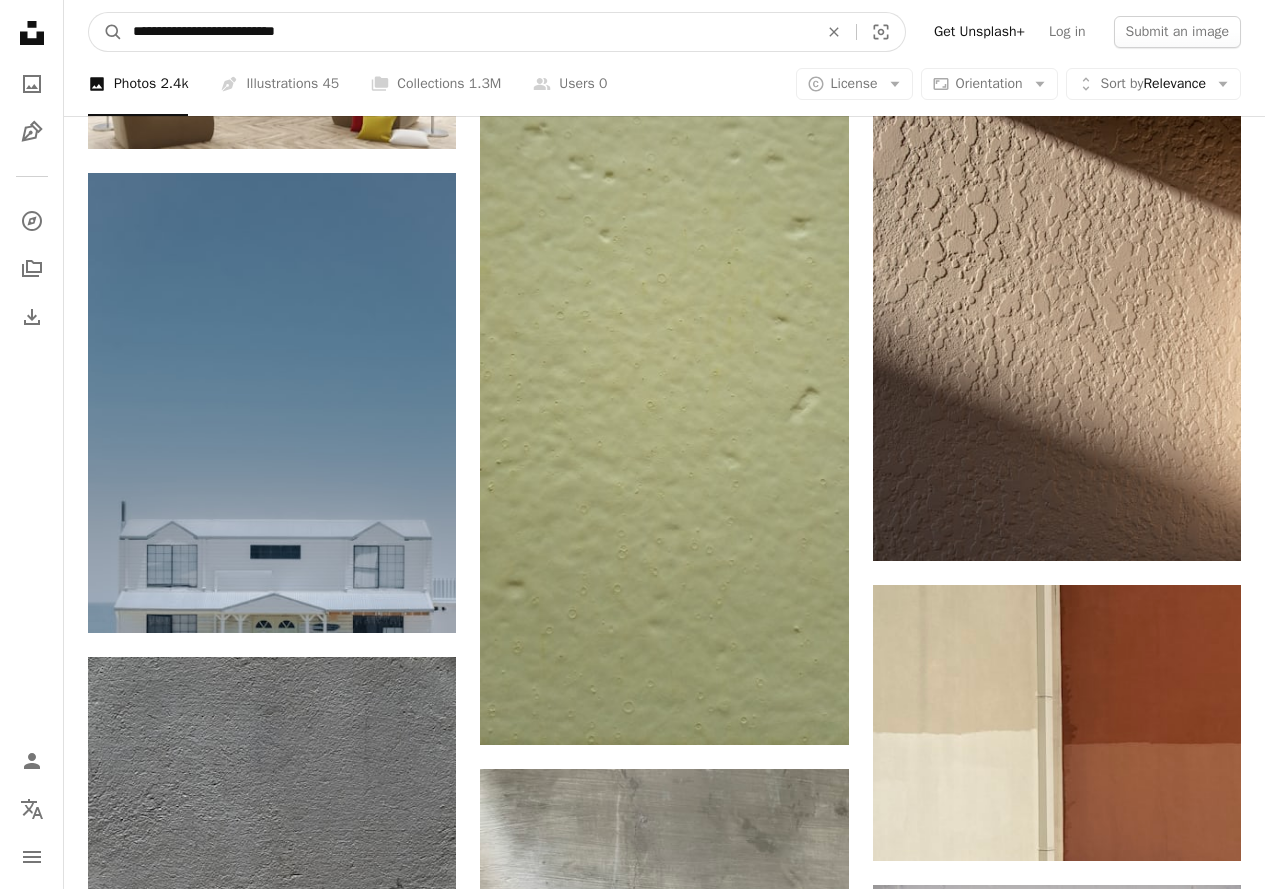 type on "**********" 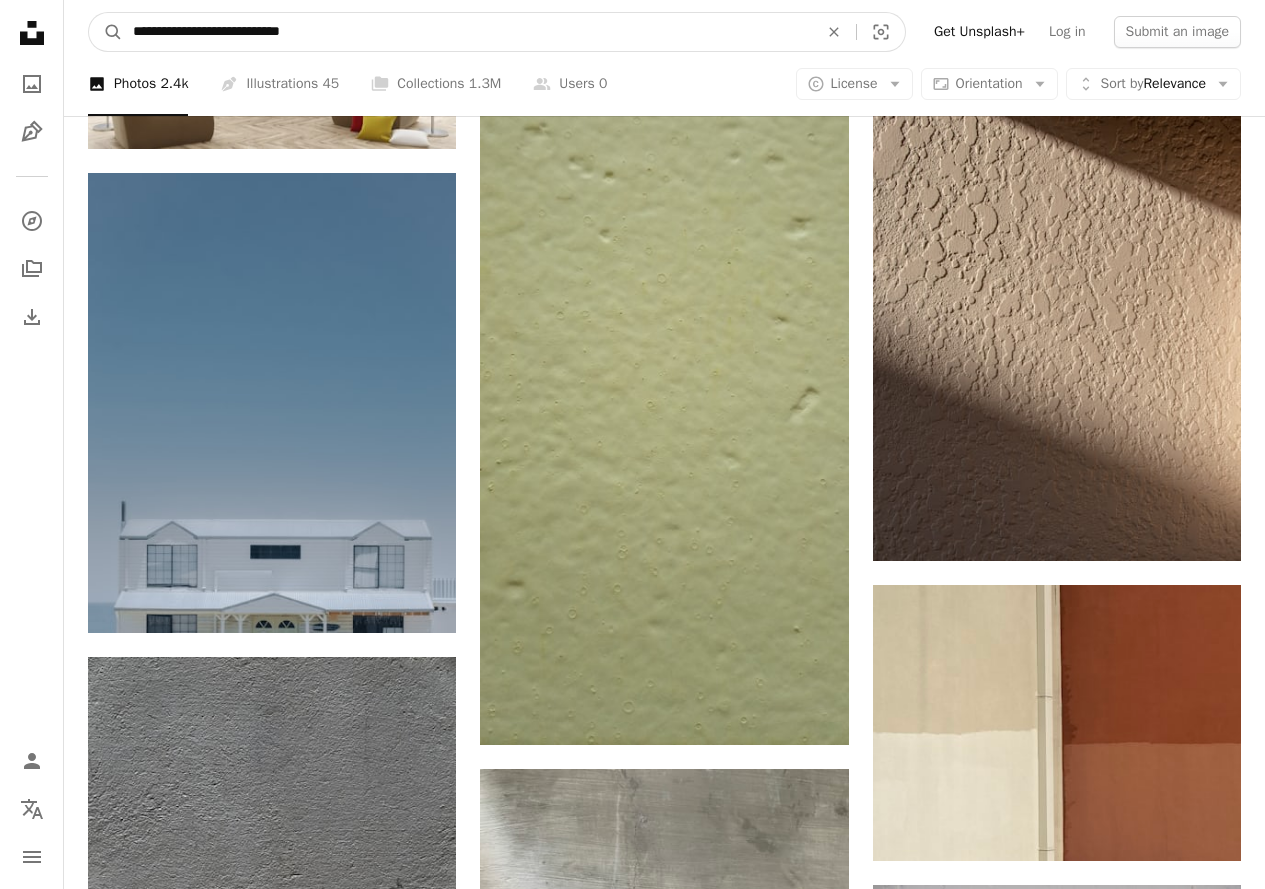 click on "A magnifying glass" at bounding box center [106, 32] 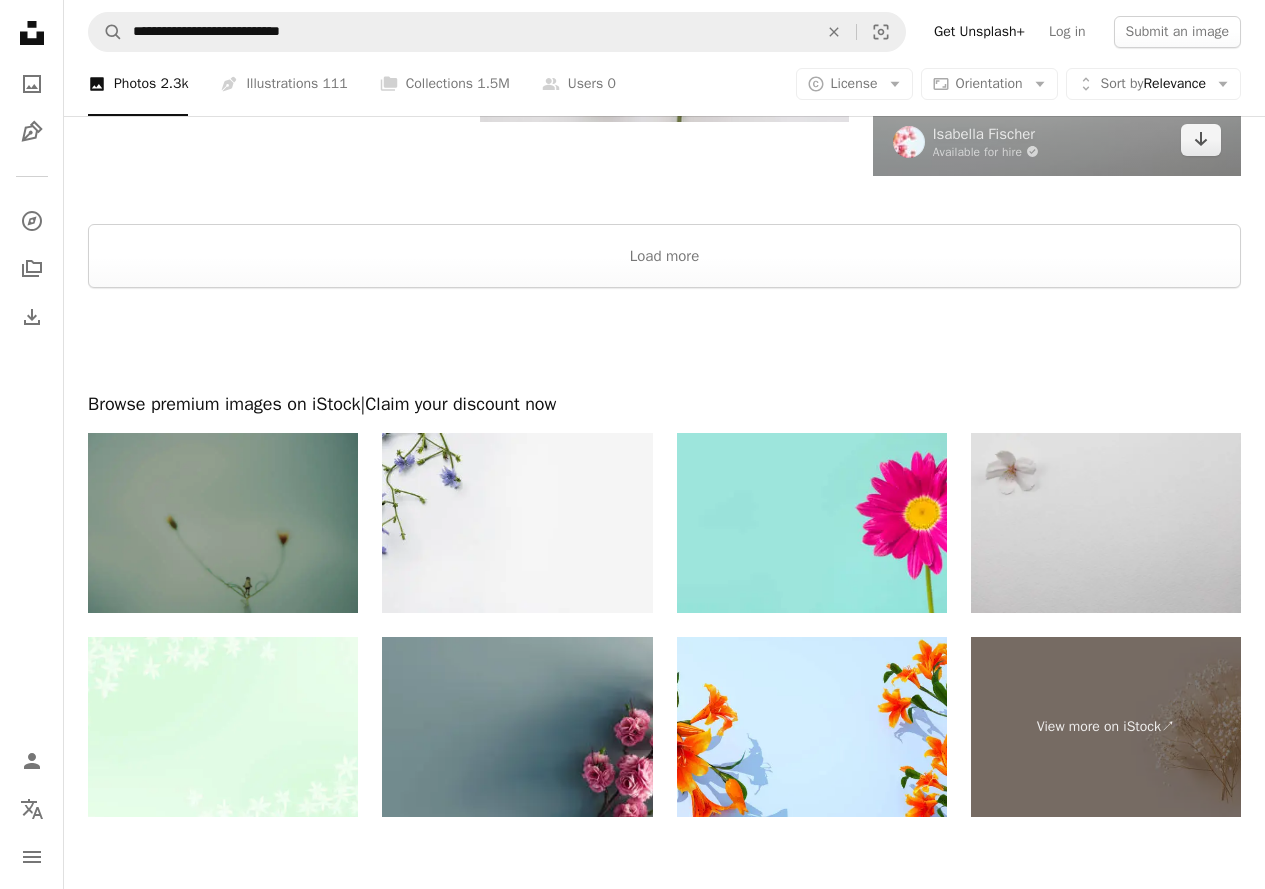 scroll, scrollTop: 3700, scrollLeft: 0, axis: vertical 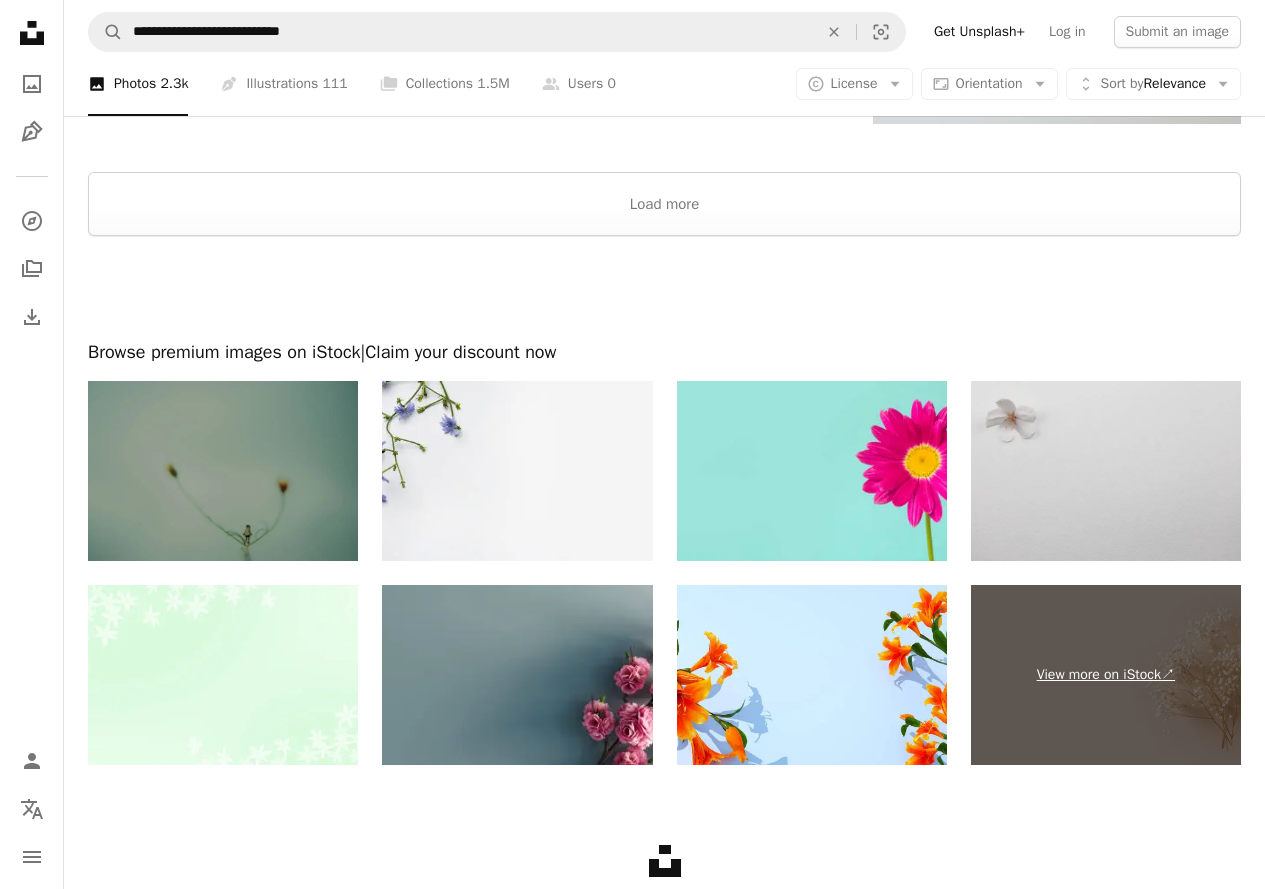 drag, startPoint x: 592, startPoint y: 499, endPoint x: 1077, endPoint y: 694, distance: 522.7332 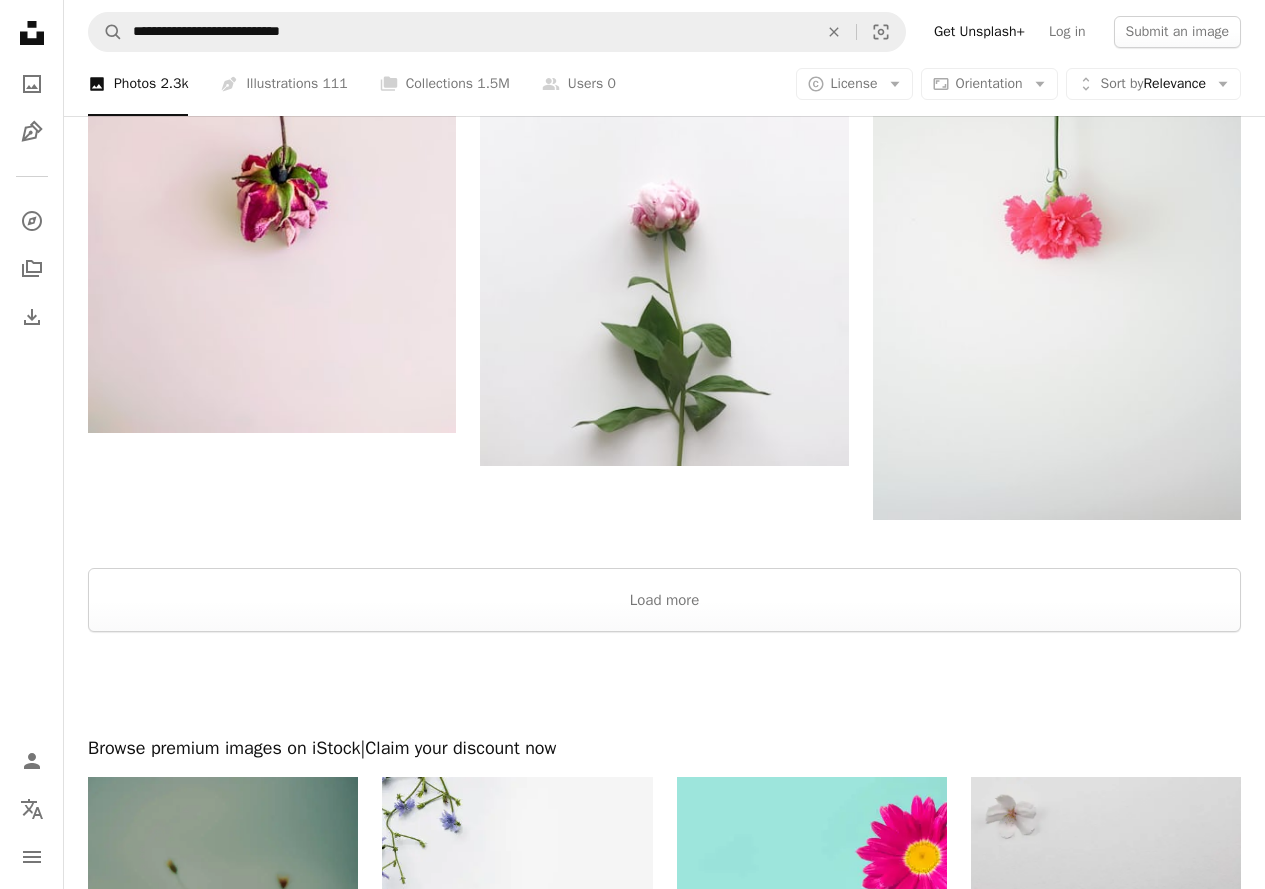 scroll, scrollTop: 3300, scrollLeft: 0, axis: vertical 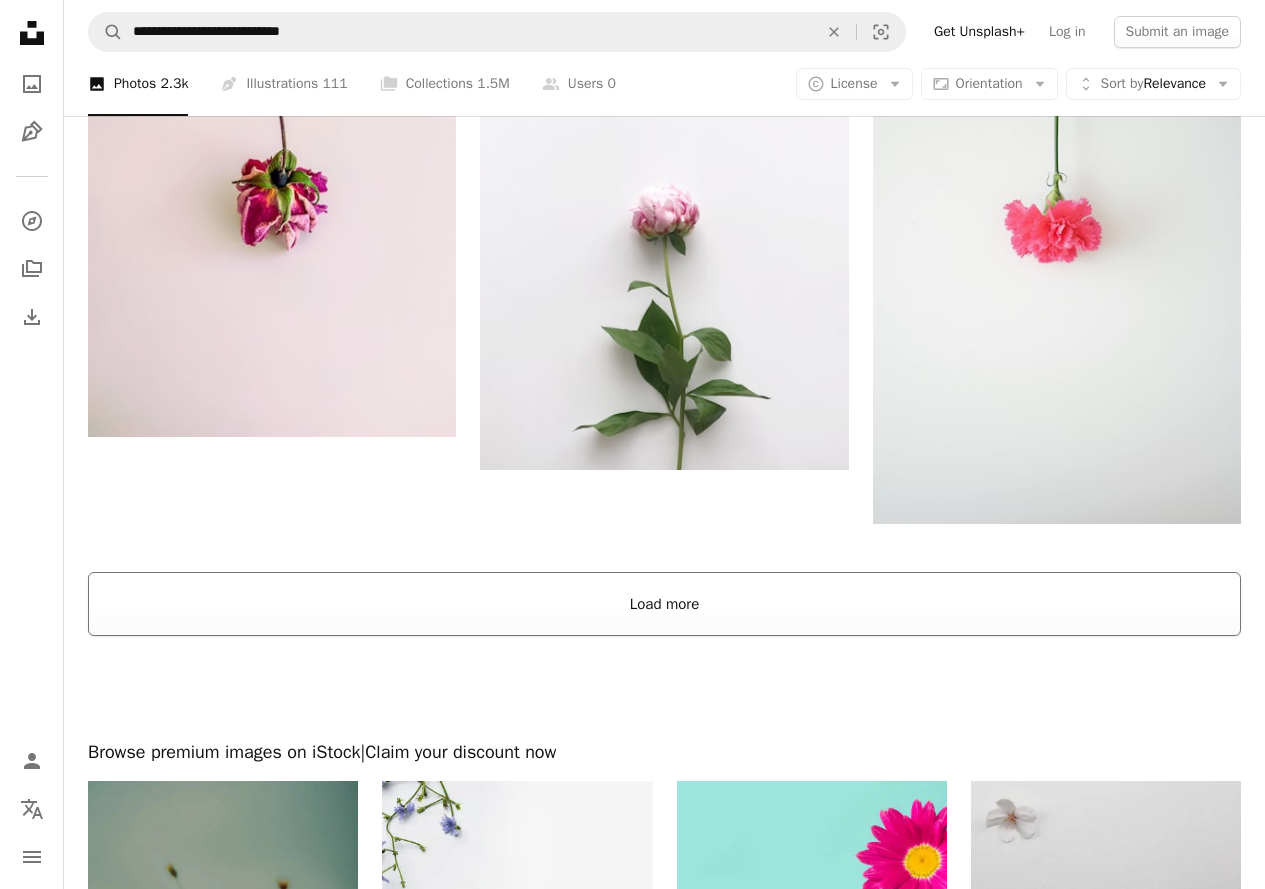 click on "Load more" at bounding box center (664, 604) 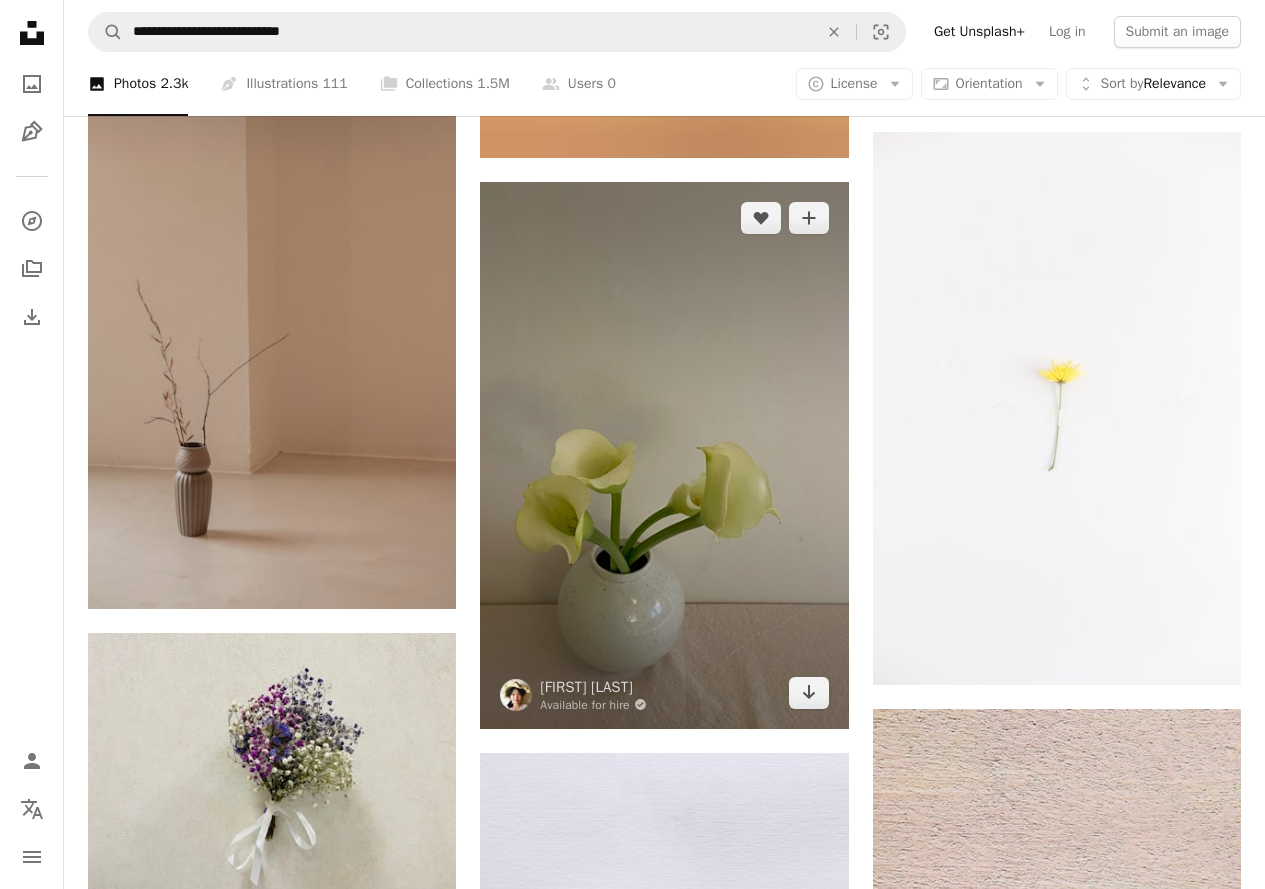 scroll, scrollTop: 4000, scrollLeft: 0, axis: vertical 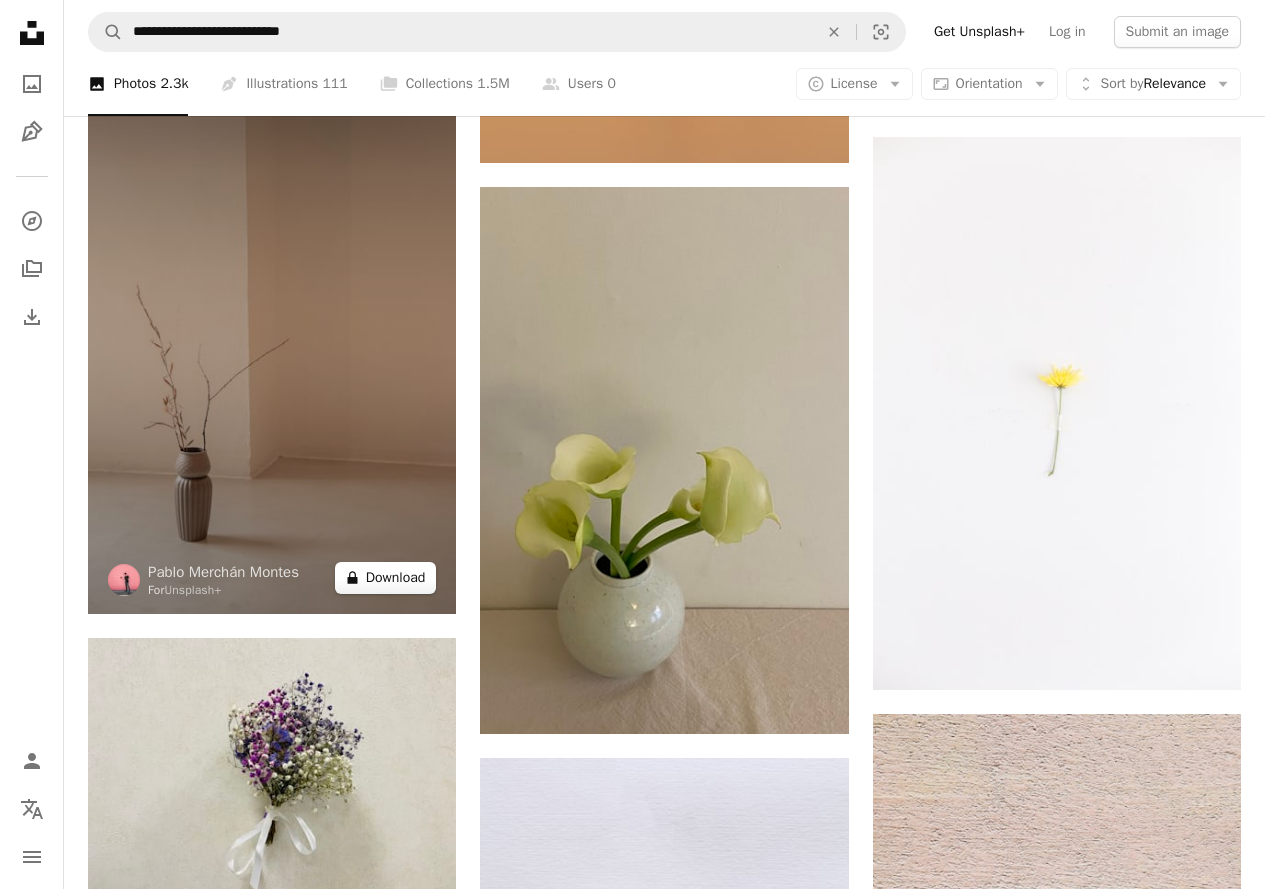 click on "A lock Download" at bounding box center [386, 578] 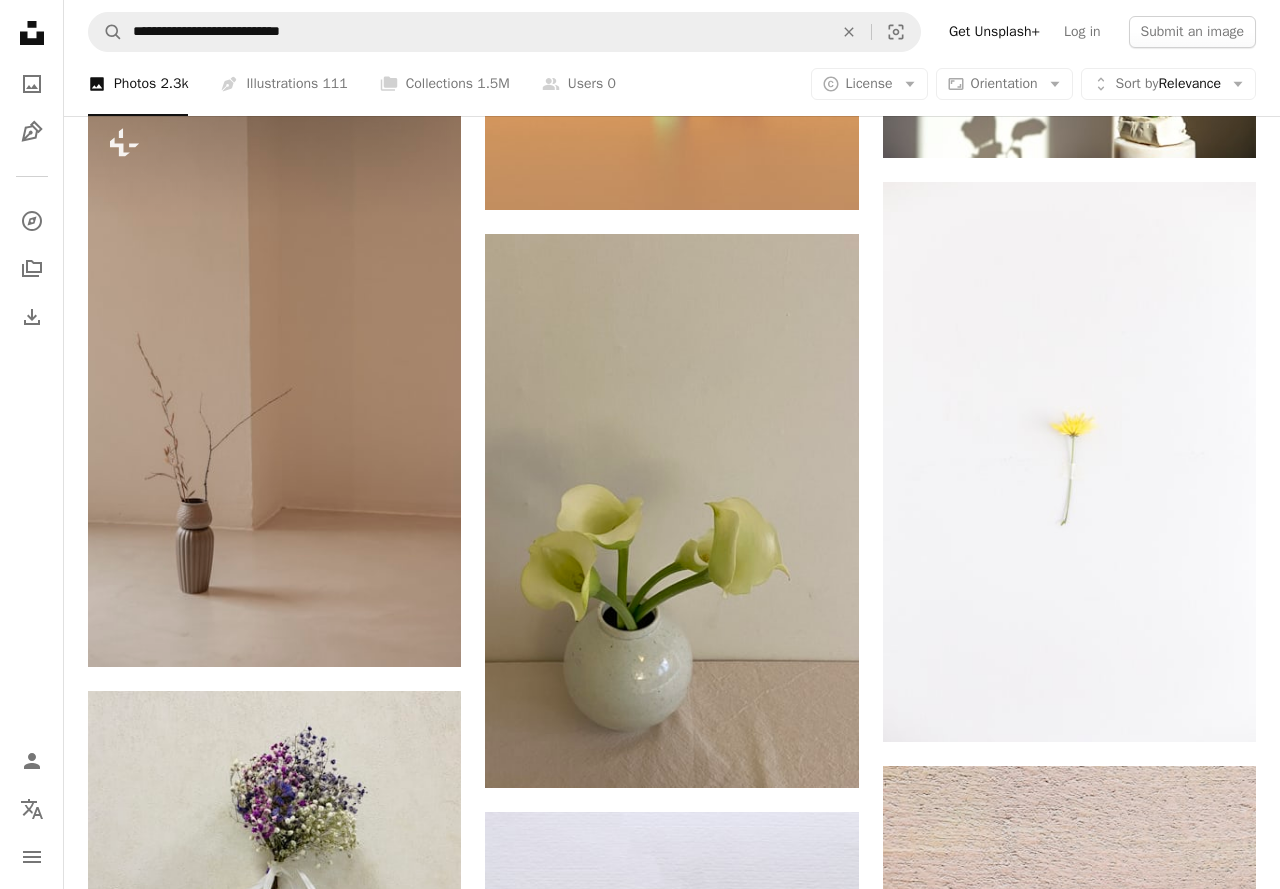click on "An X shape Premium, ready to use images. Get unlimited access. A plus sign Members-only content added monthly A plus sign Unlimited royalty-free downloads A plus sign Illustrations  New A plus sign Enhanced legal protections yearly 65%  off monthly $20   $7 USD per month * Get  Unsplash+ * When paid annually, billed upfront  $84 Taxes where applicable. Renews automatically. Cancel anytime." at bounding box center (640, 3950) 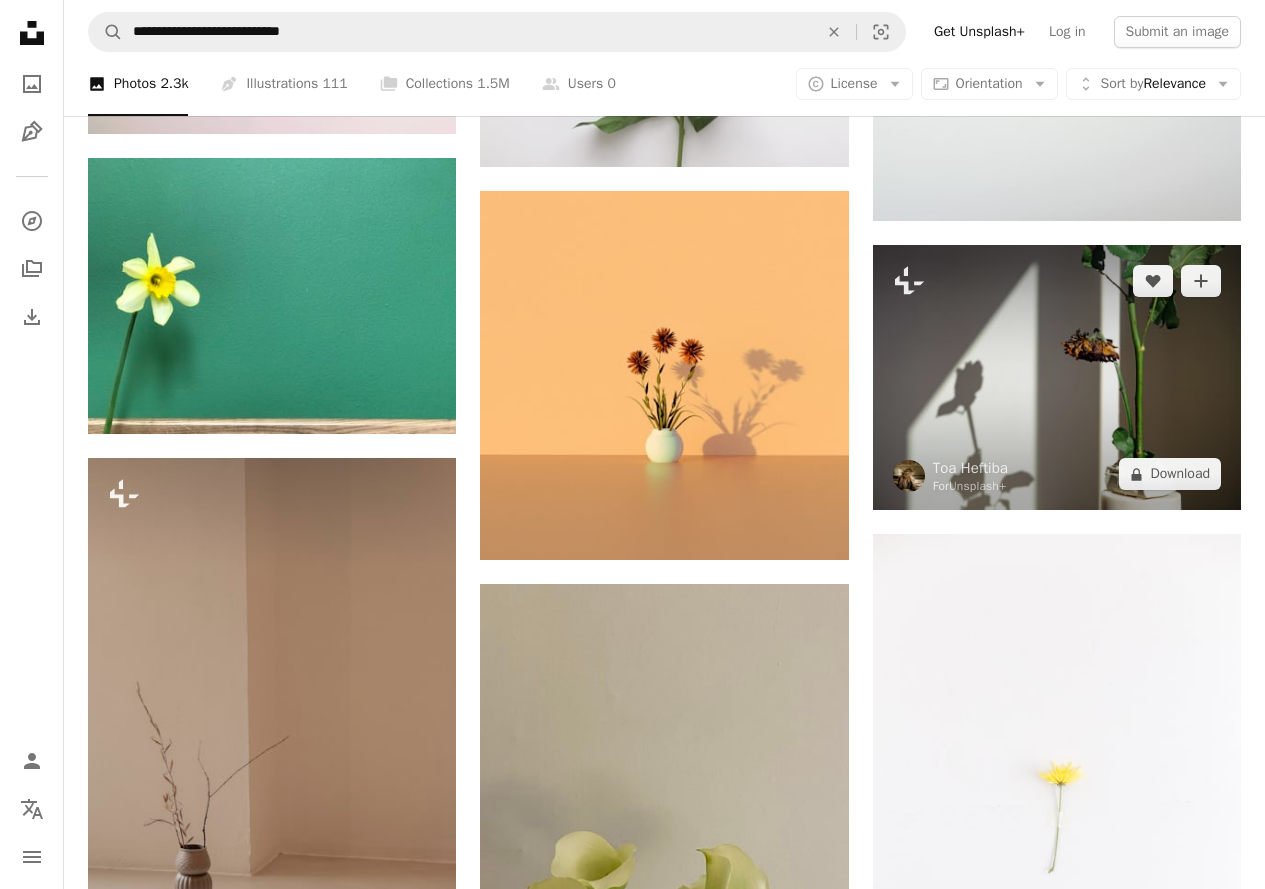 scroll, scrollTop: 3600, scrollLeft: 0, axis: vertical 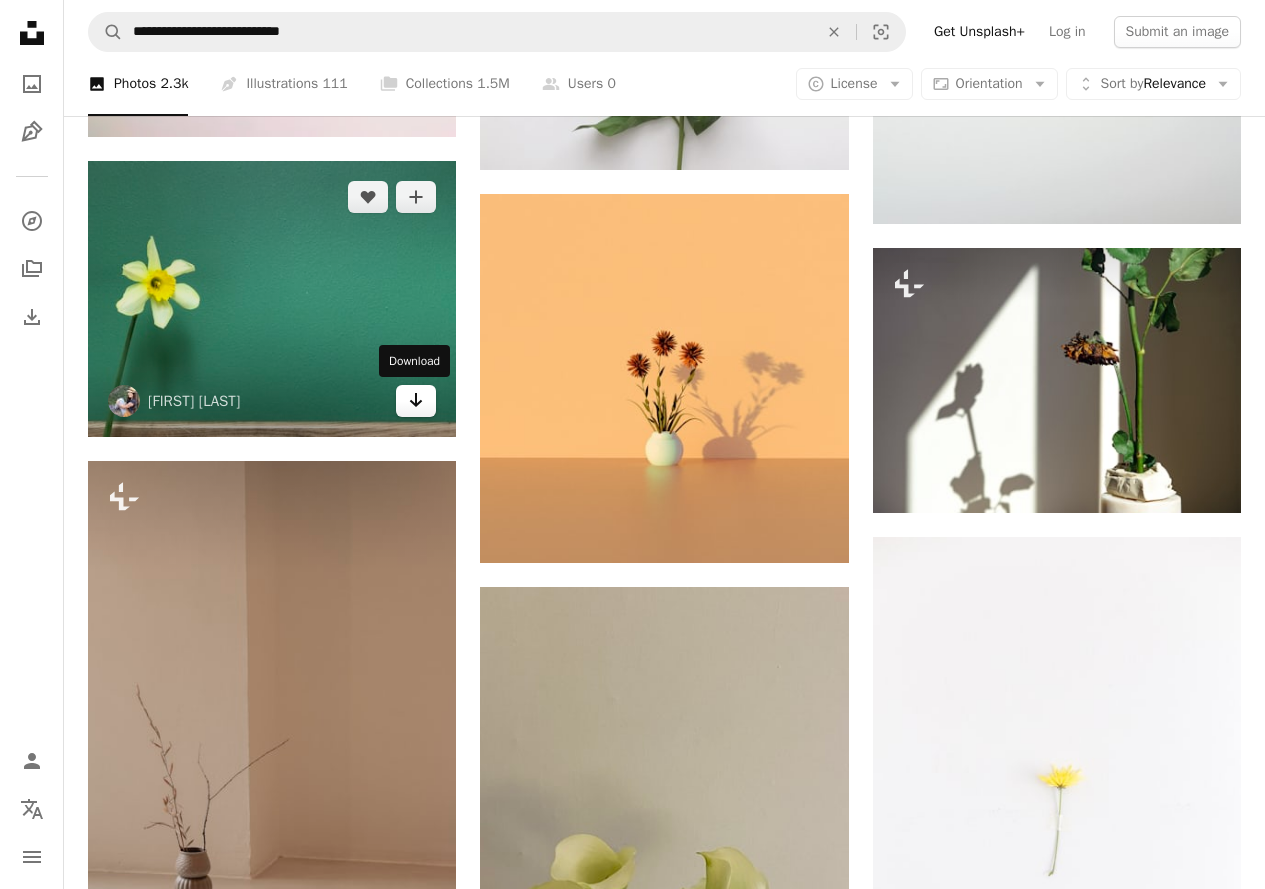 click on "Arrow pointing down" 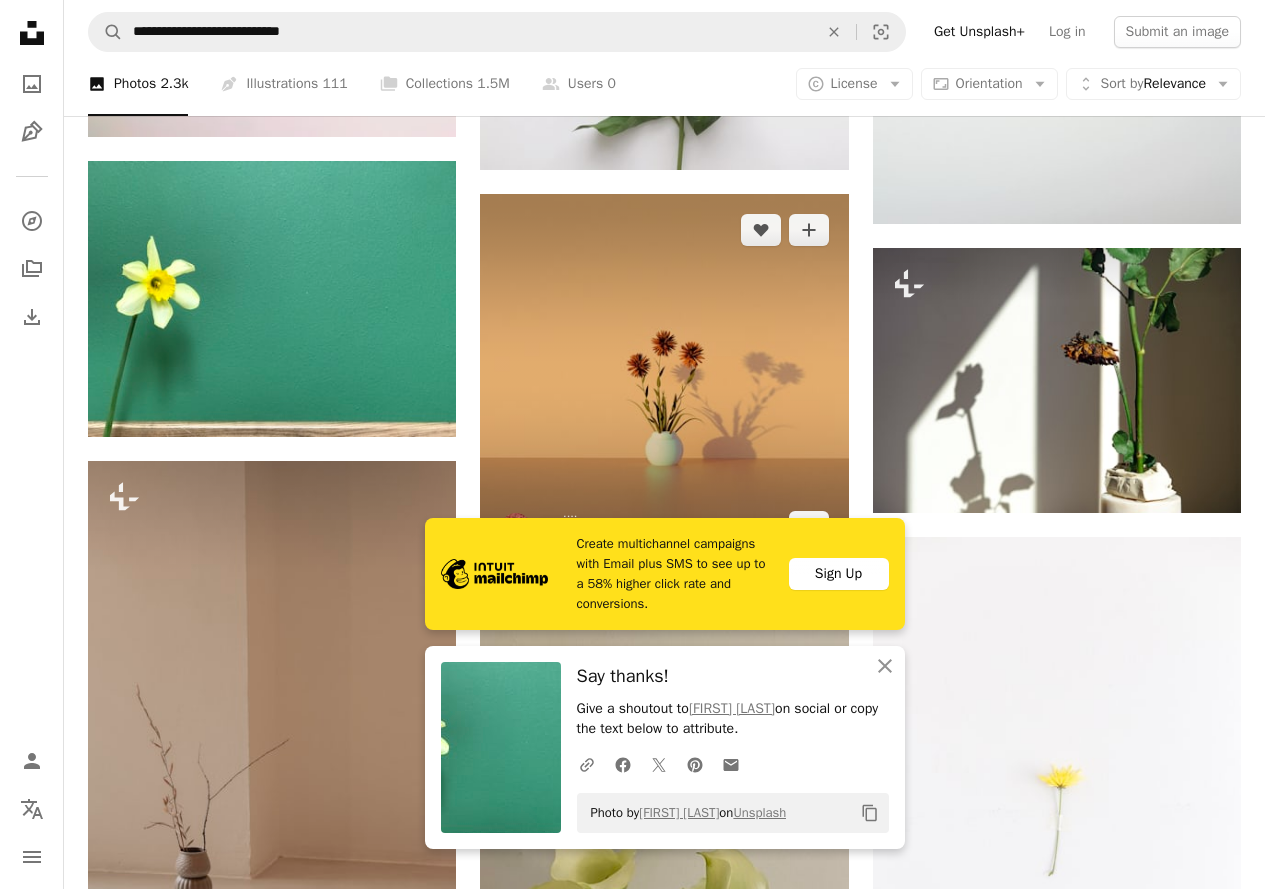 click at bounding box center (664, 378) 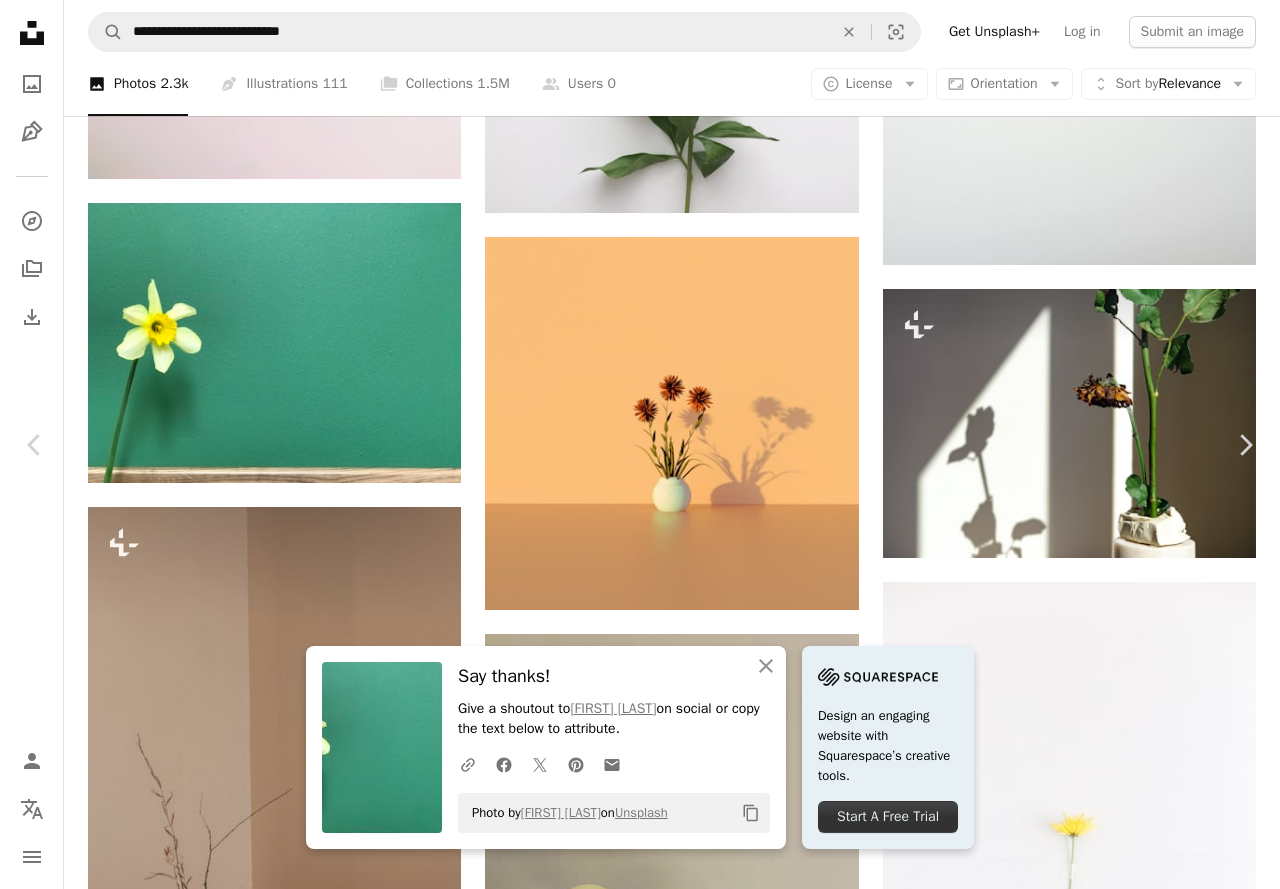 click on "Download free" at bounding box center [1081, 3953] 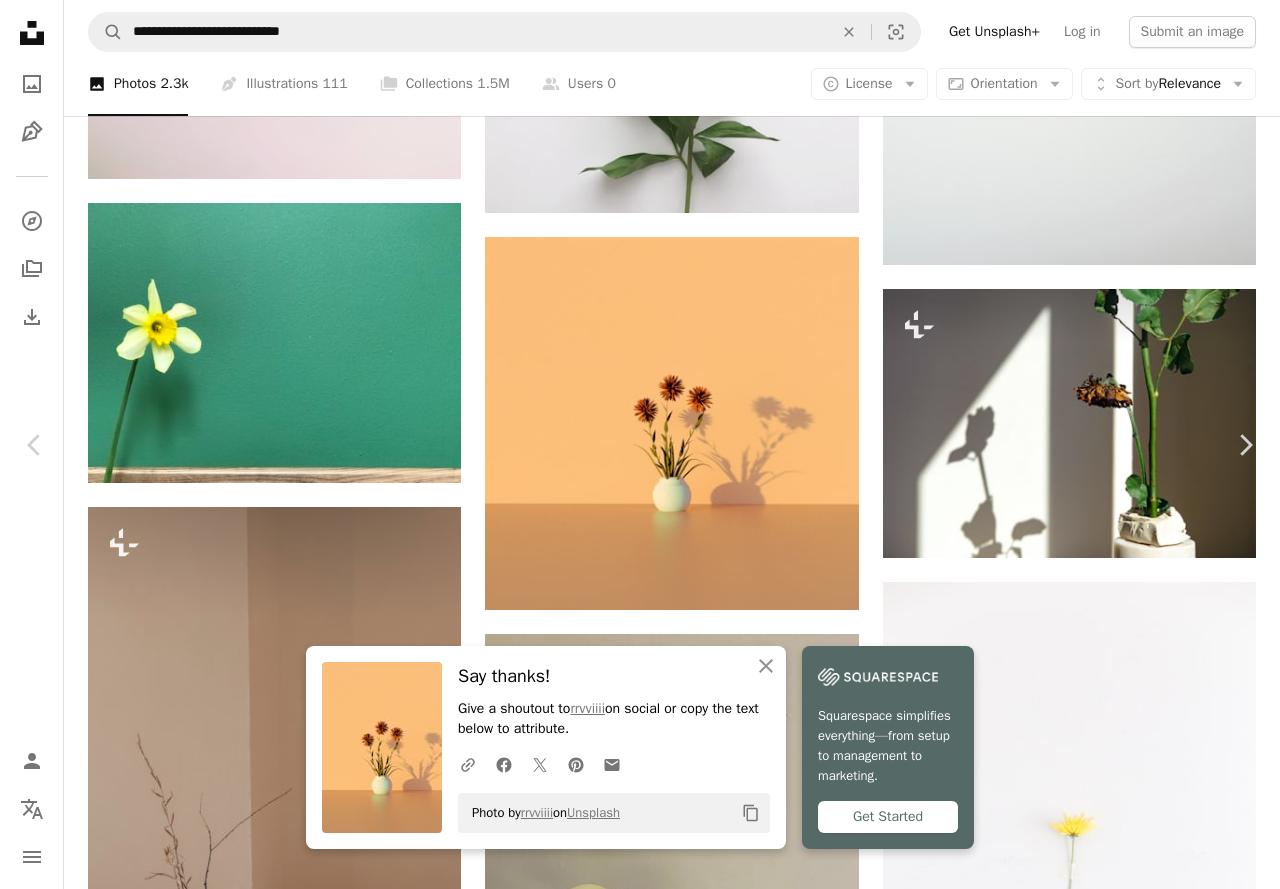 click on "An X shape Chevron left Chevron right [FIRST] [LAST] A heart A plus sign Download free Chevron down Zoom in Views 8,846,106 Downloads 103,137 Featured in Photos A forward-right arrow Share Info icon Info More Actions flower , i made it with Cinema 4D R19 , I hope you like it !! and dont forget to follow my instagram : @[USERNAME] or : @[USERNAME] , thanks :) Calendar outlined Published on [MONTH] [DAY], [YEAR] Safety Free to use under the Unsplash License orange background simple flower background minimal background simple background 3d model 3d modeling 3d models flower art interior design plant wood blossom brown flower bouquet sunlight" at bounding box center (640, 4350) 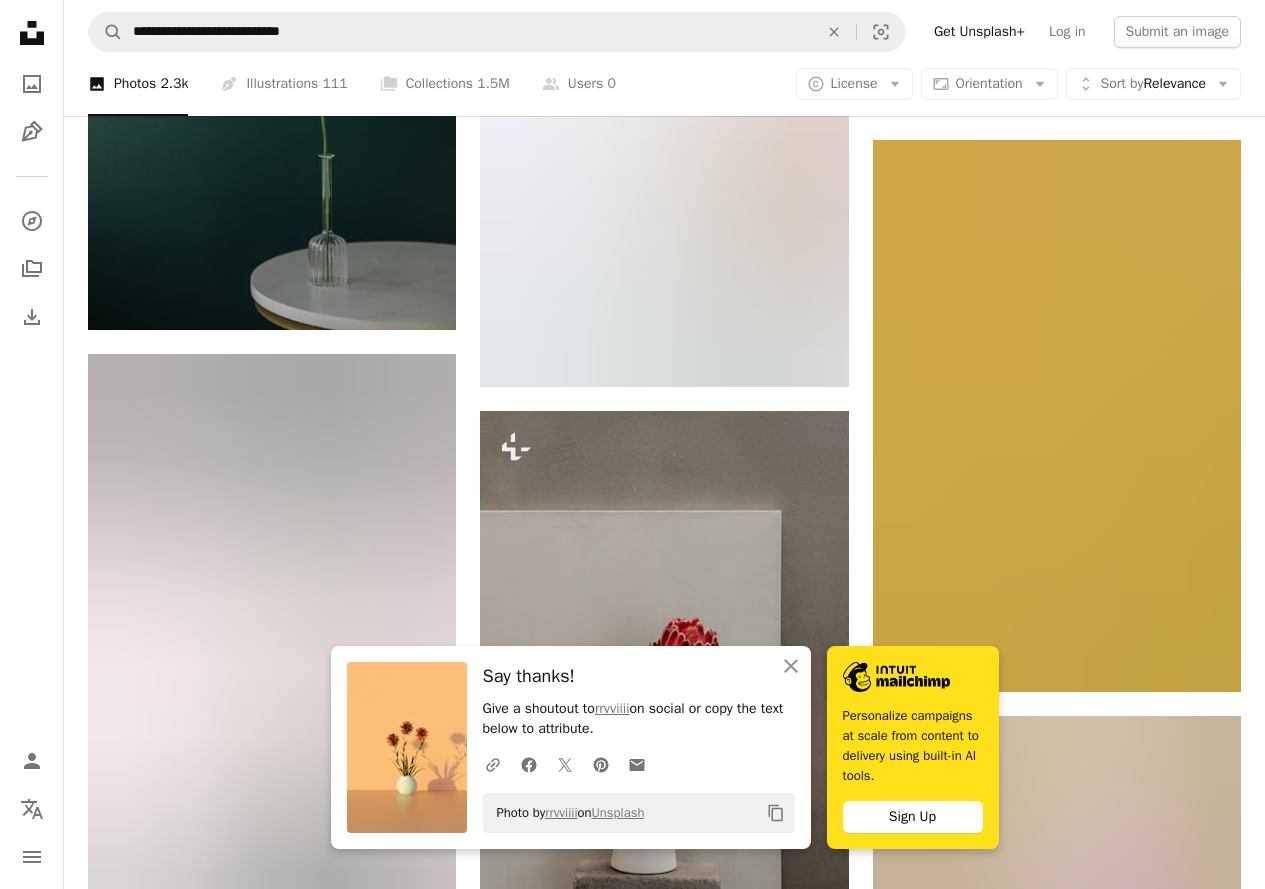 scroll, scrollTop: 2300, scrollLeft: 0, axis: vertical 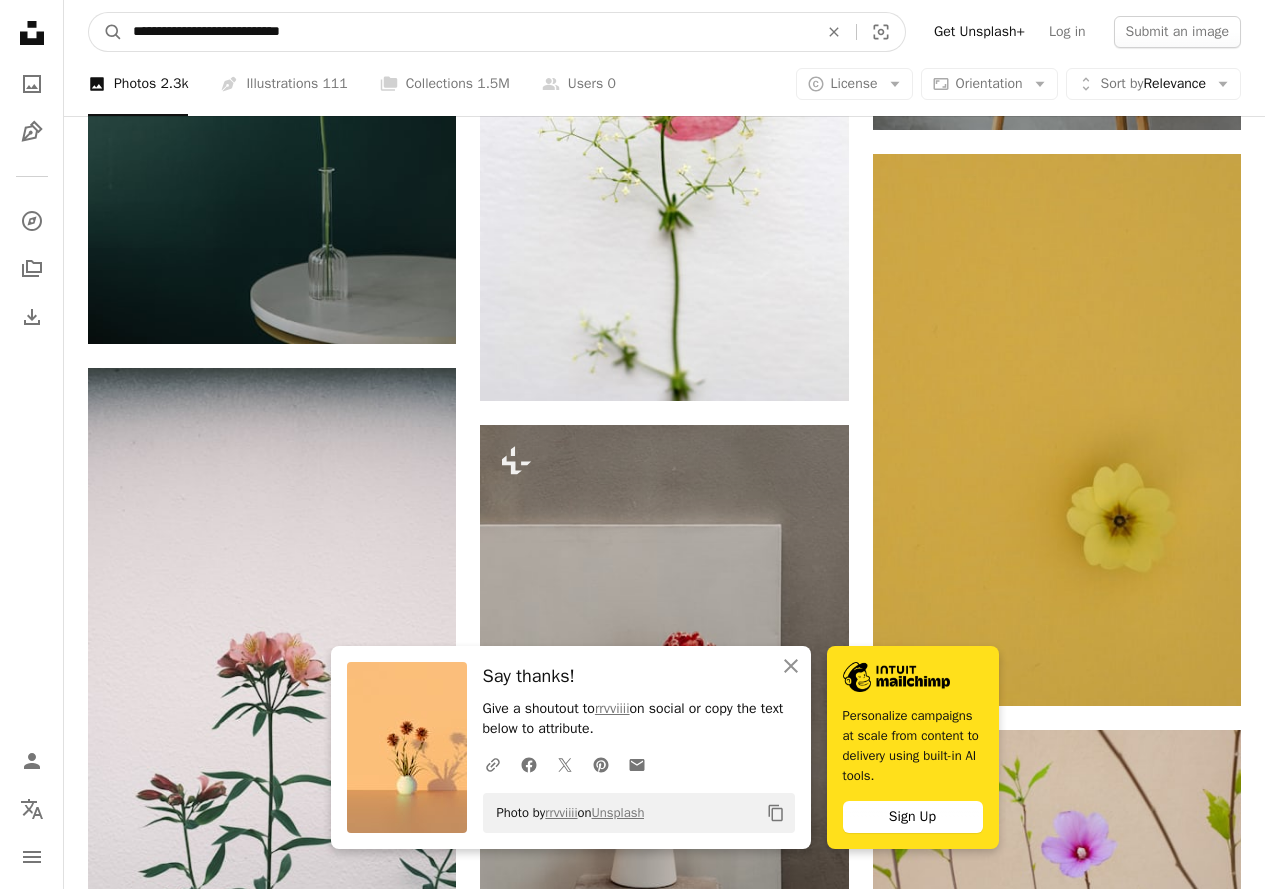 click on "**********" at bounding box center [467, 32] 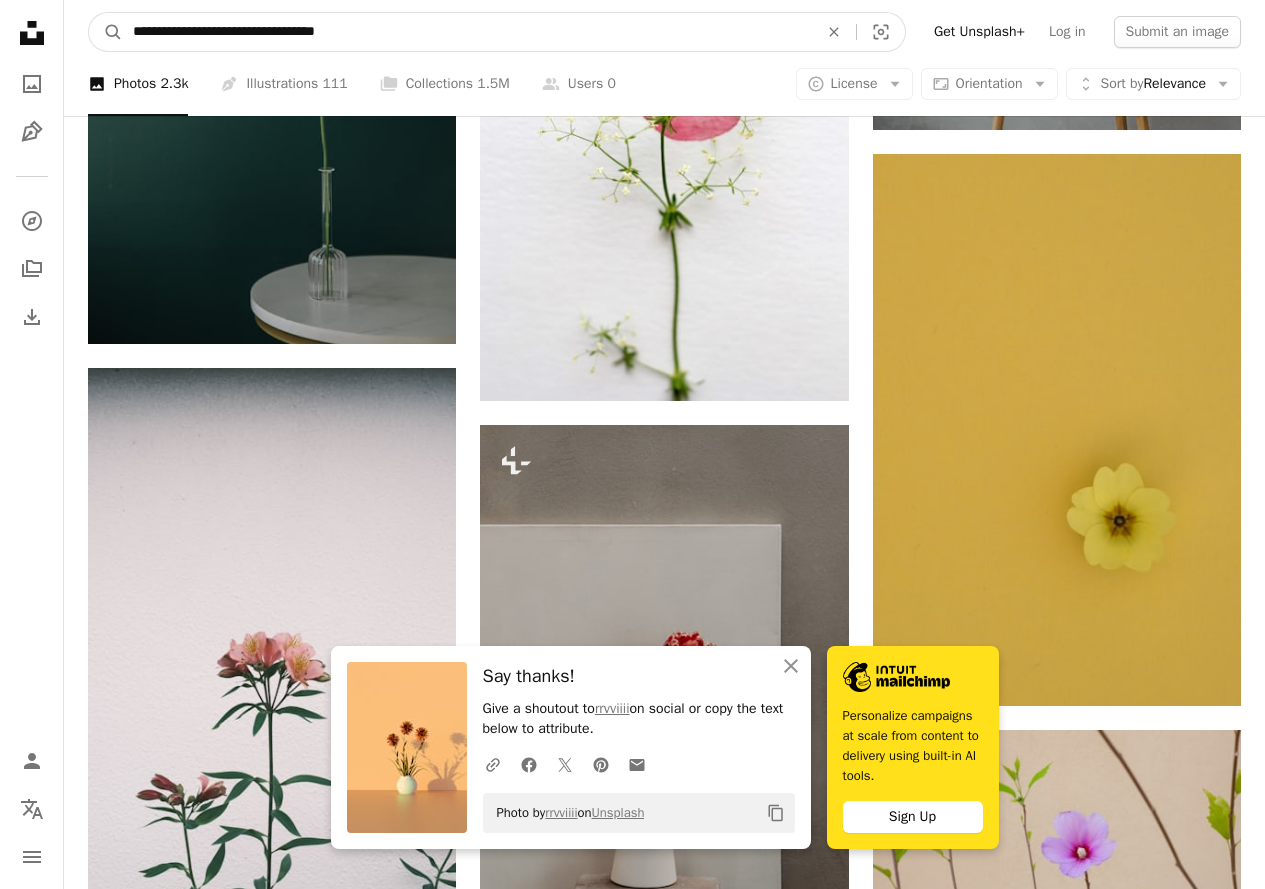 type on "**********" 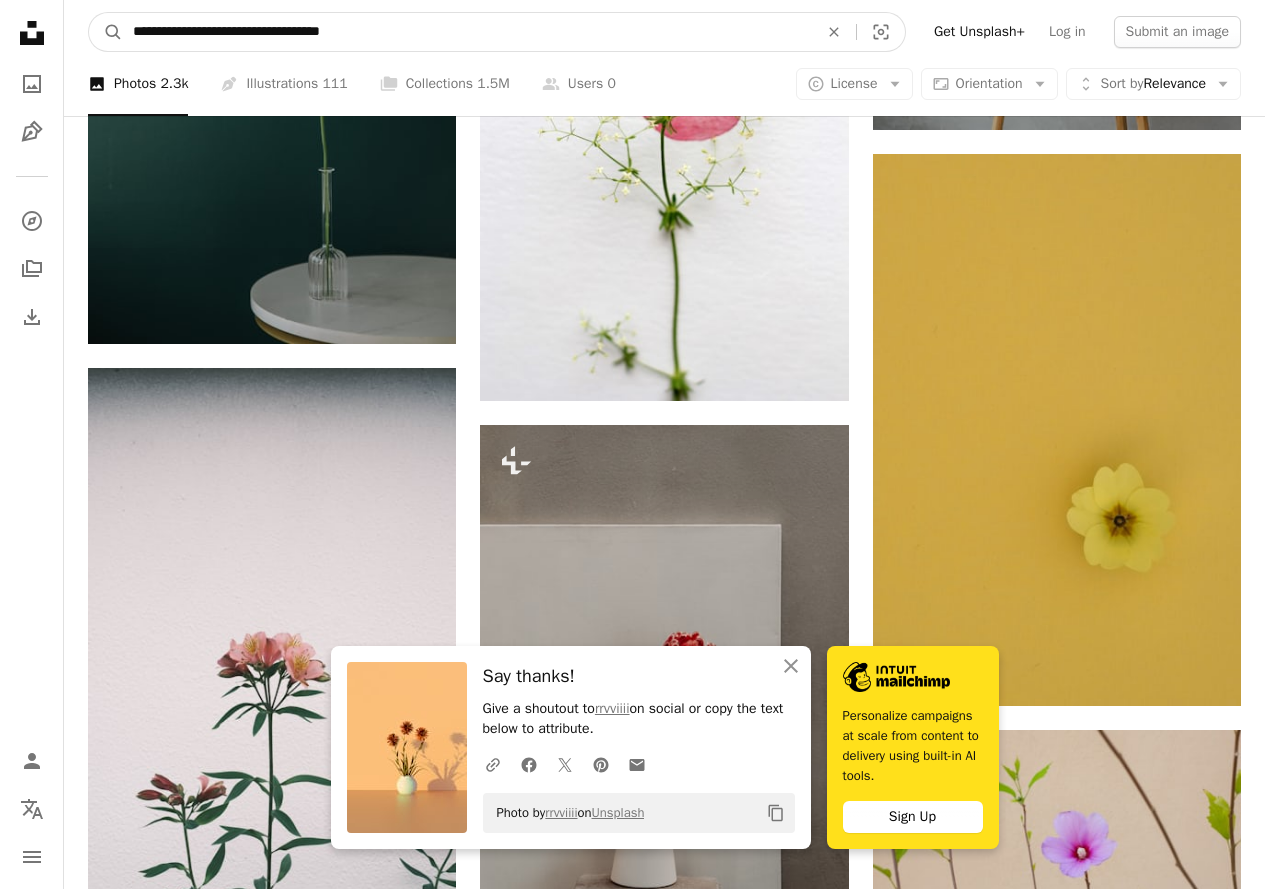 click on "A magnifying glass" at bounding box center [106, 32] 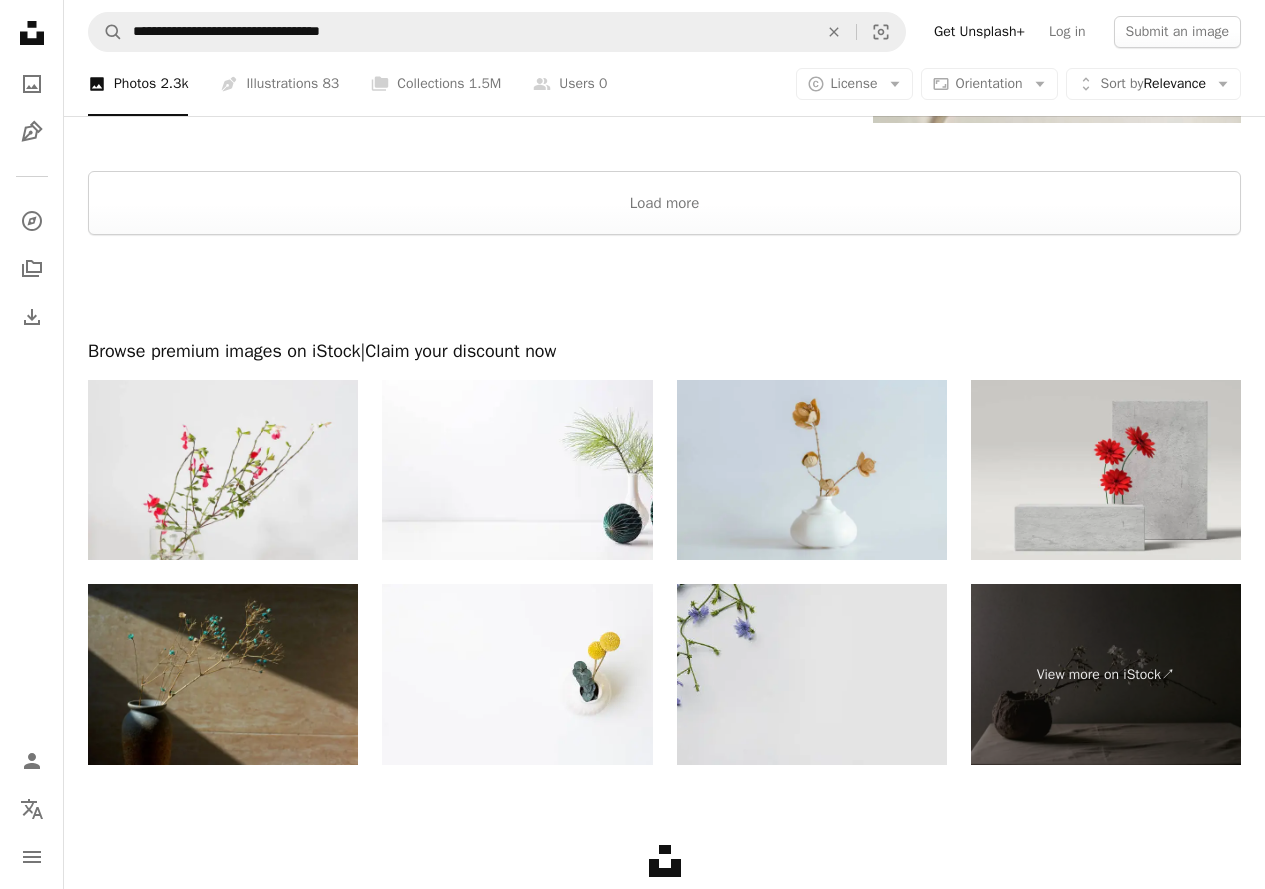 scroll, scrollTop: 4300, scrollLeft: 0, axis: vertical 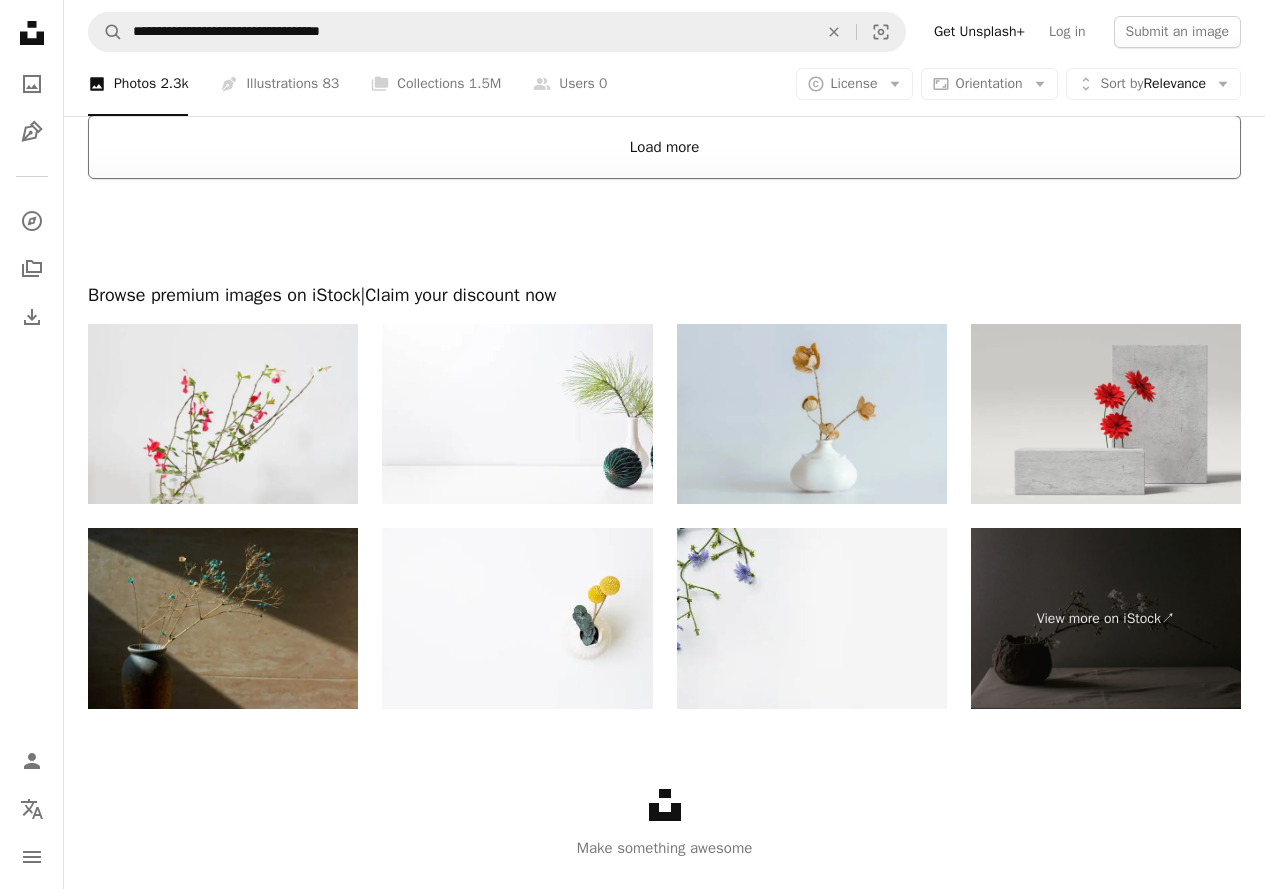 click on "Load more" at bounding box center (664, 147) 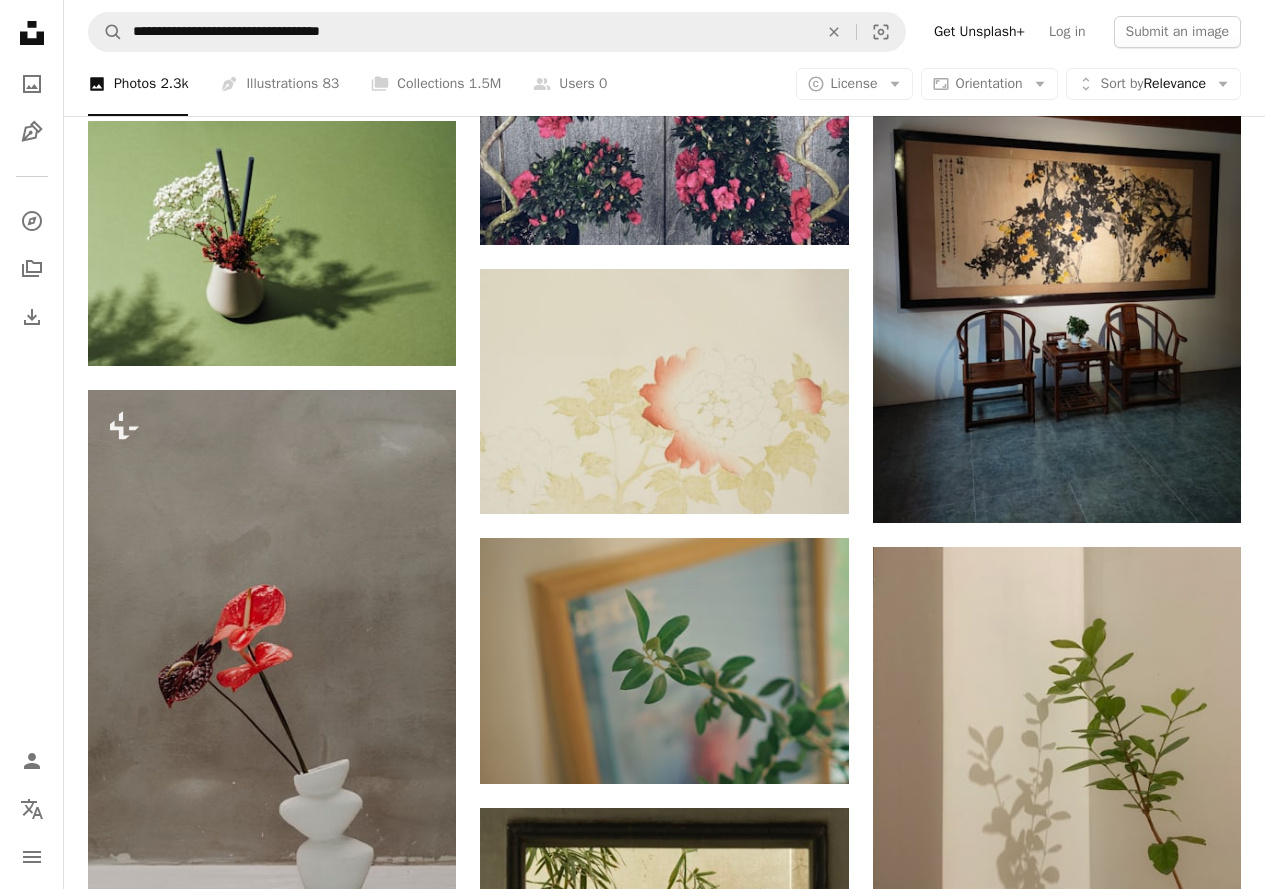 scroll, scrollTop: 7300, scrollLeft: 0, axis: vertical 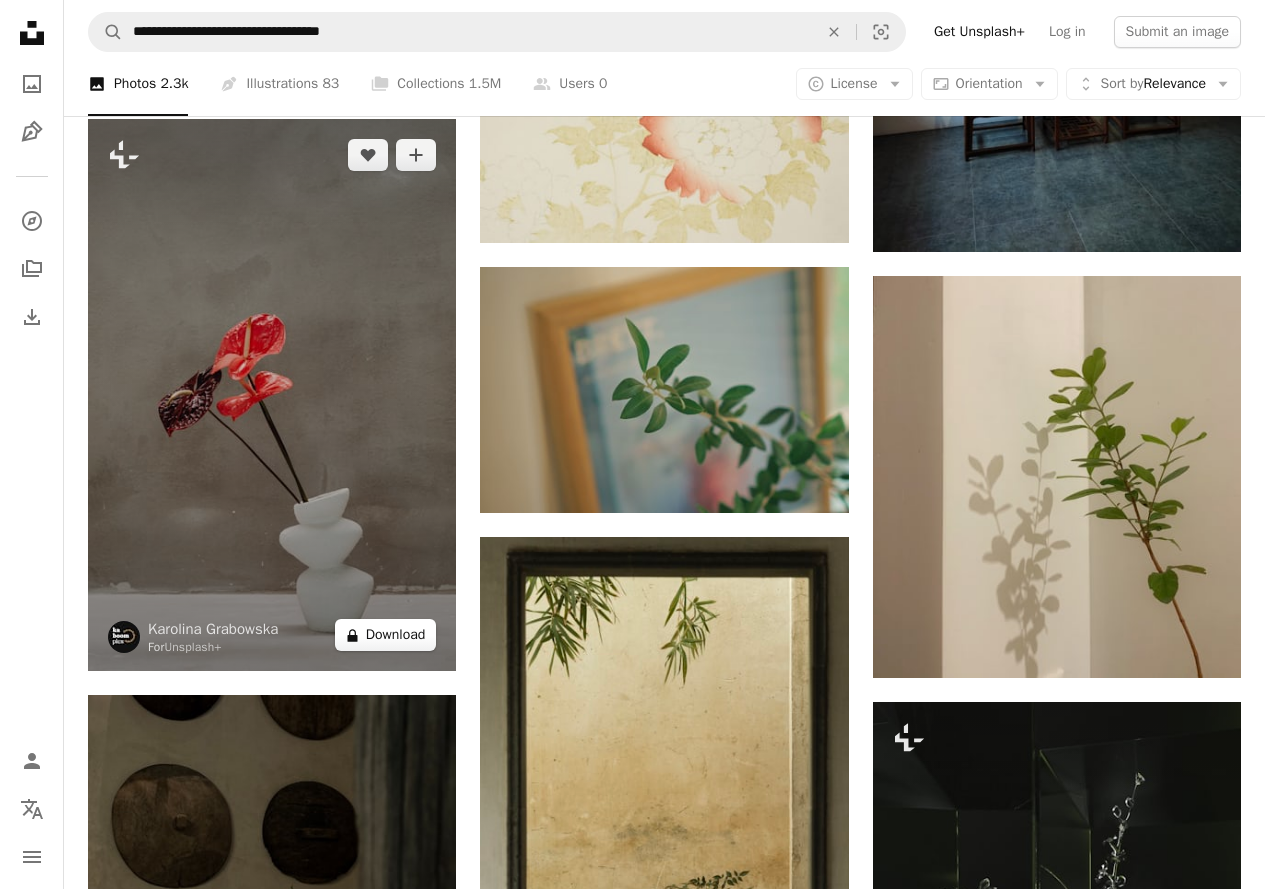 click on "A lock Download" at bounding box center [386, 635] 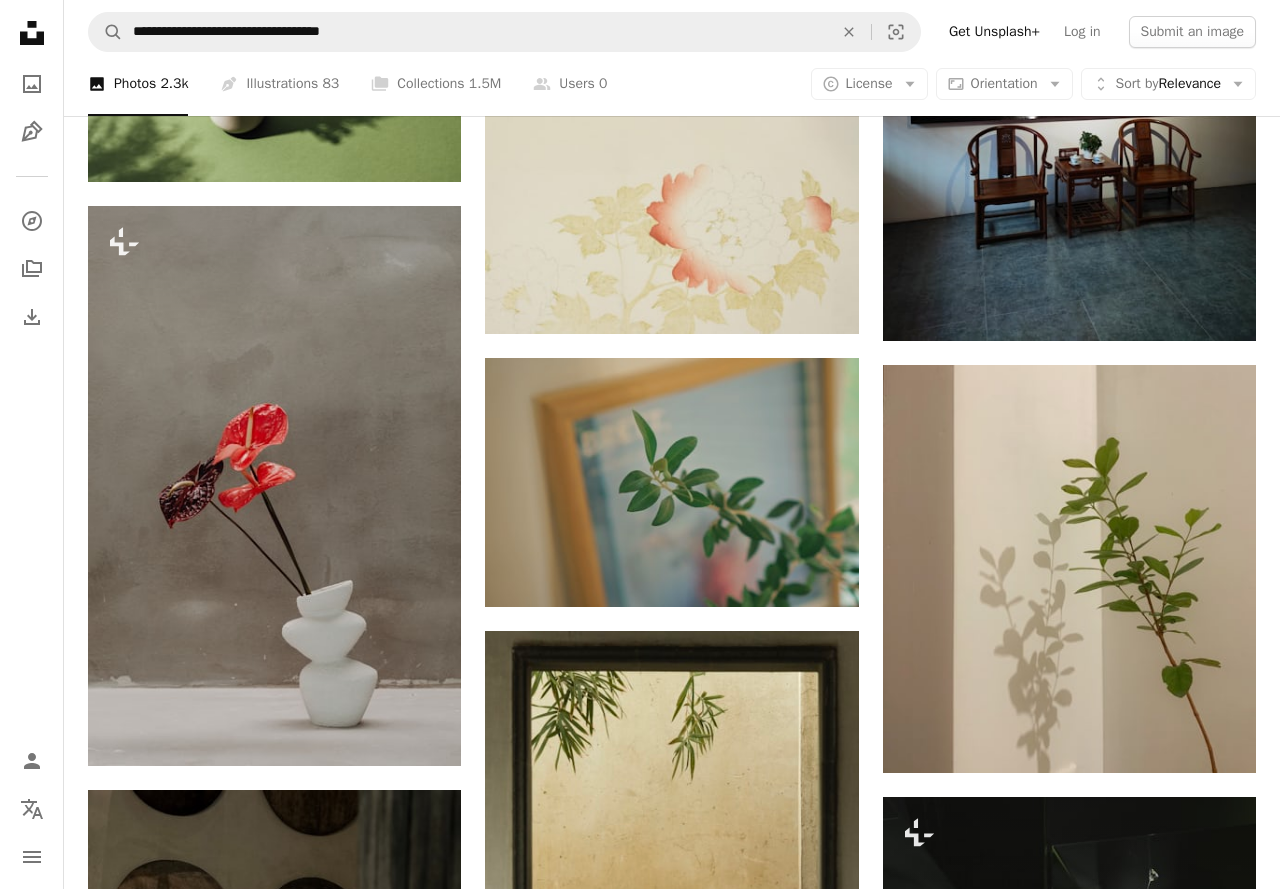 click on "An X shape Premium, ready to use images. Get unlimited access. A plus sign Members-only content added monthly A plus sign Unlimited royalty-free downloads A plus sign Illustrations  New A plus sign Enhanced legal protections yearly 65%  off monthly $20   $7 USD per month * Get  Unsplash+ * When paid annually, billed upfront  $84 Taxes where applicable. Renews automatically. Cancel anytime." at bounding box center [640, 3862] 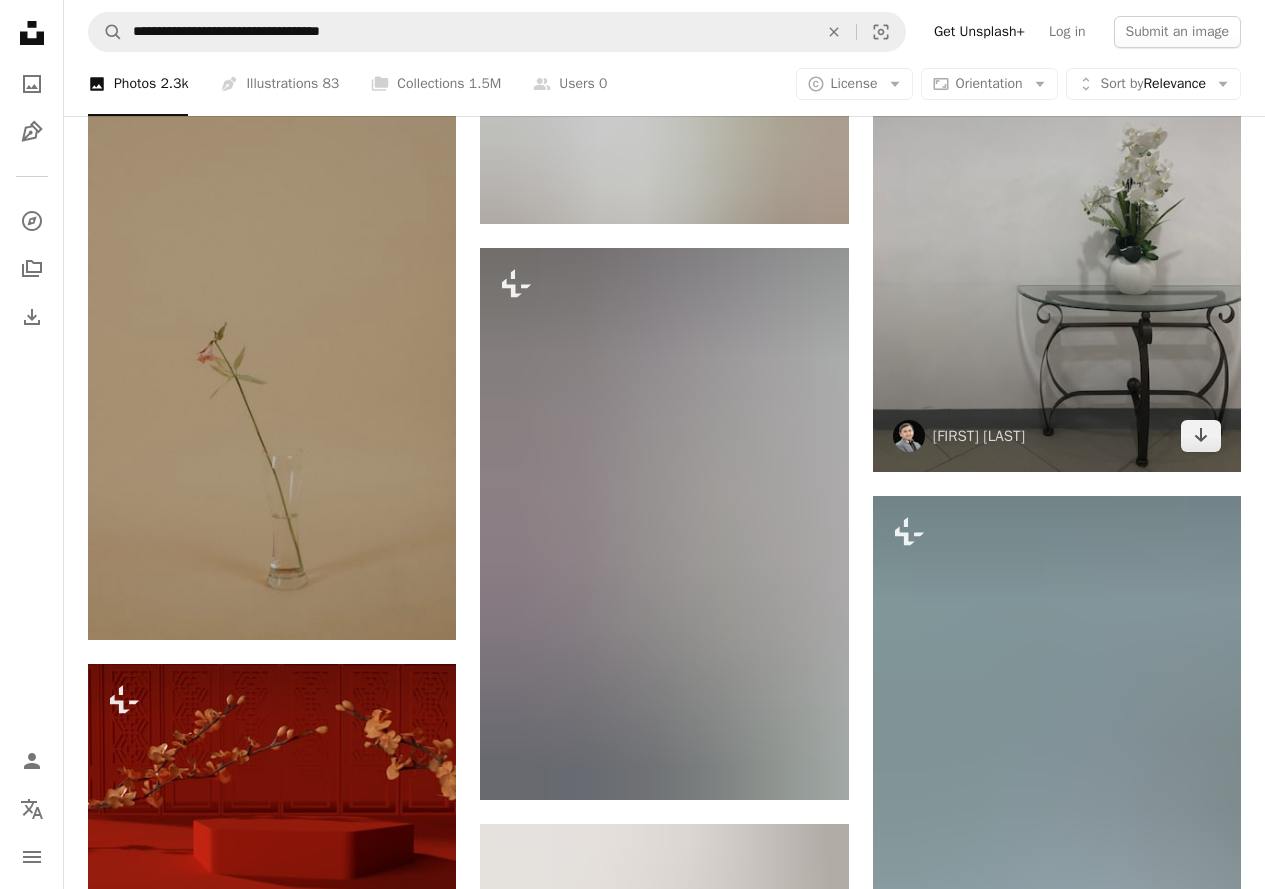 scroll, scrollTop: 12400, scrollLeft: 0, axis: vertical 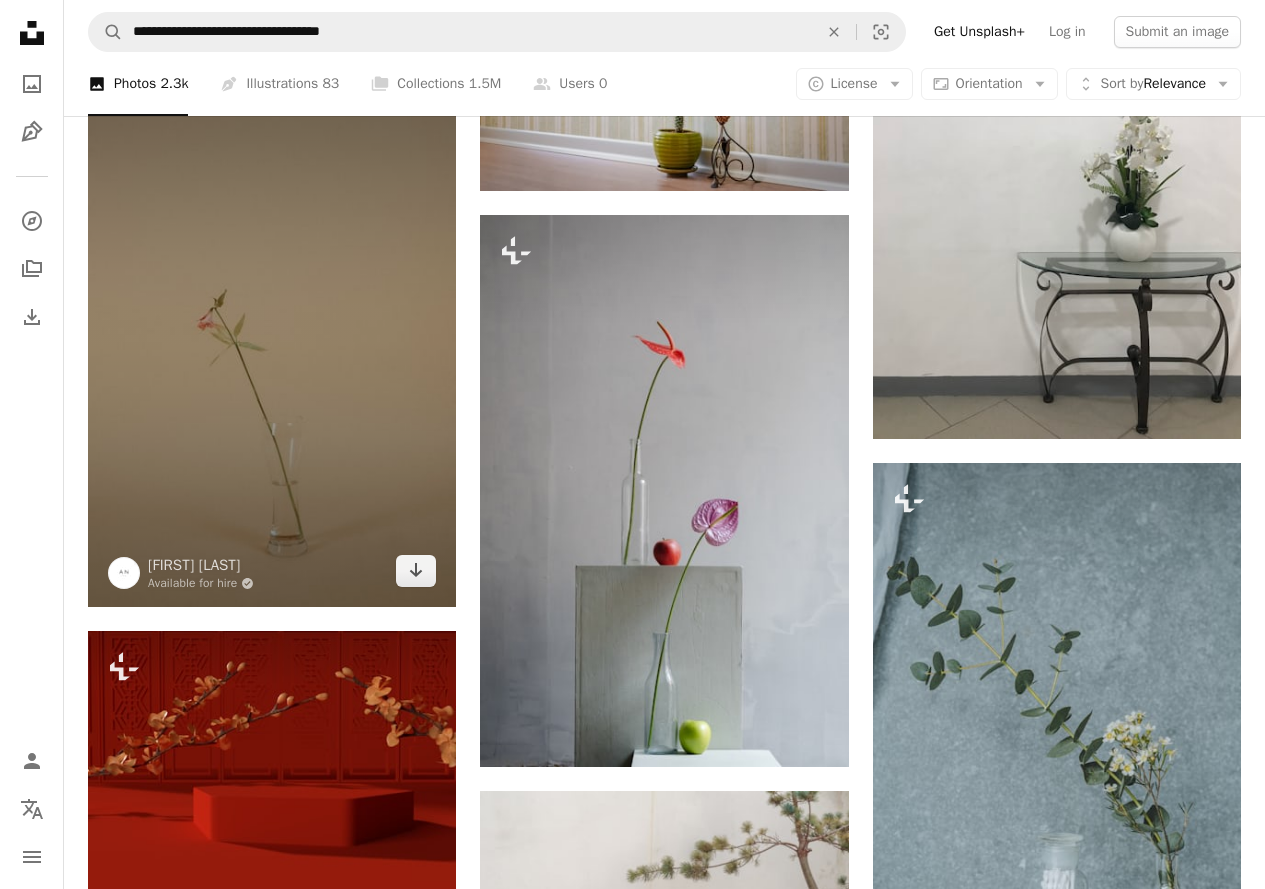 click at bounding box center [272, 331] 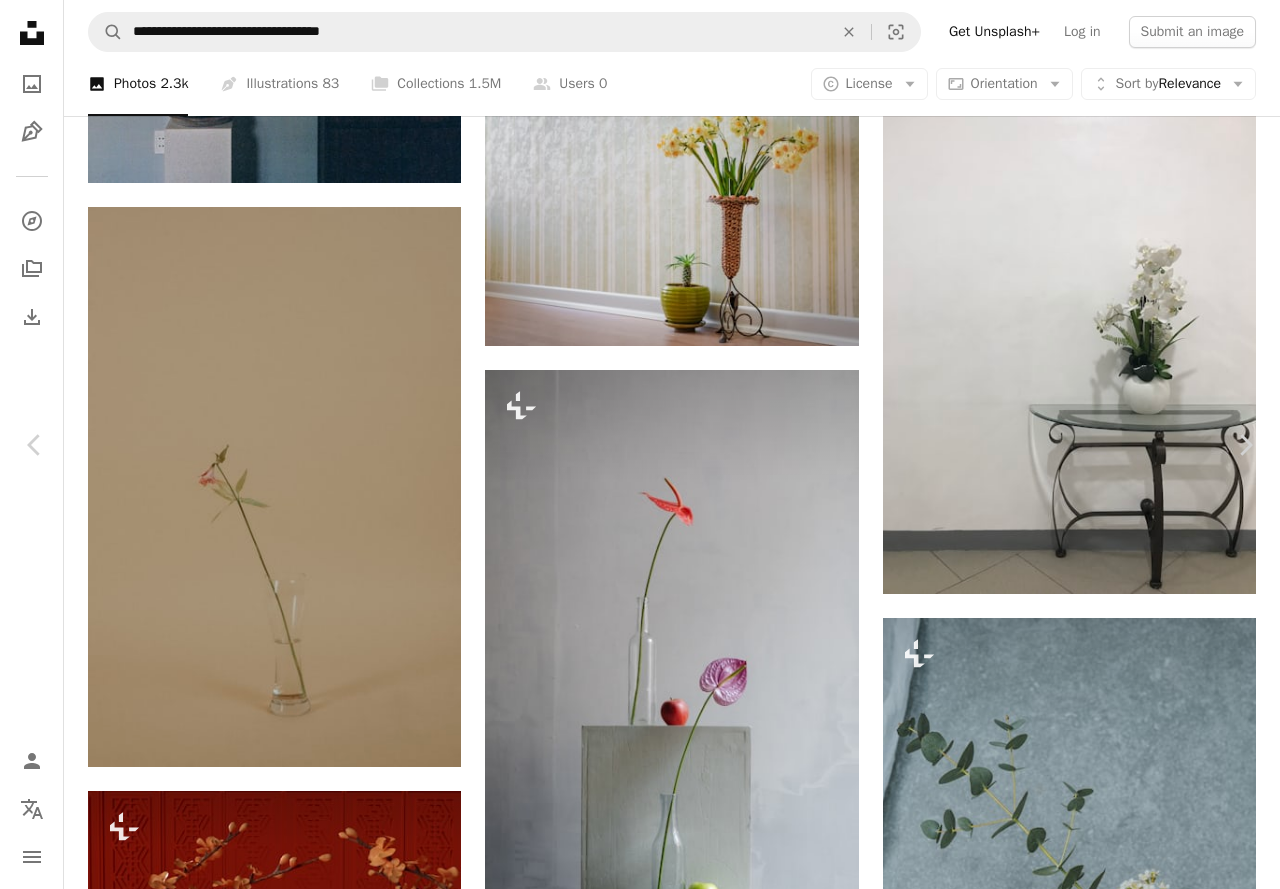 click on "Download free" at bounding box center [1081, 3625] 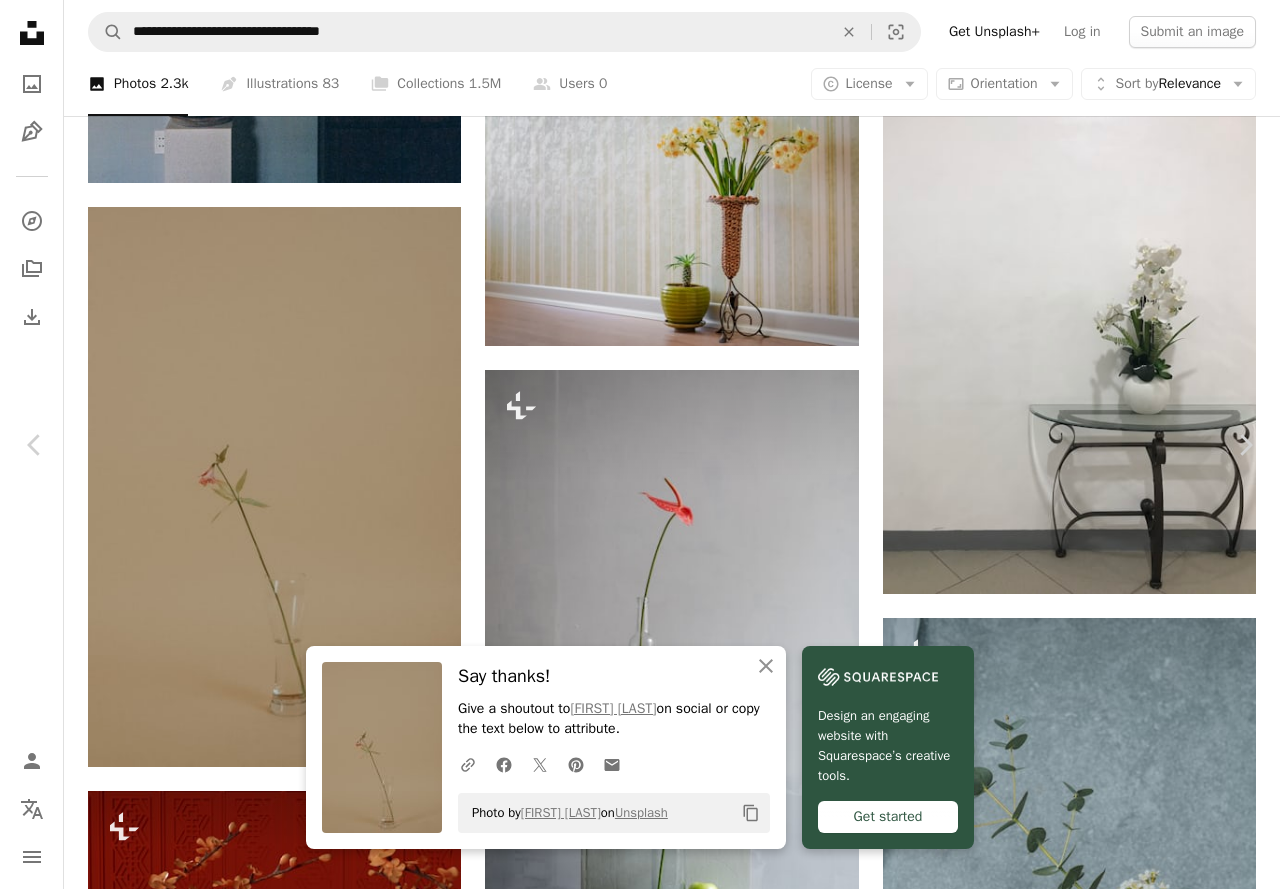 click on "An X shape" at bounding box center (20, 20) 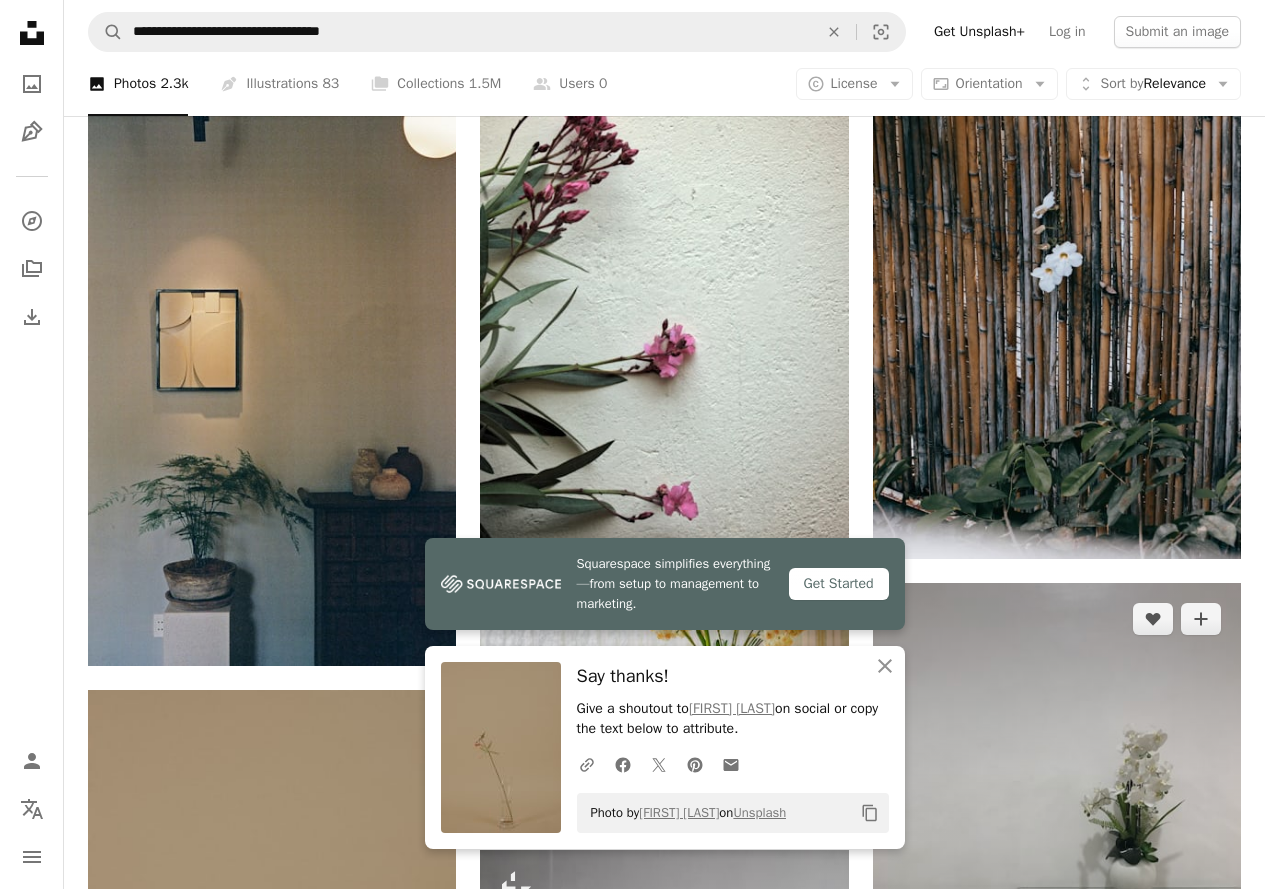 scroll, scrollTop: 11800, scrollLeft: 0, axis: vertical 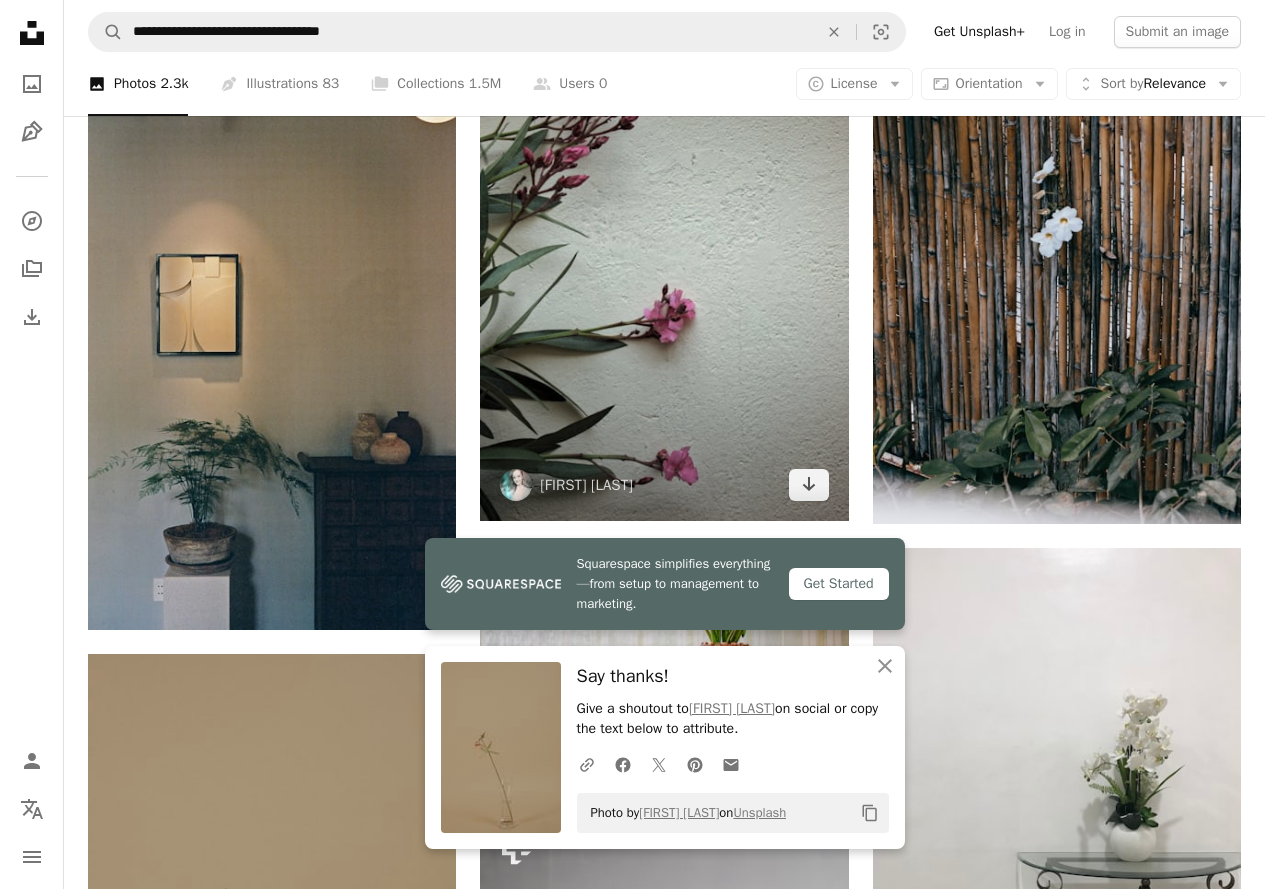 click at bounding box center [664, 266] 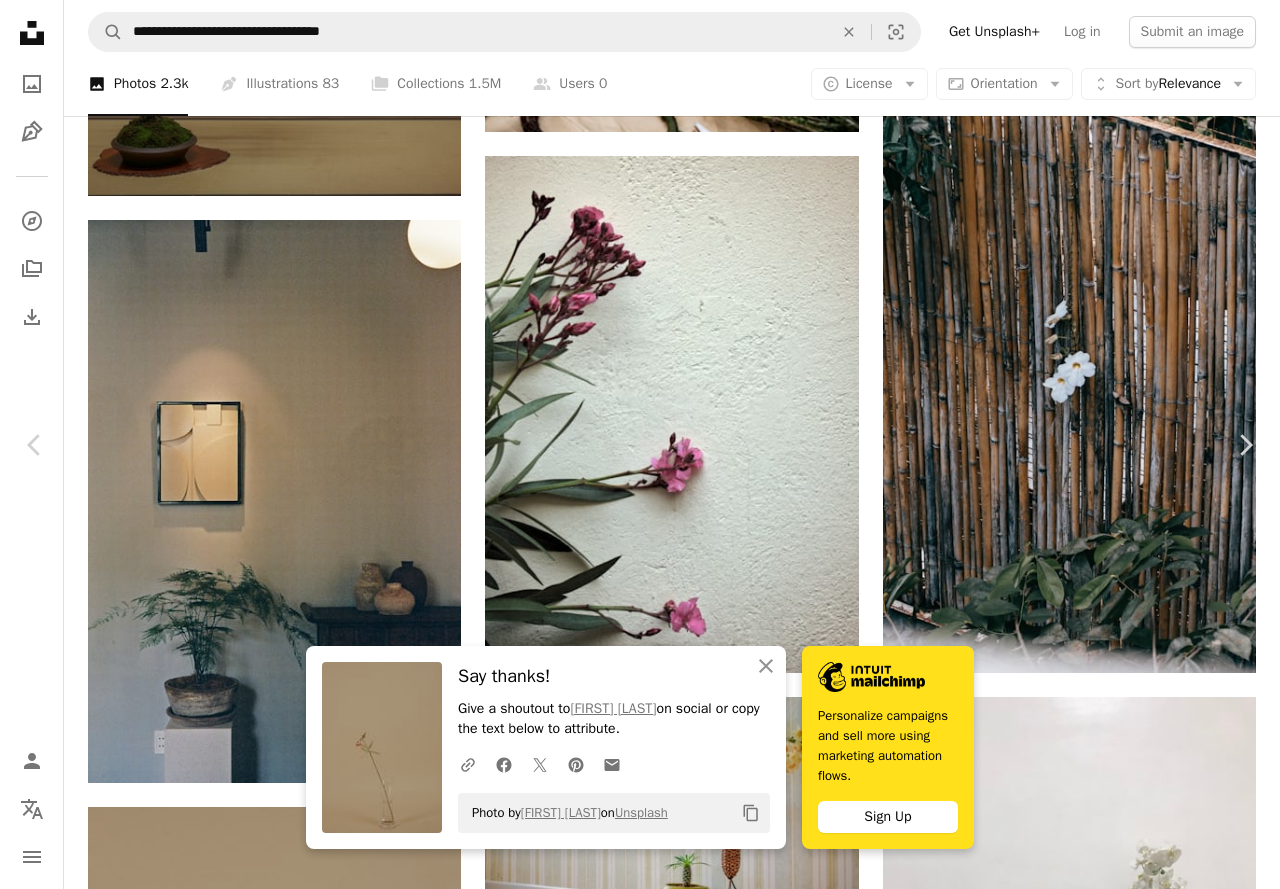 click on "Download free" at bounding box center [1081, 4226] 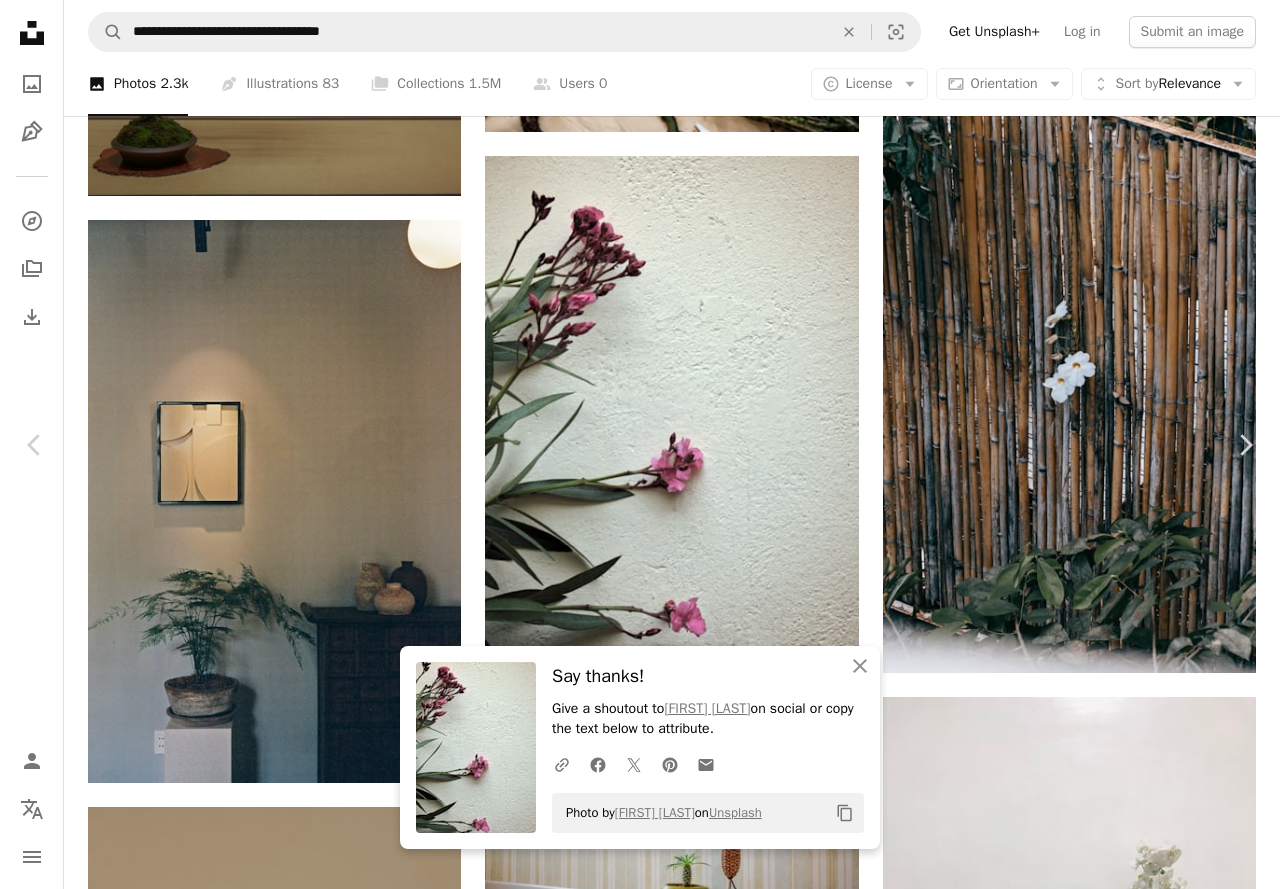 drag, startPoint x: 29, startPoint y: 19, endPoint x: 95, endPoint y: 82, distance: 91.24144 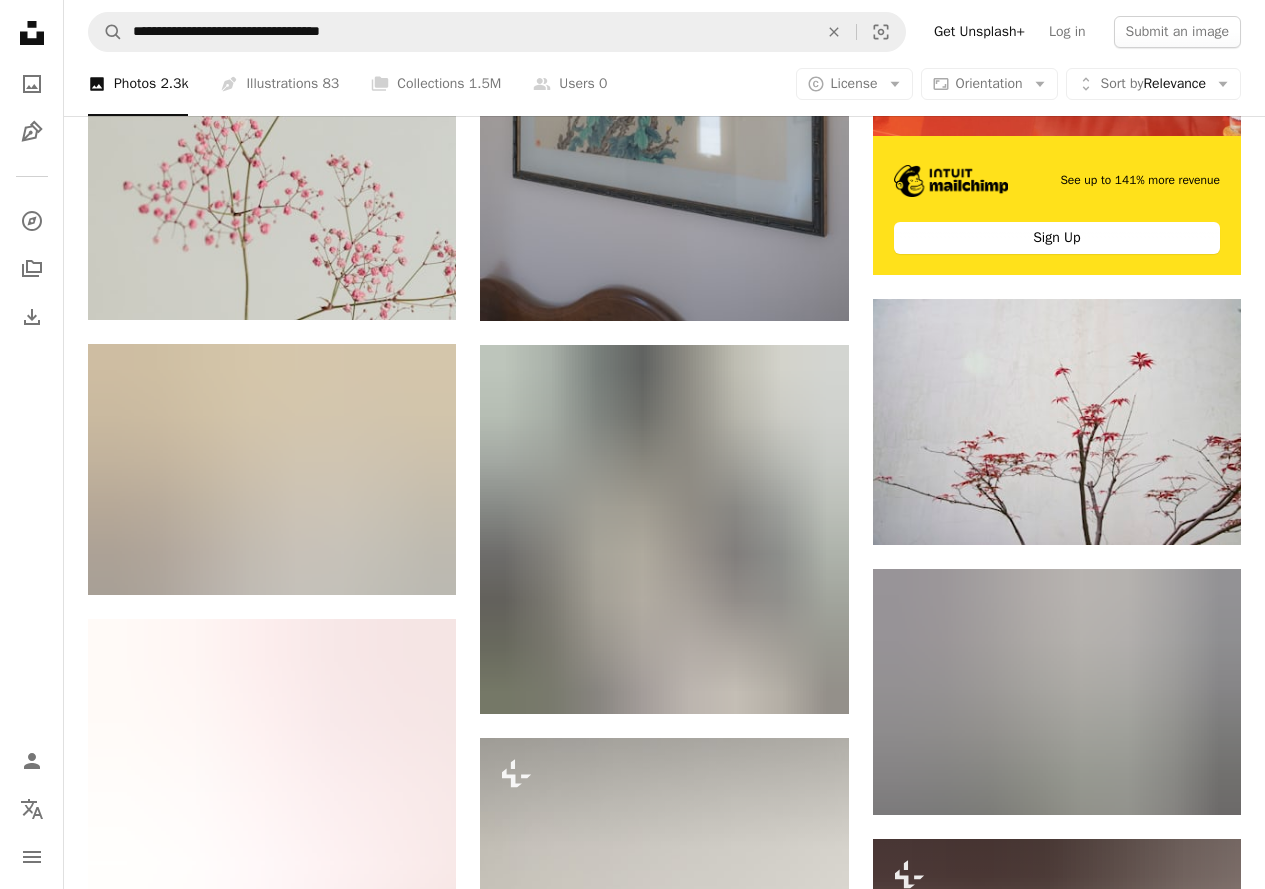 scroll, scrollTop: 700, scrollLeft: 0, axis: vertical 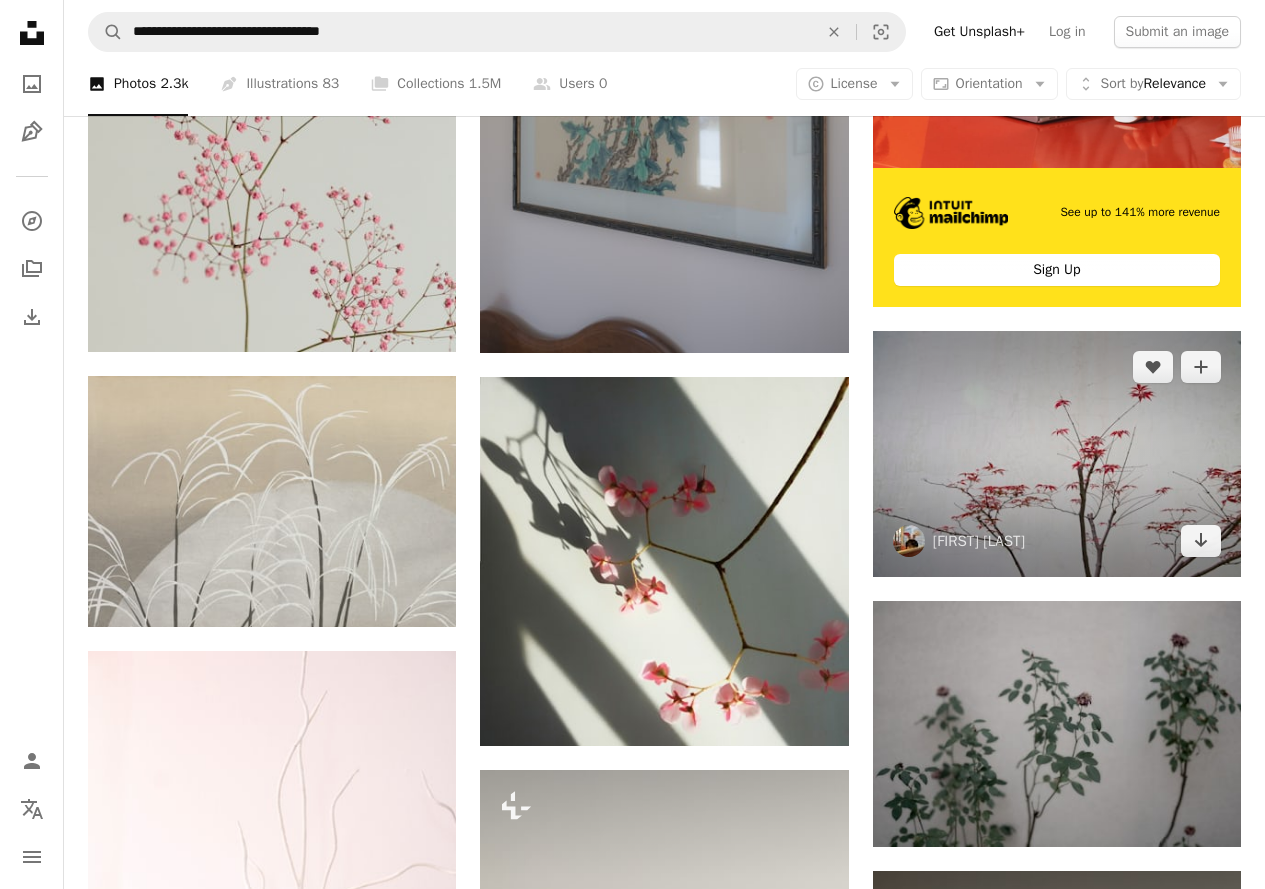 click at bounding box center [1057, 454] 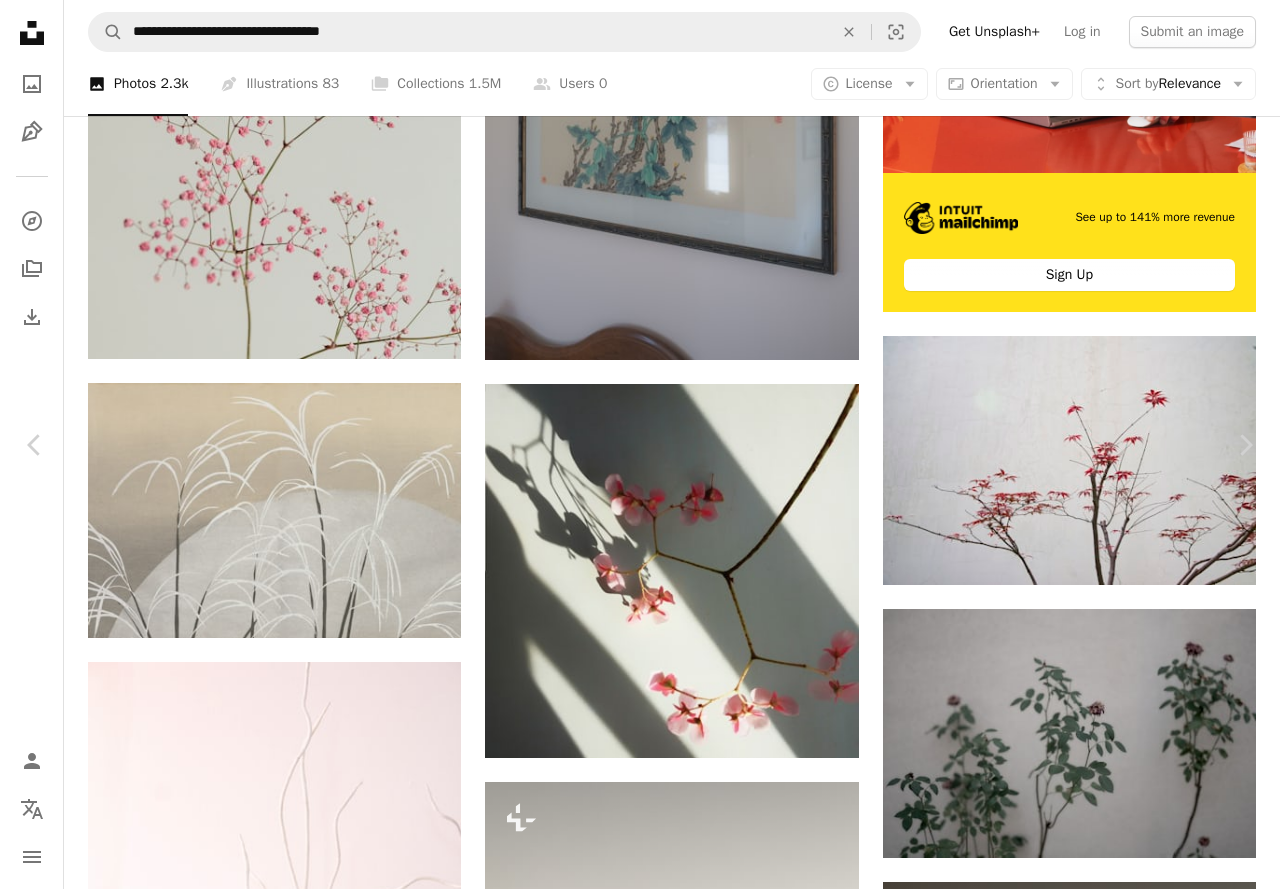 click on "Download free" at bounding box center (1081, 15326) 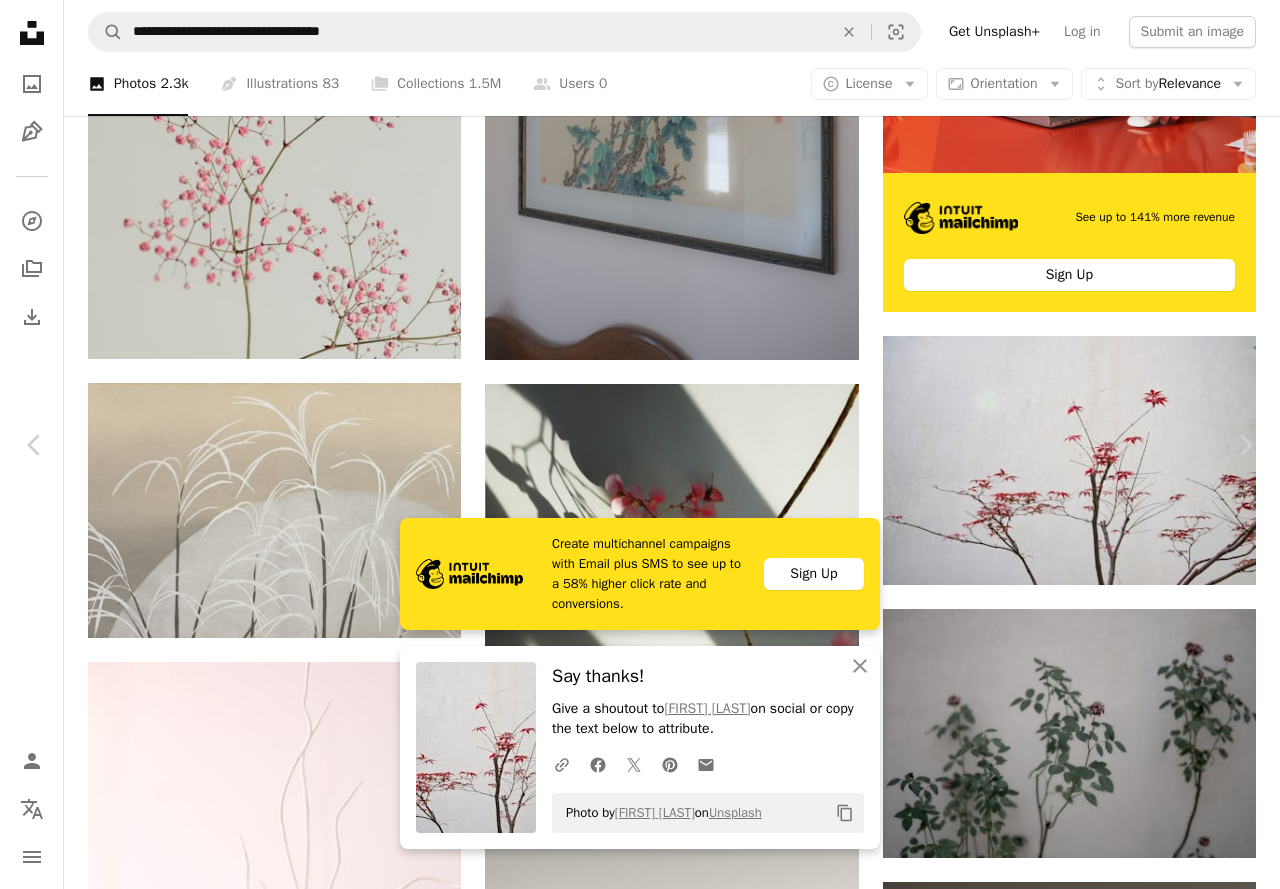 click on "Copy content [INITIAL] [LAST] A heart A plus sign Download free Chevron down" at bounding box center (632, 15326) 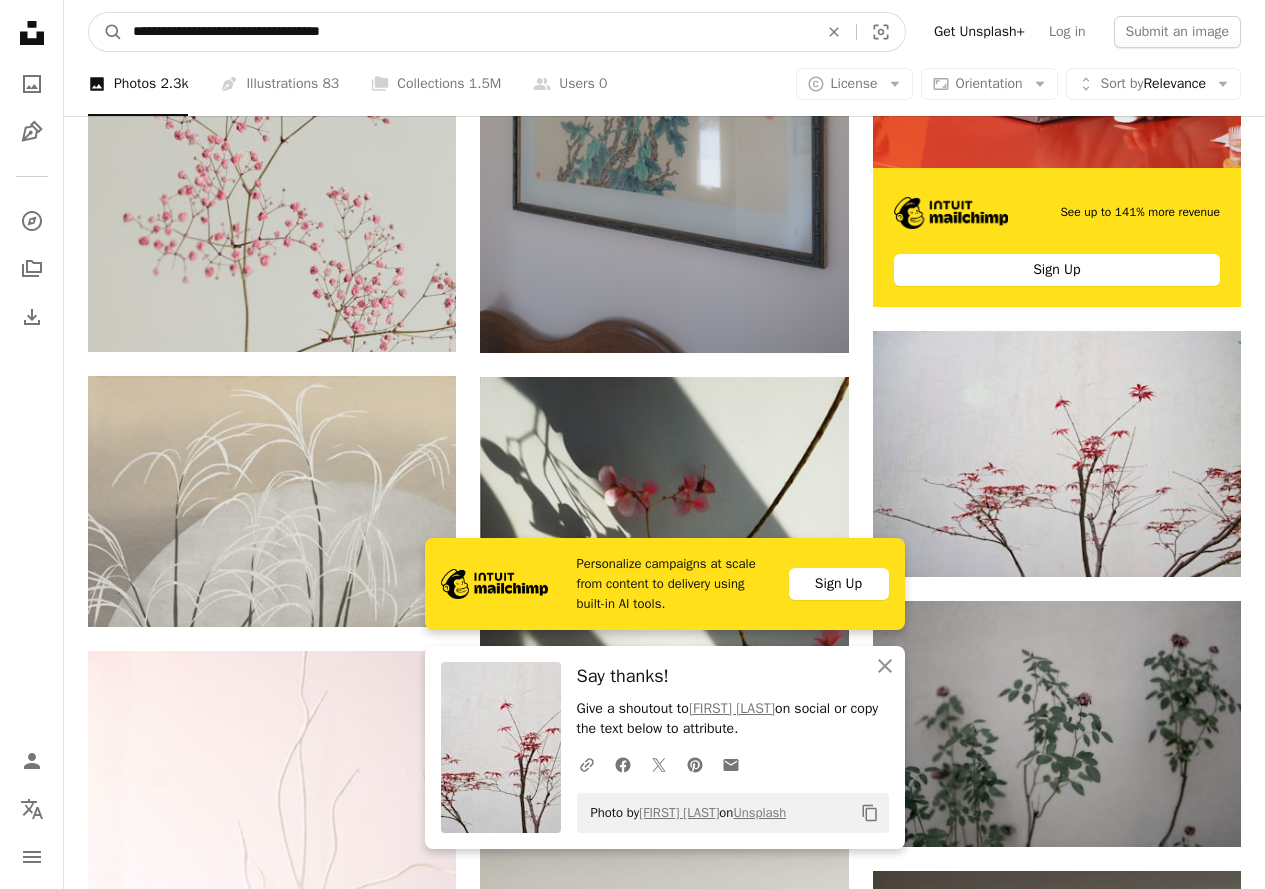 click on "**********" at bounding box center [467, 32] 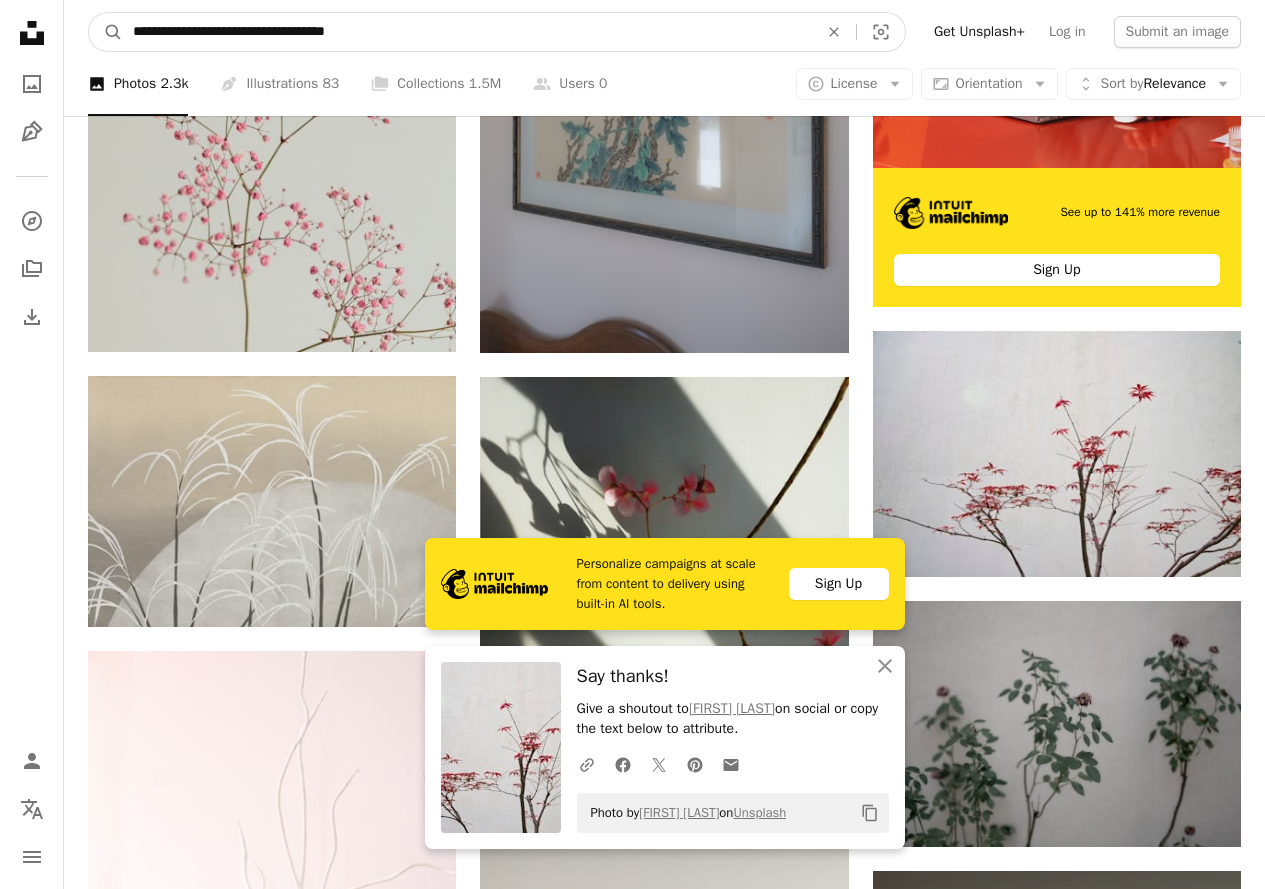 click on "A magnifying glass" at bounding box center [106, 32] 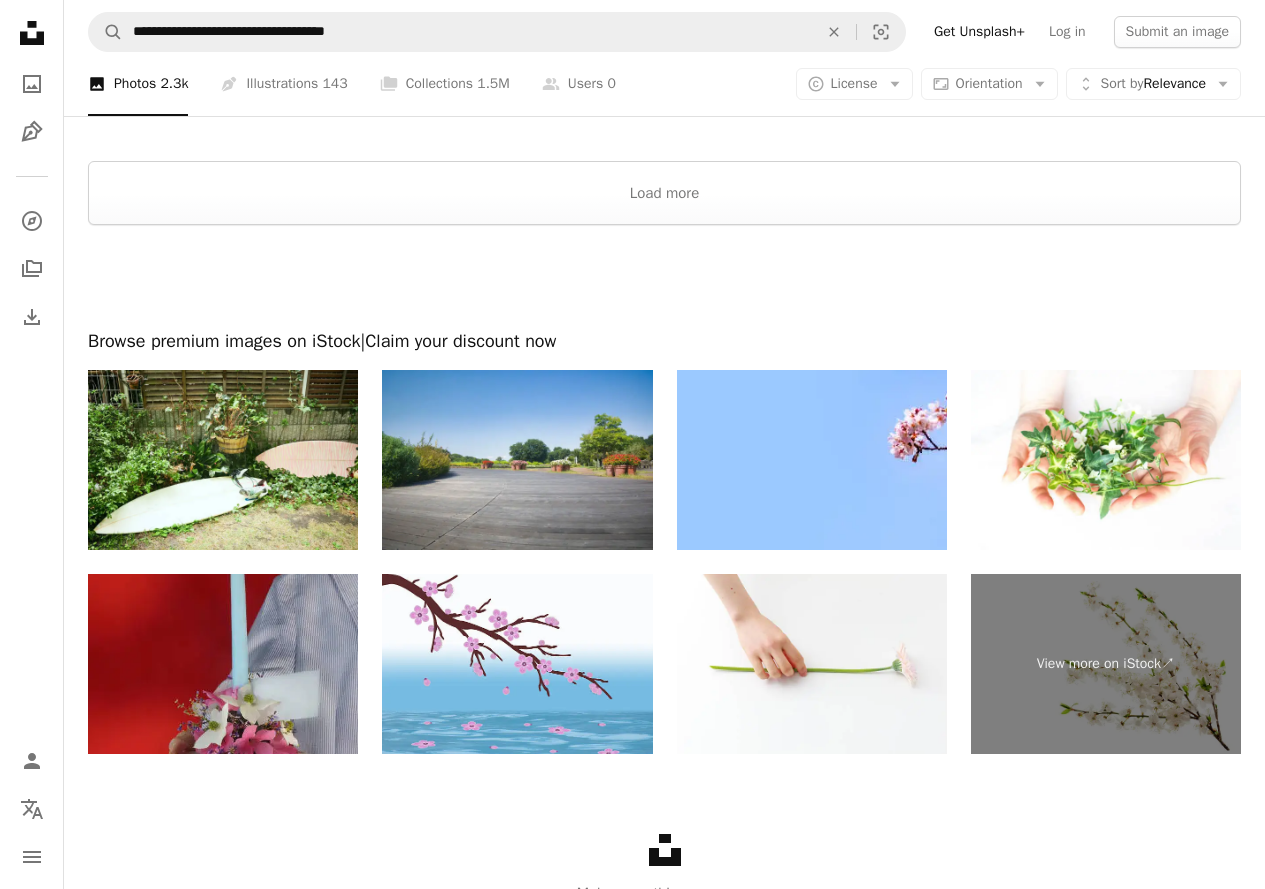 scroll, scrollTop: 4200, scrollLeft: 0, axis: vertical 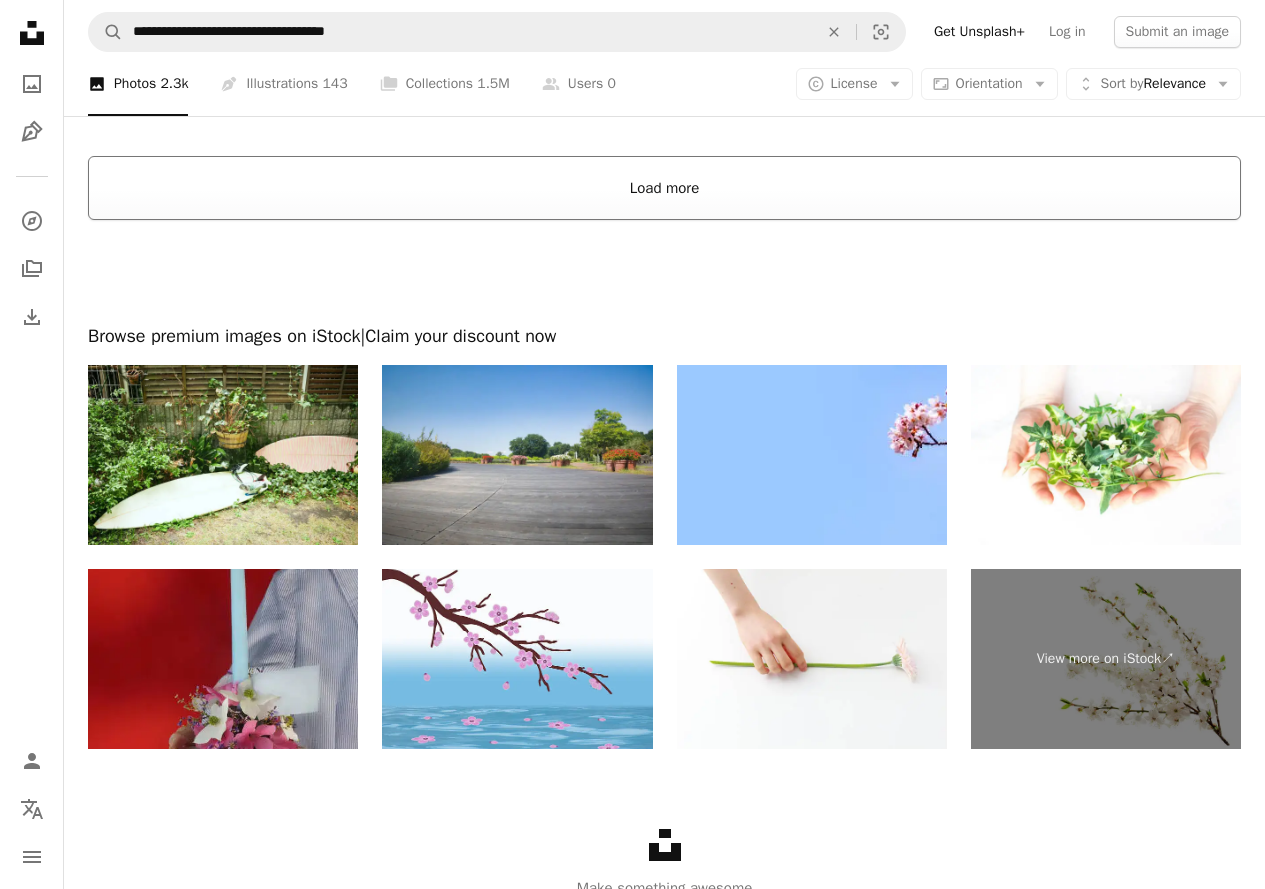 click on "Load more" at bounding box center (664, 188) 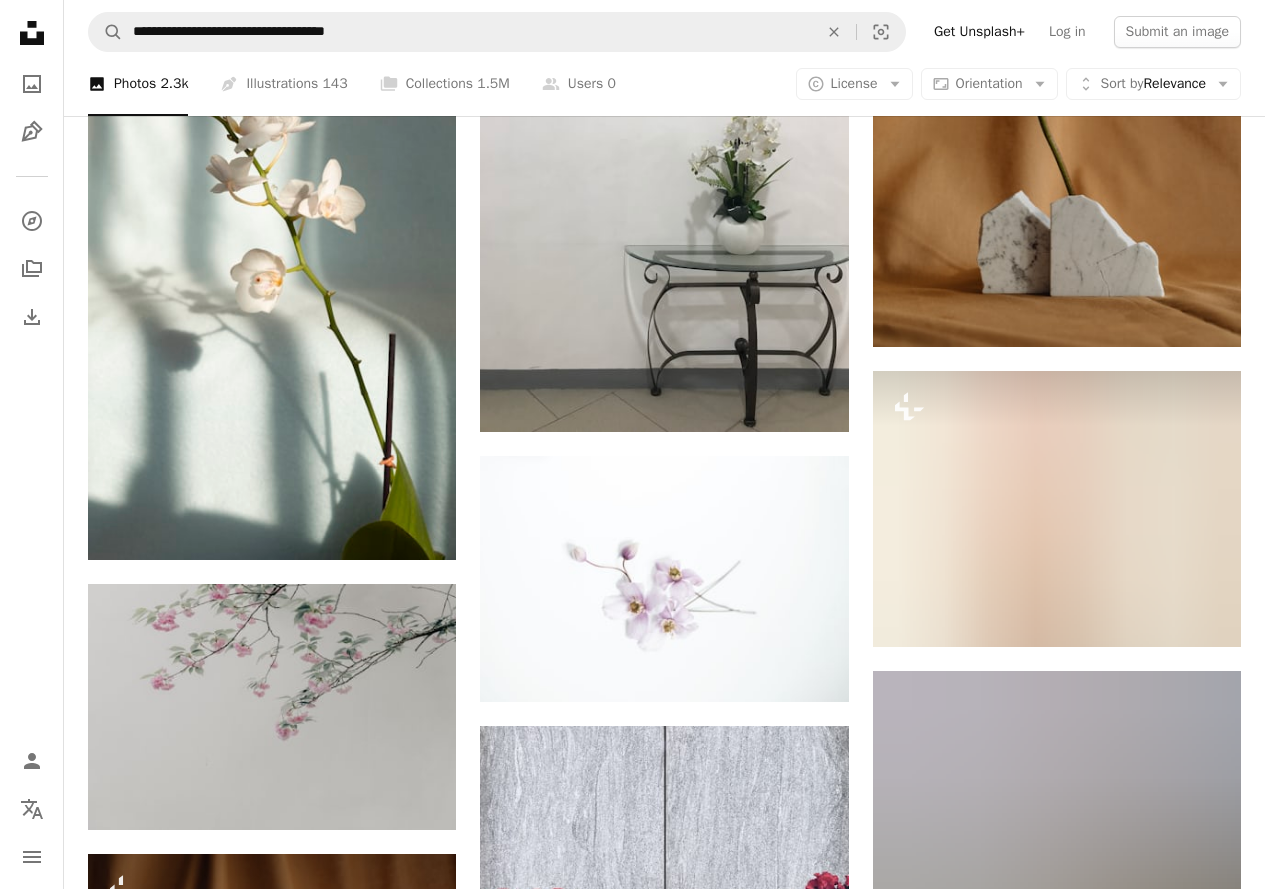 scroll, scrollTop: 6400, scrollLeft: 0, axis: vertical 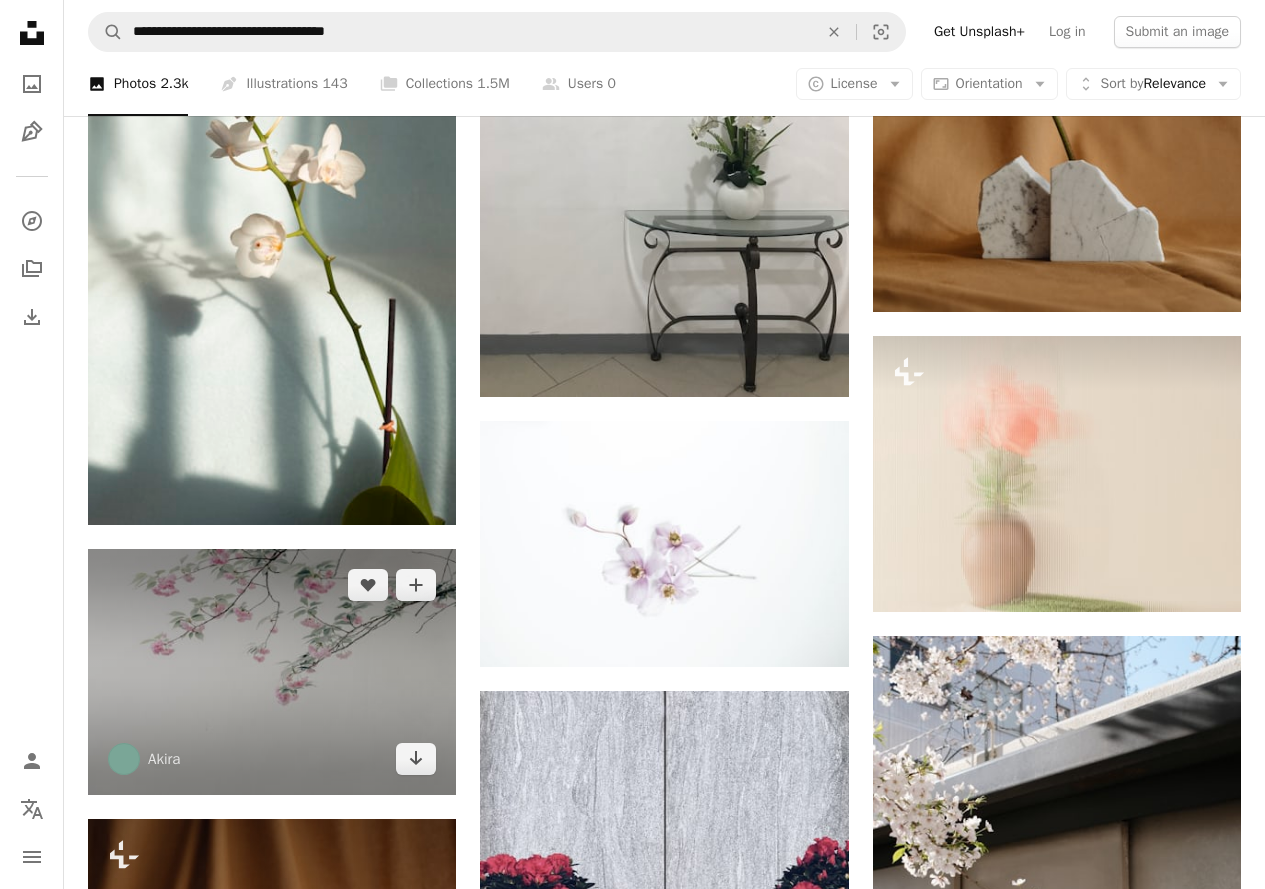 click at bounding box center [272, 672] 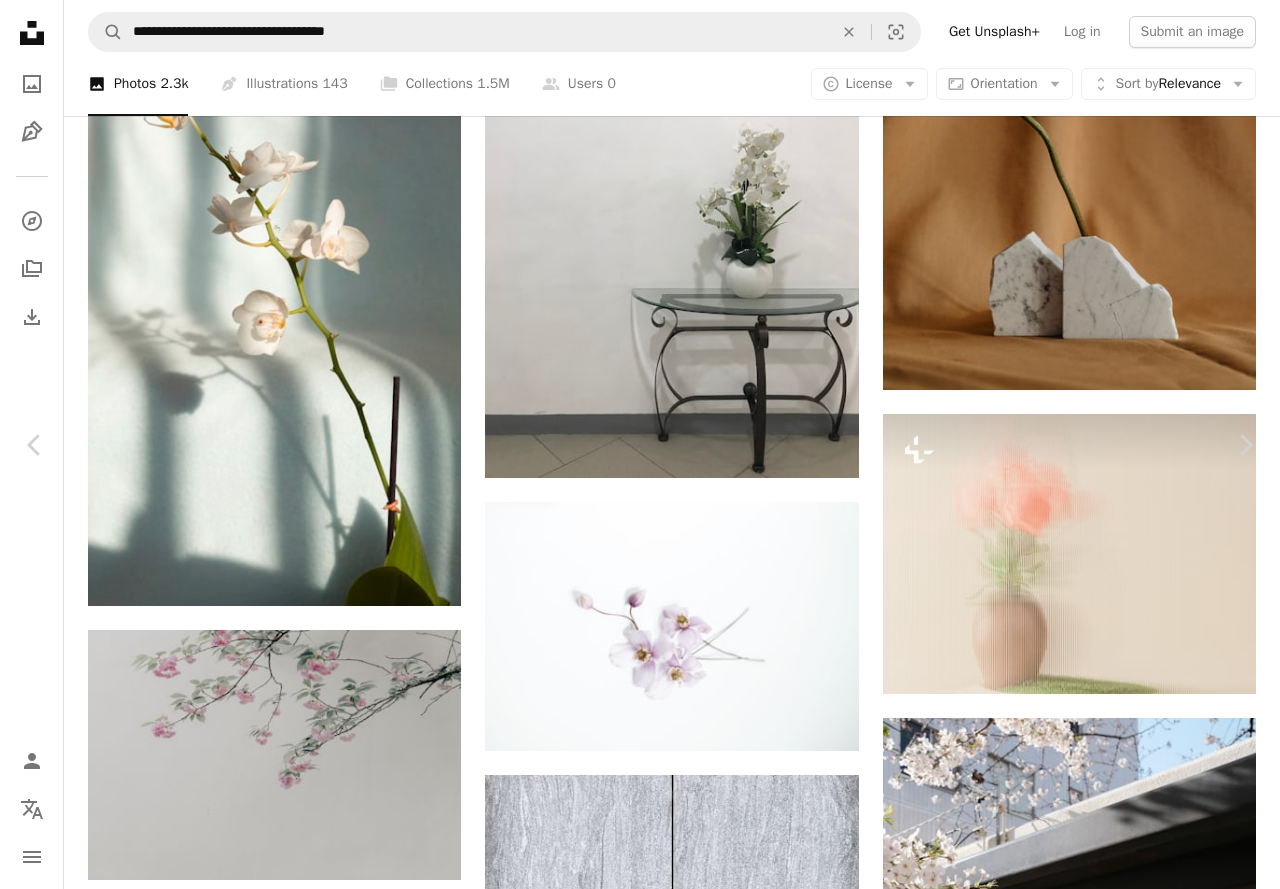 click on "Download free" at bounding box center [1081, 4406] 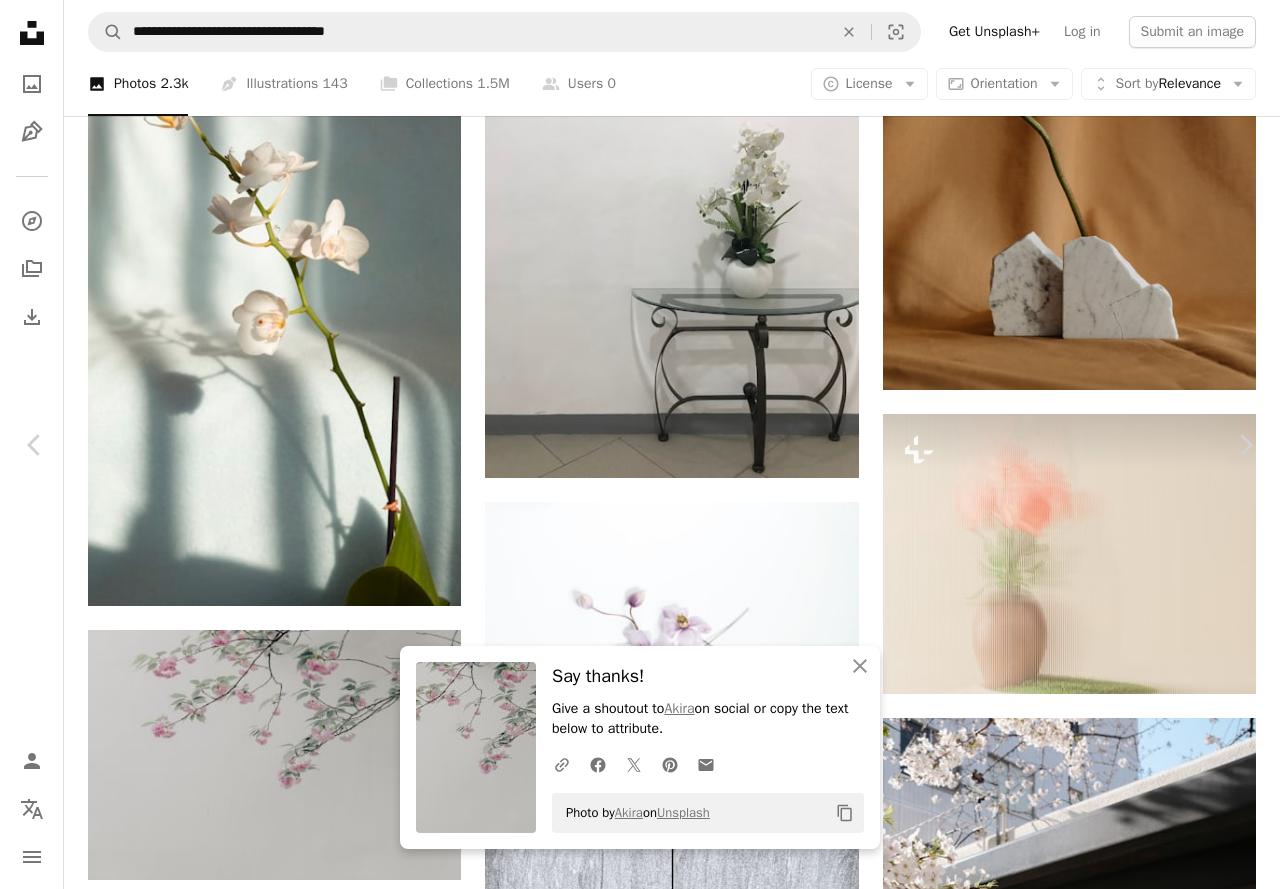 click on "An X shape" at bounding box center (20, 20) 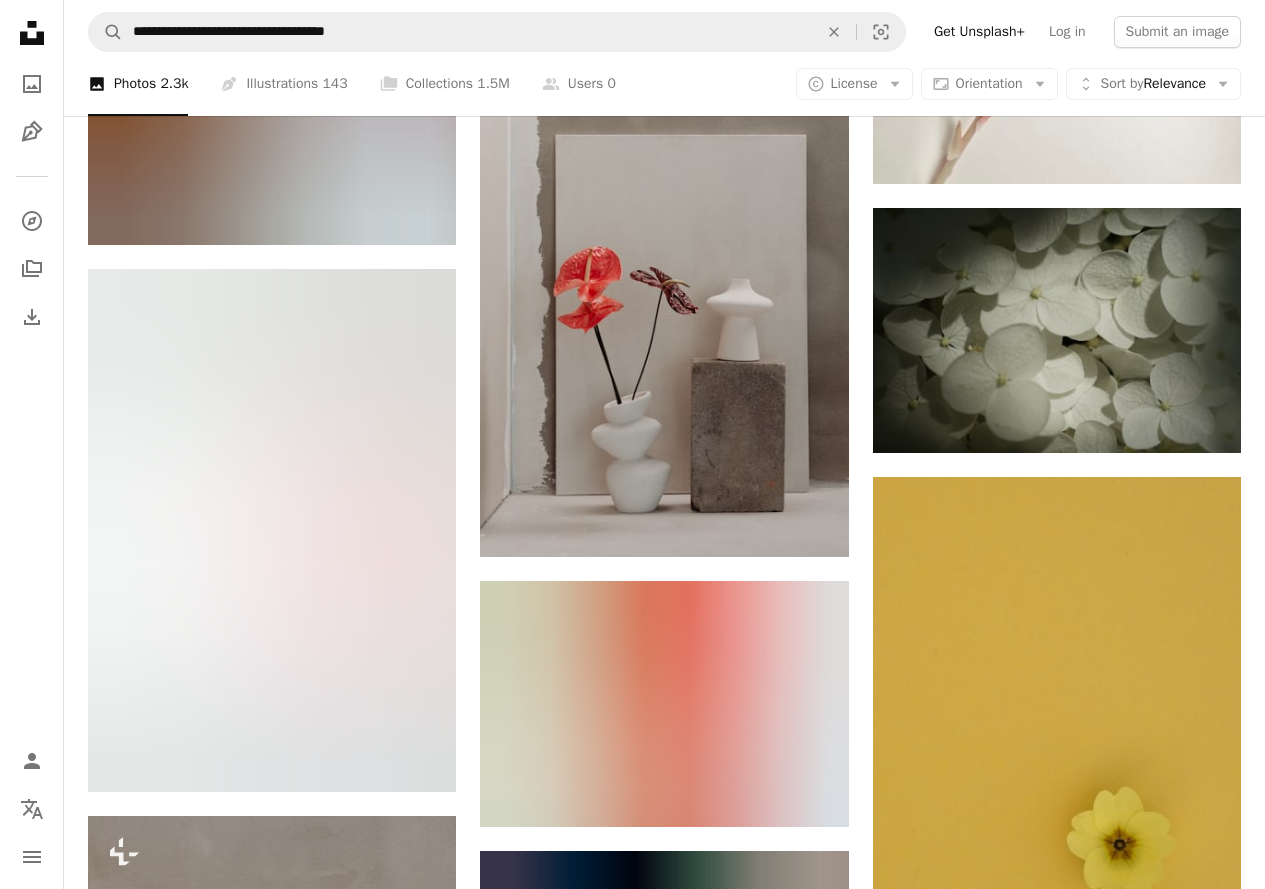 scroll, scrollTop: 2500, scrollLeft: 0, axis: vertical 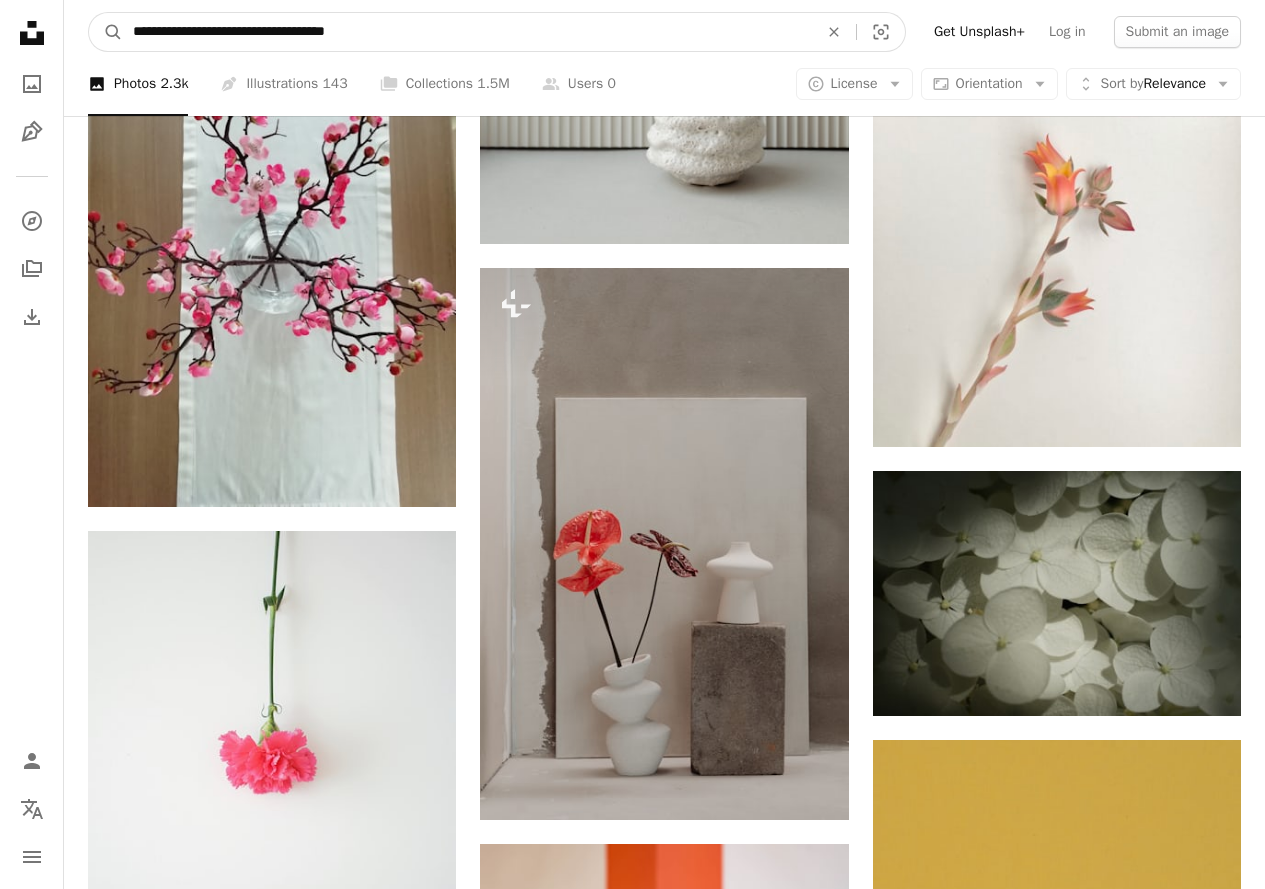 click on "**********" at bounding box center [467, 32] 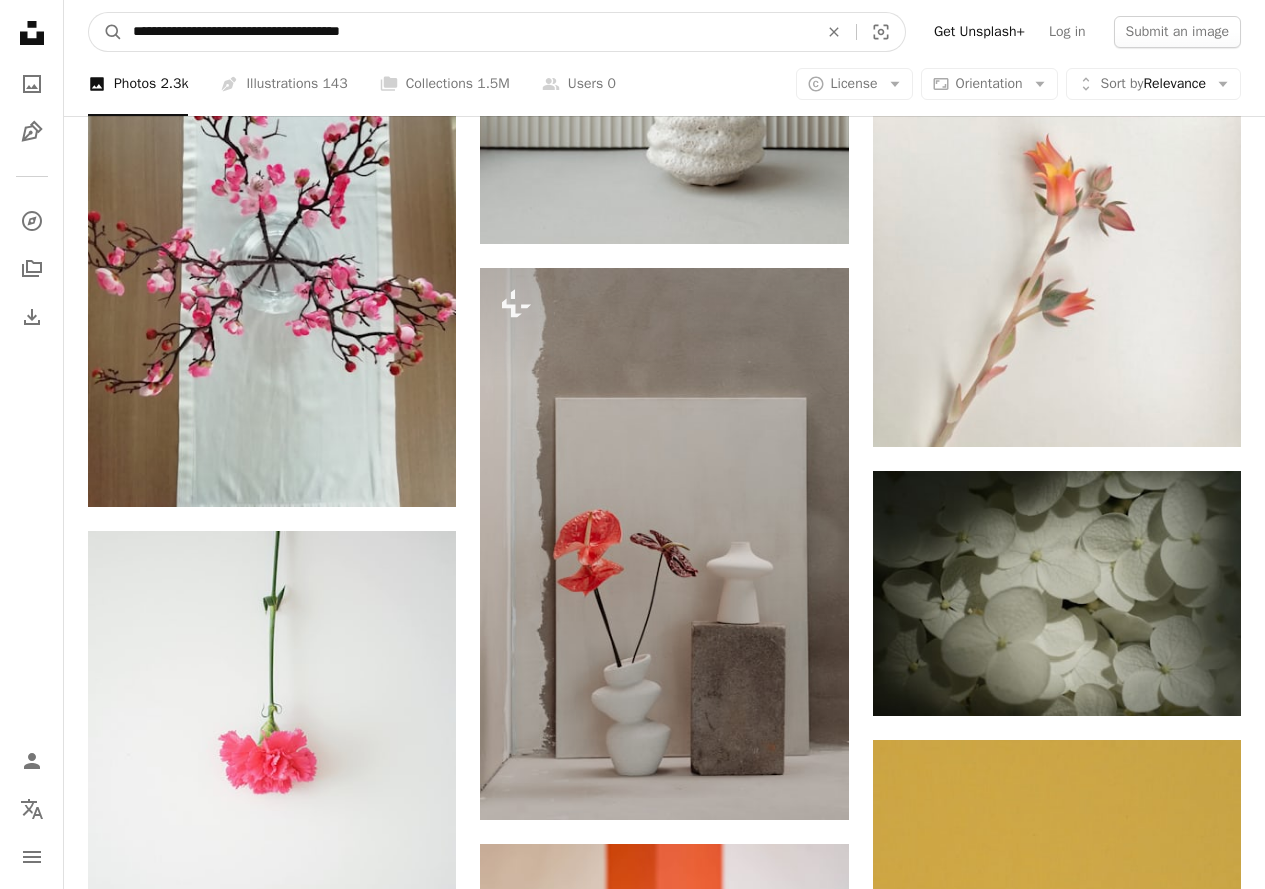 type on "**********" 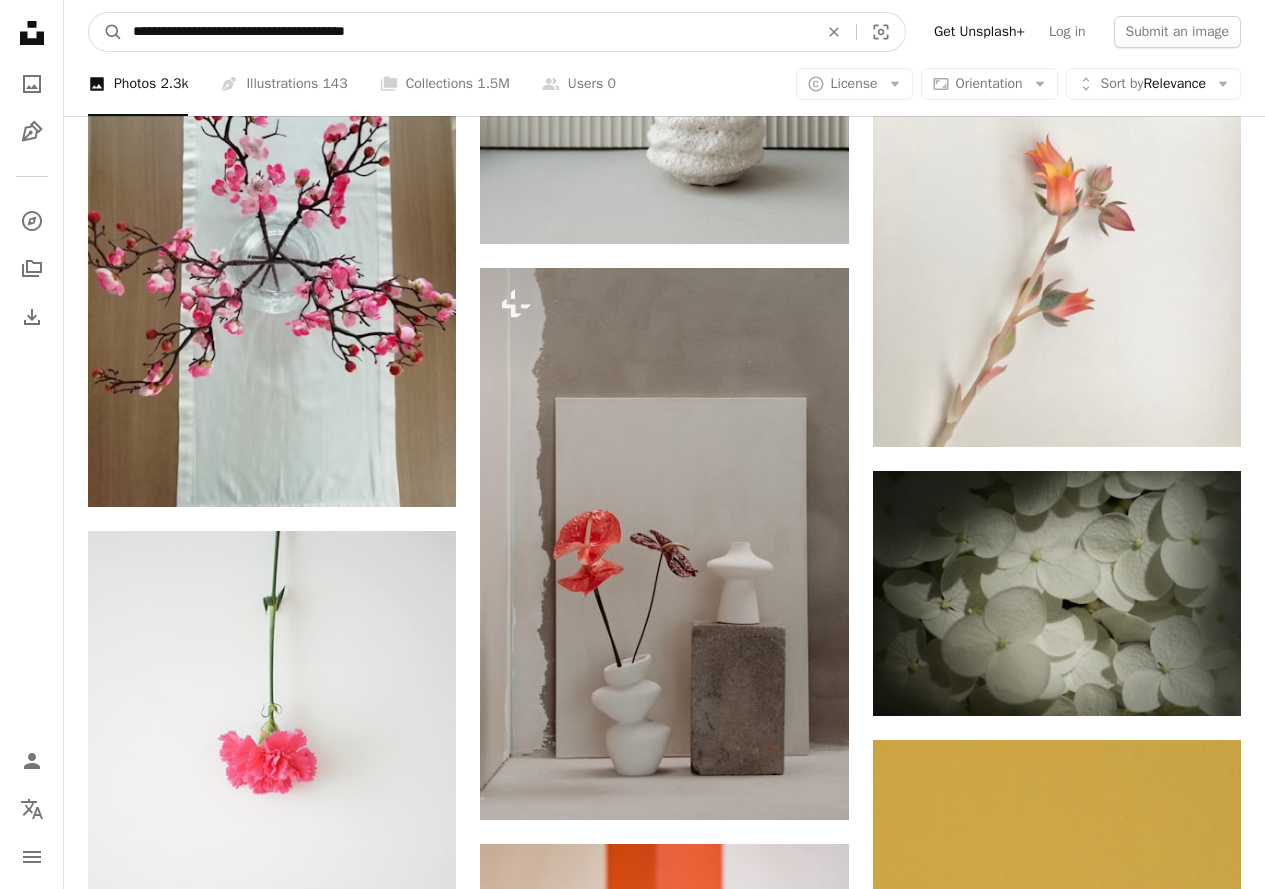 click on "A magnifying glass" at bounding box center [106, 32] 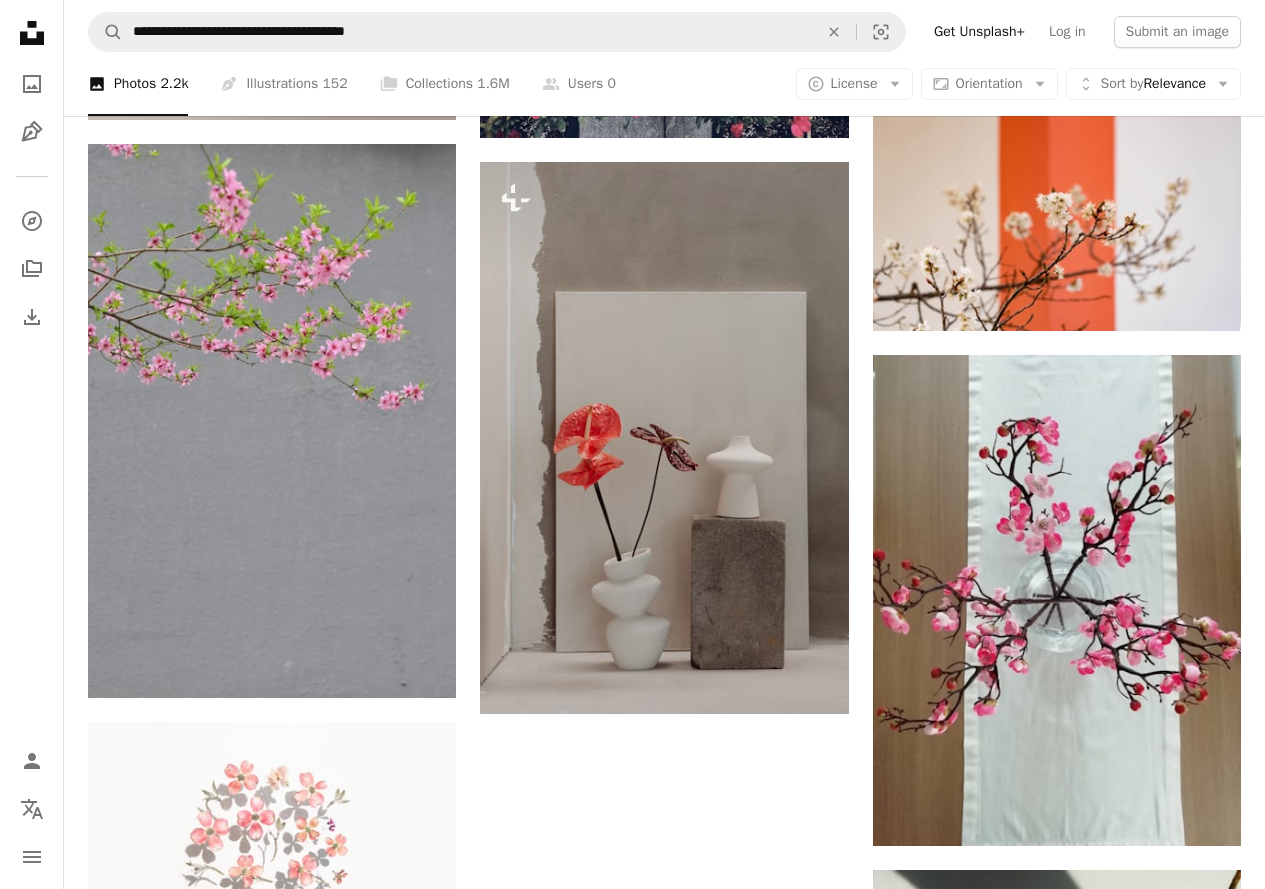 scroll, scrollTop: 3200, scrollLeft: 0, axis: vertical 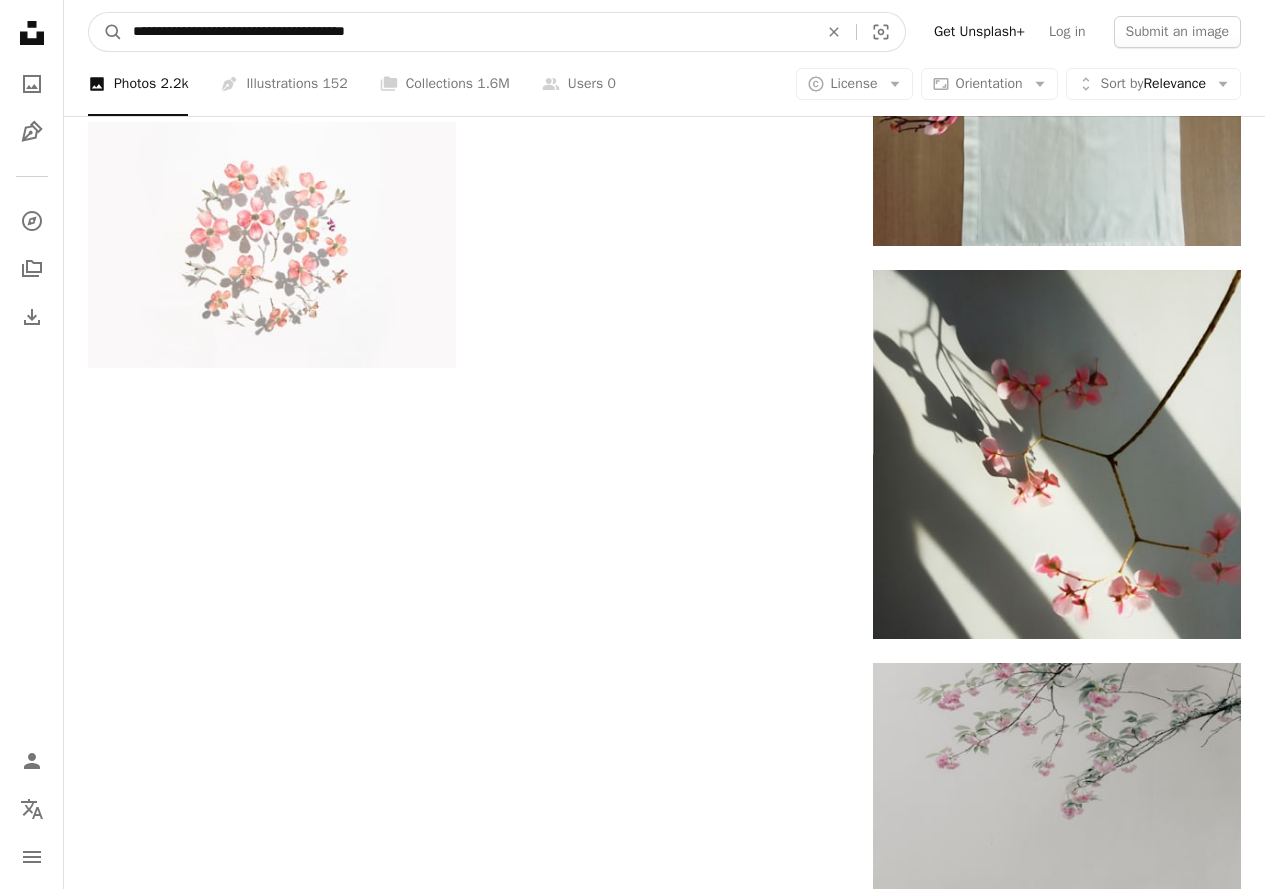 click on "**********" at bounding box center [467, 32] 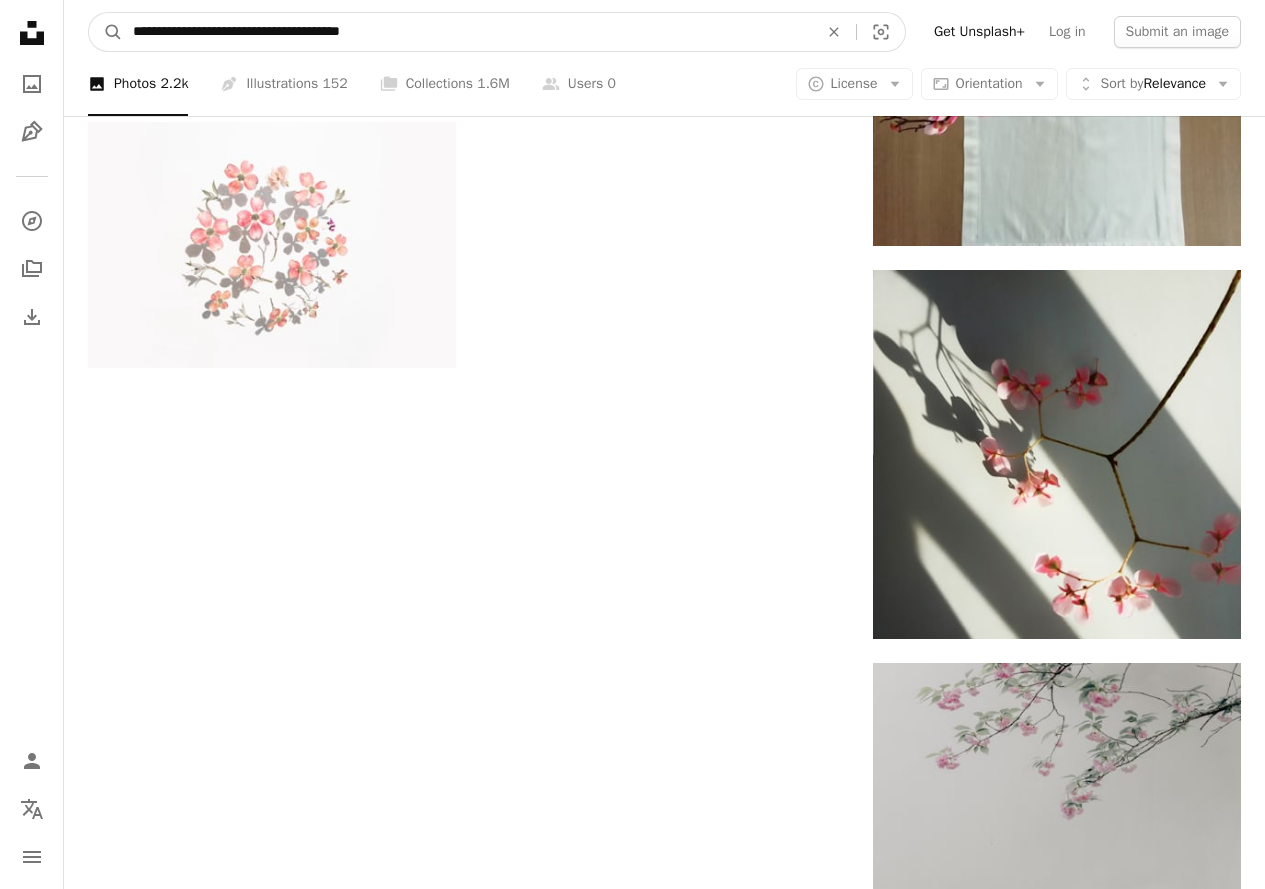 type on "**********" 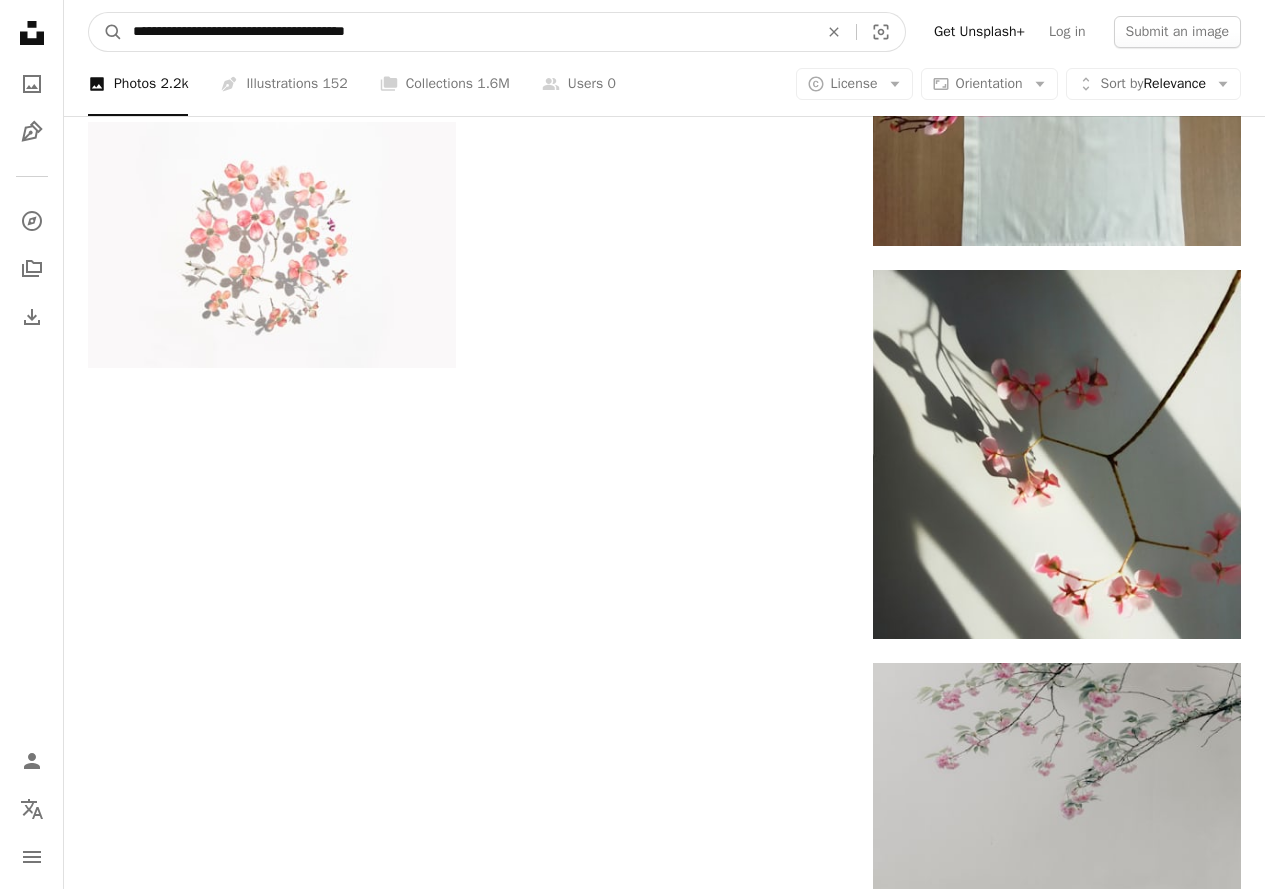 click on "A magnifying glass" at bounding box center [106, 32] 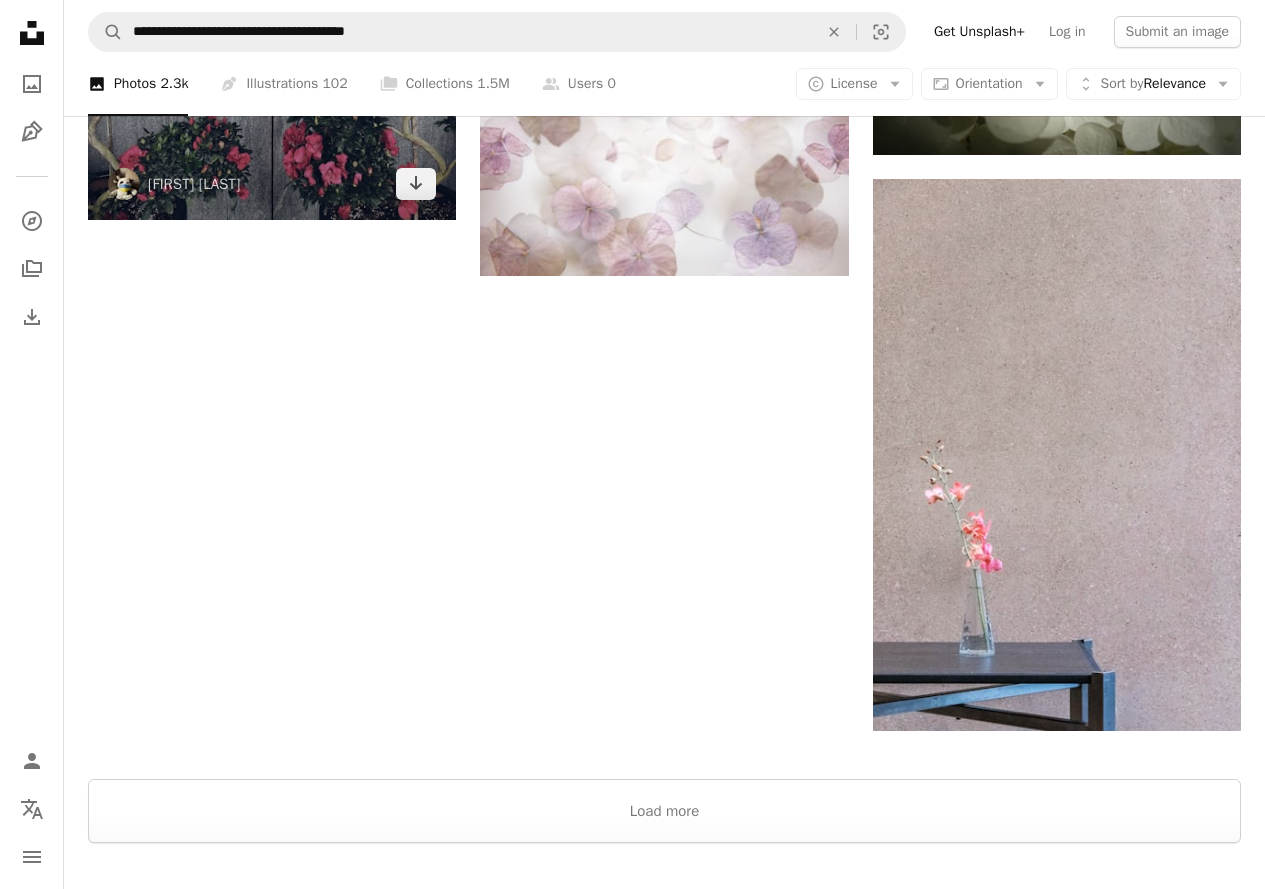 scroll, scrollTop: 3343, scrollLeft: 0, axis: vertical 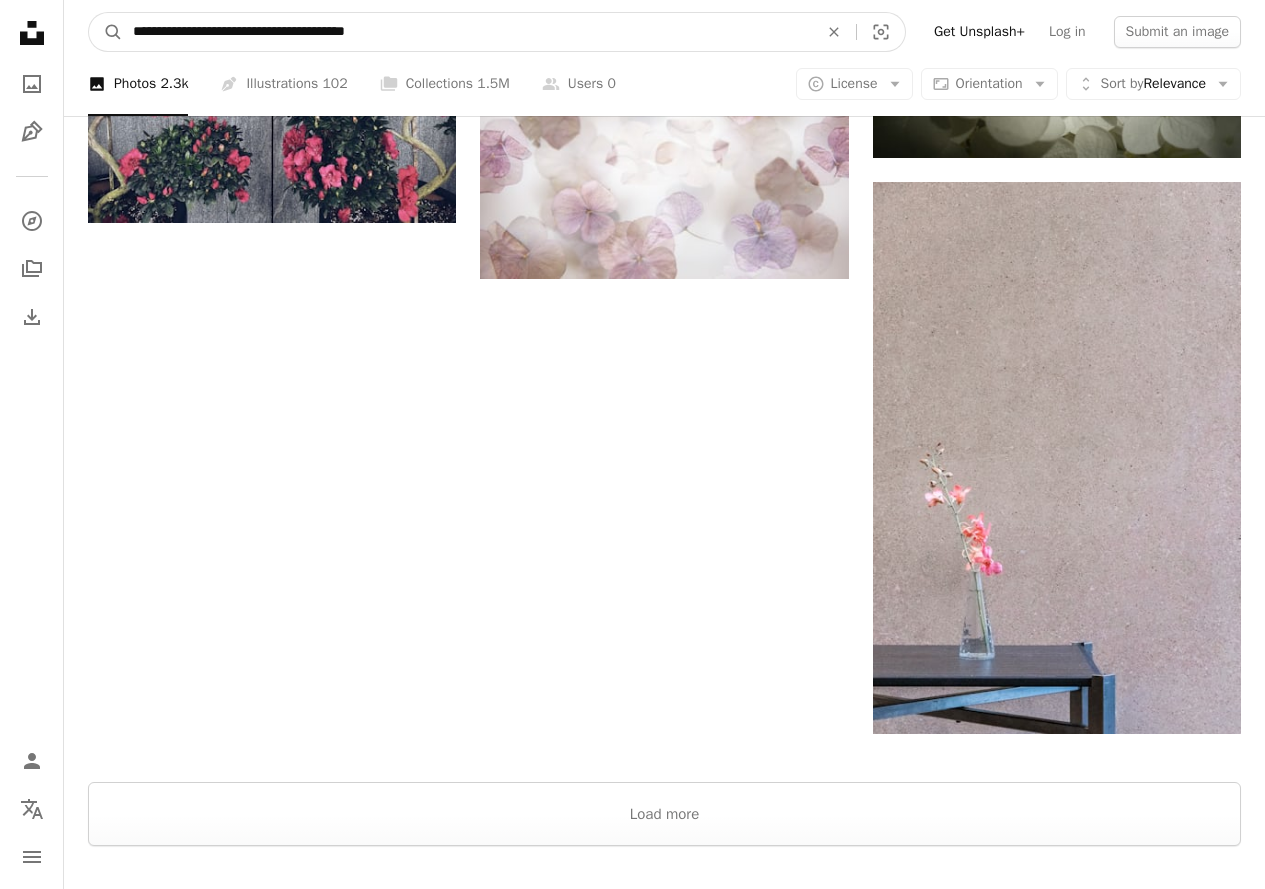 click on "**********" at bounding box center [467, 32] 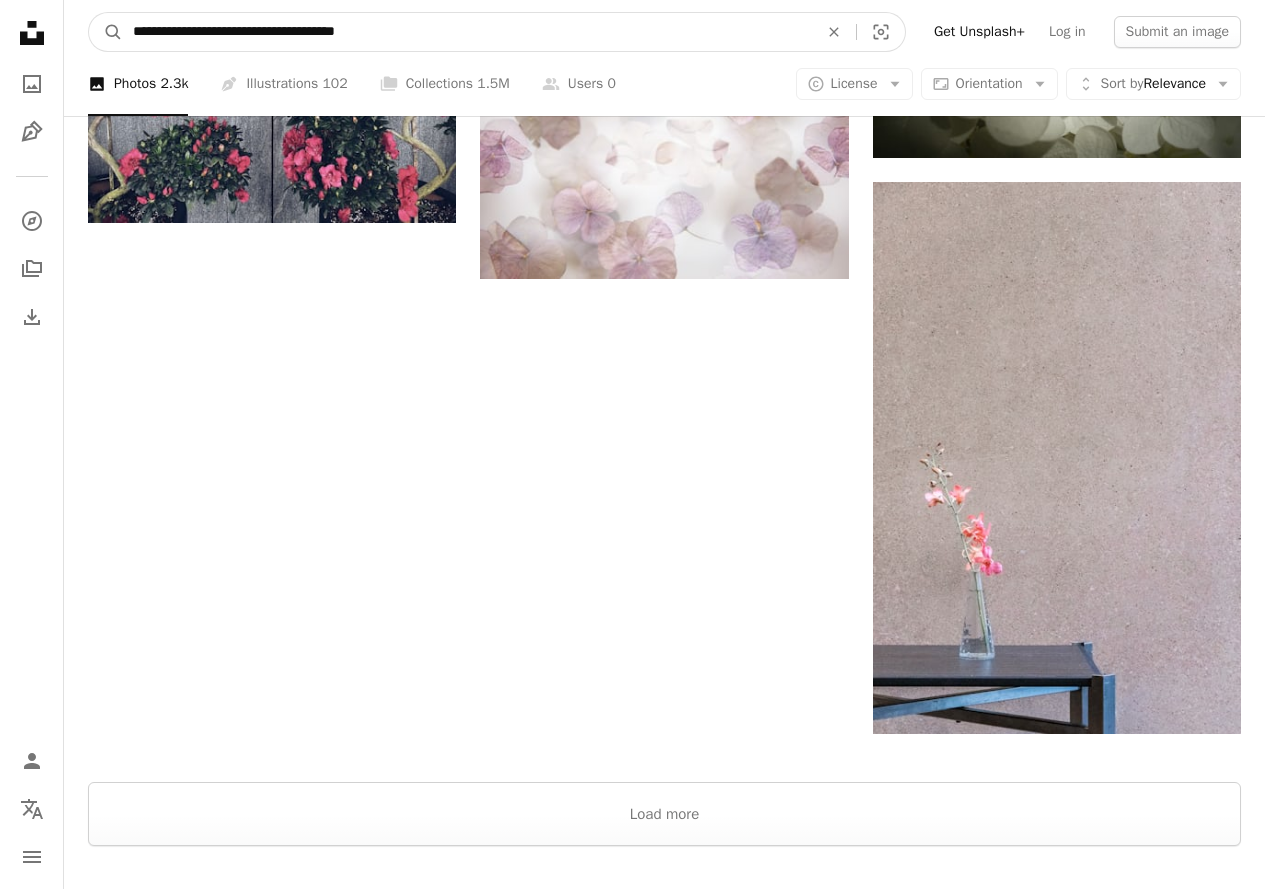type on "**********" 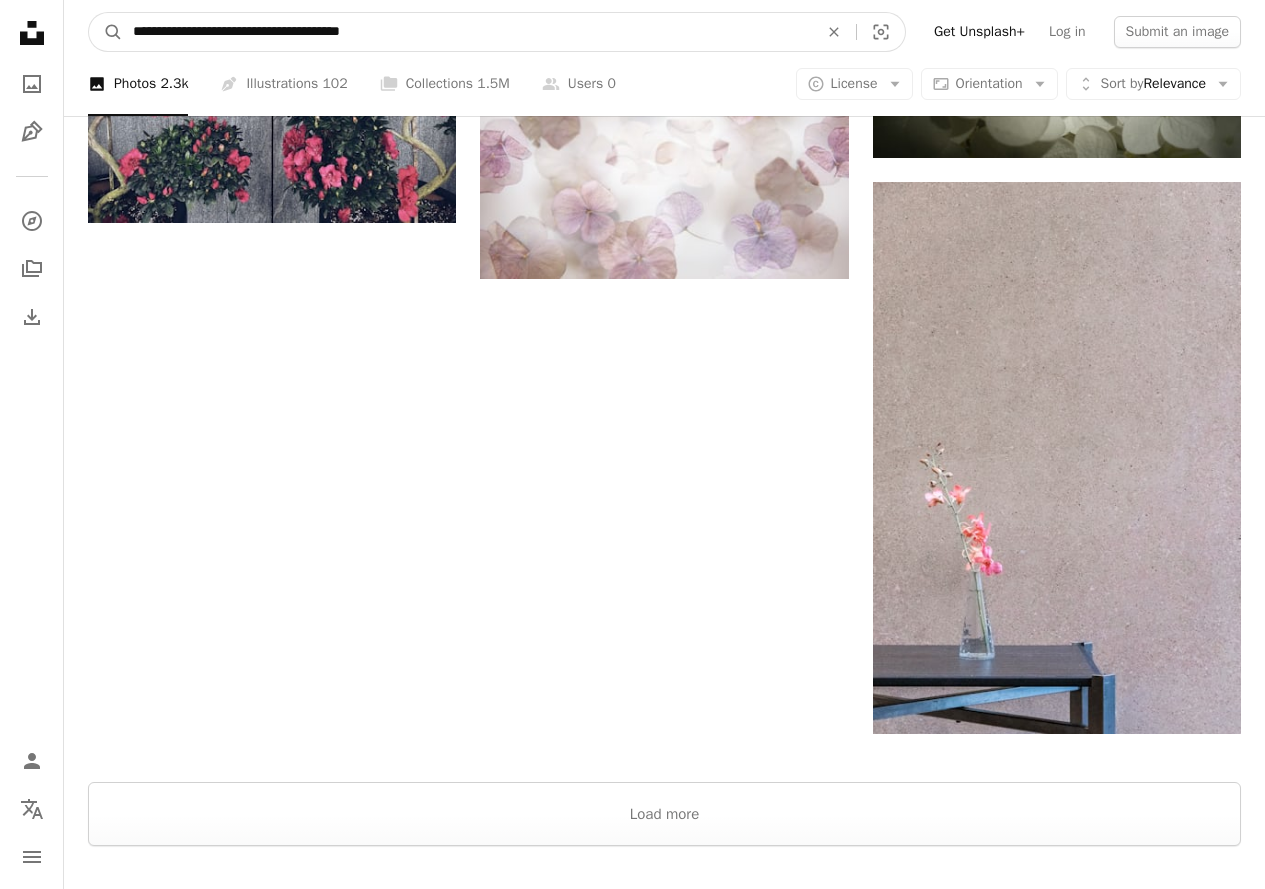 click on "A magnifying glass" at bounding box center [106, 32] 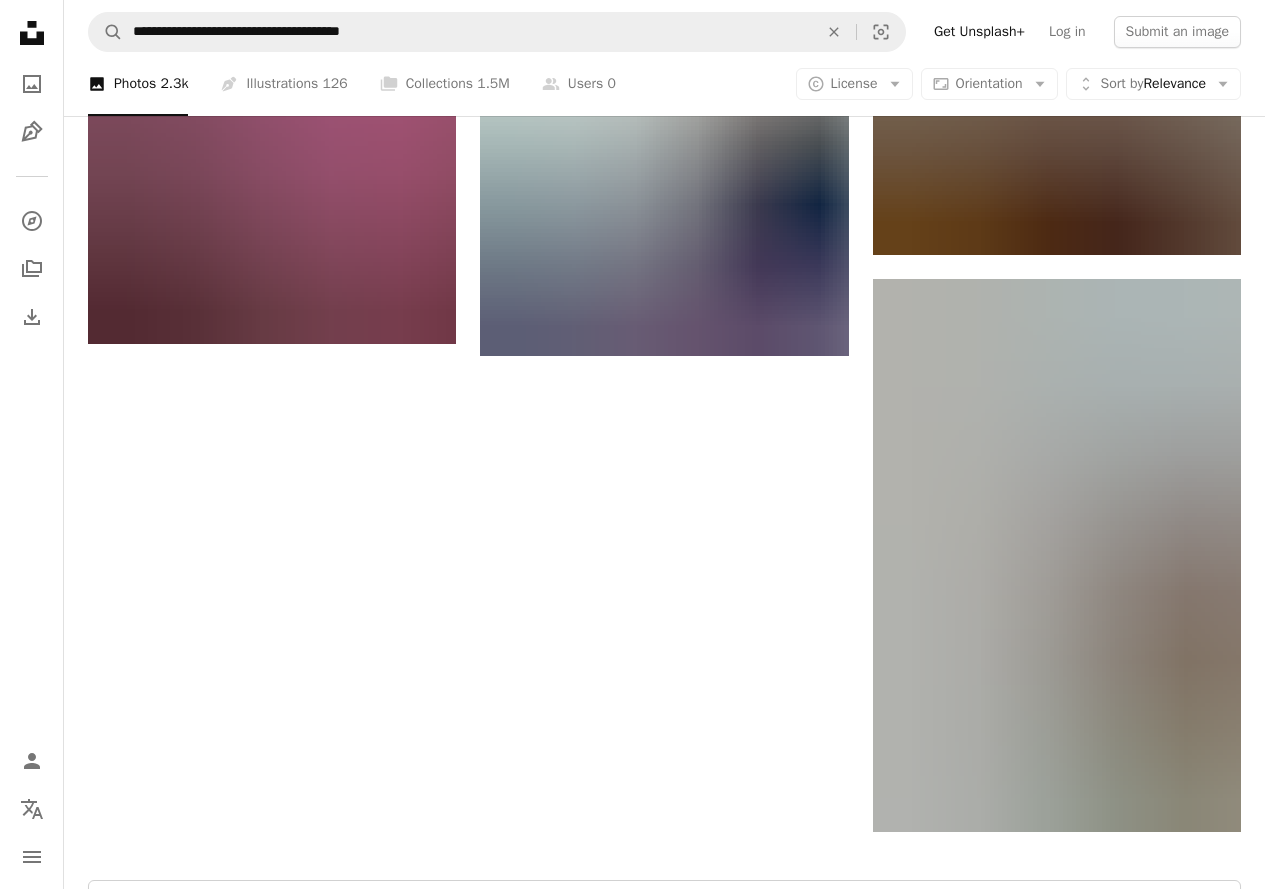 scroll, scrollTop: 3200, scrollLeft: 0, axis: vertical 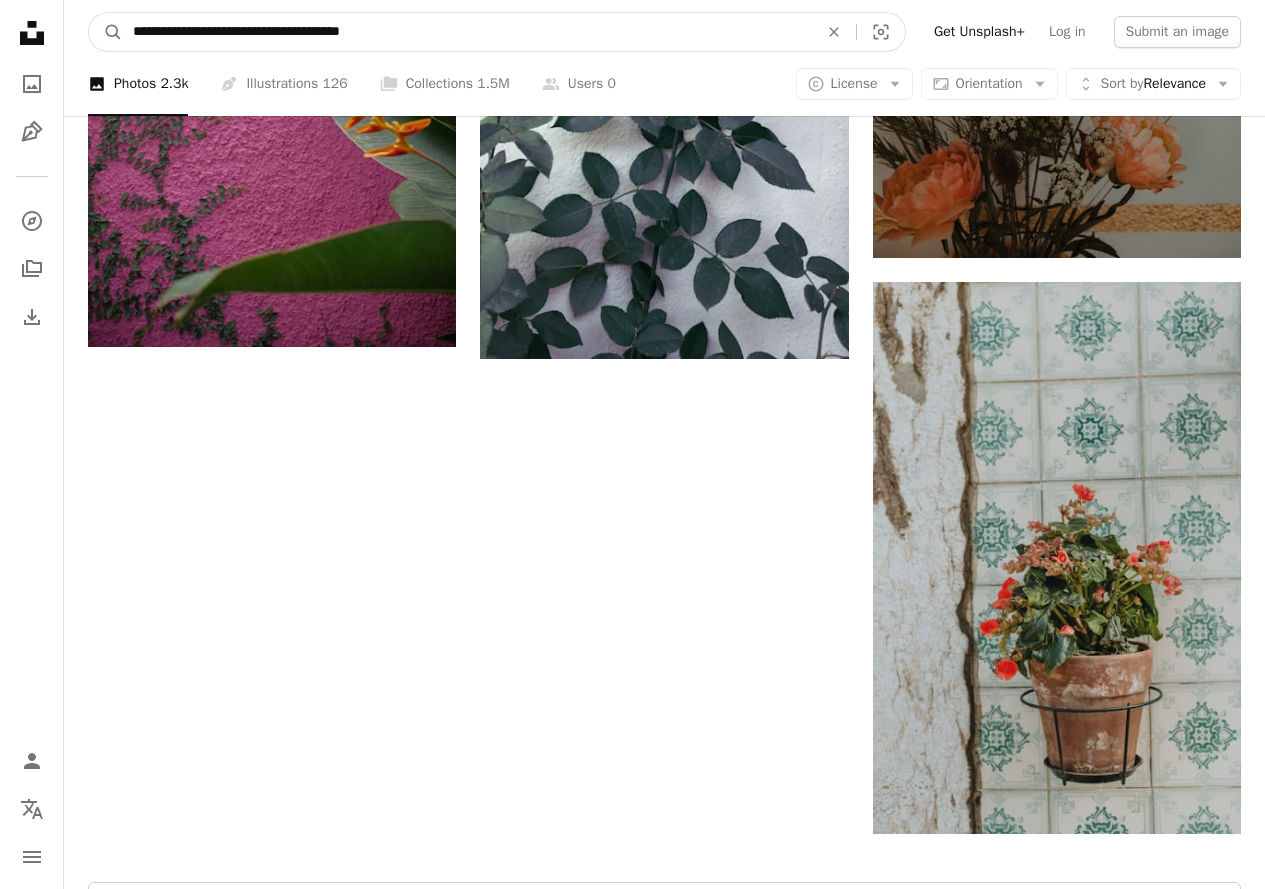 click on "**********" at bounding box center (467, 32) 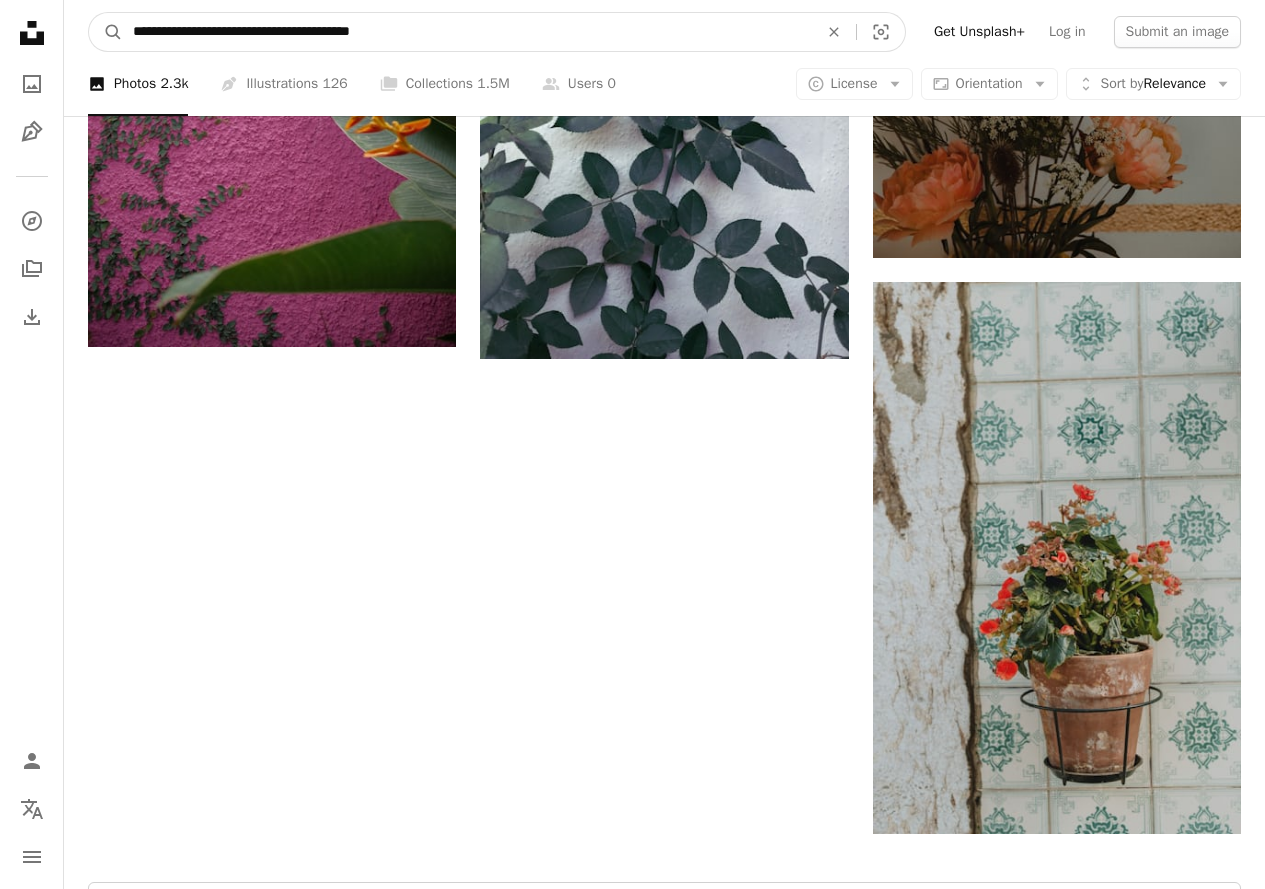 type on "**********" 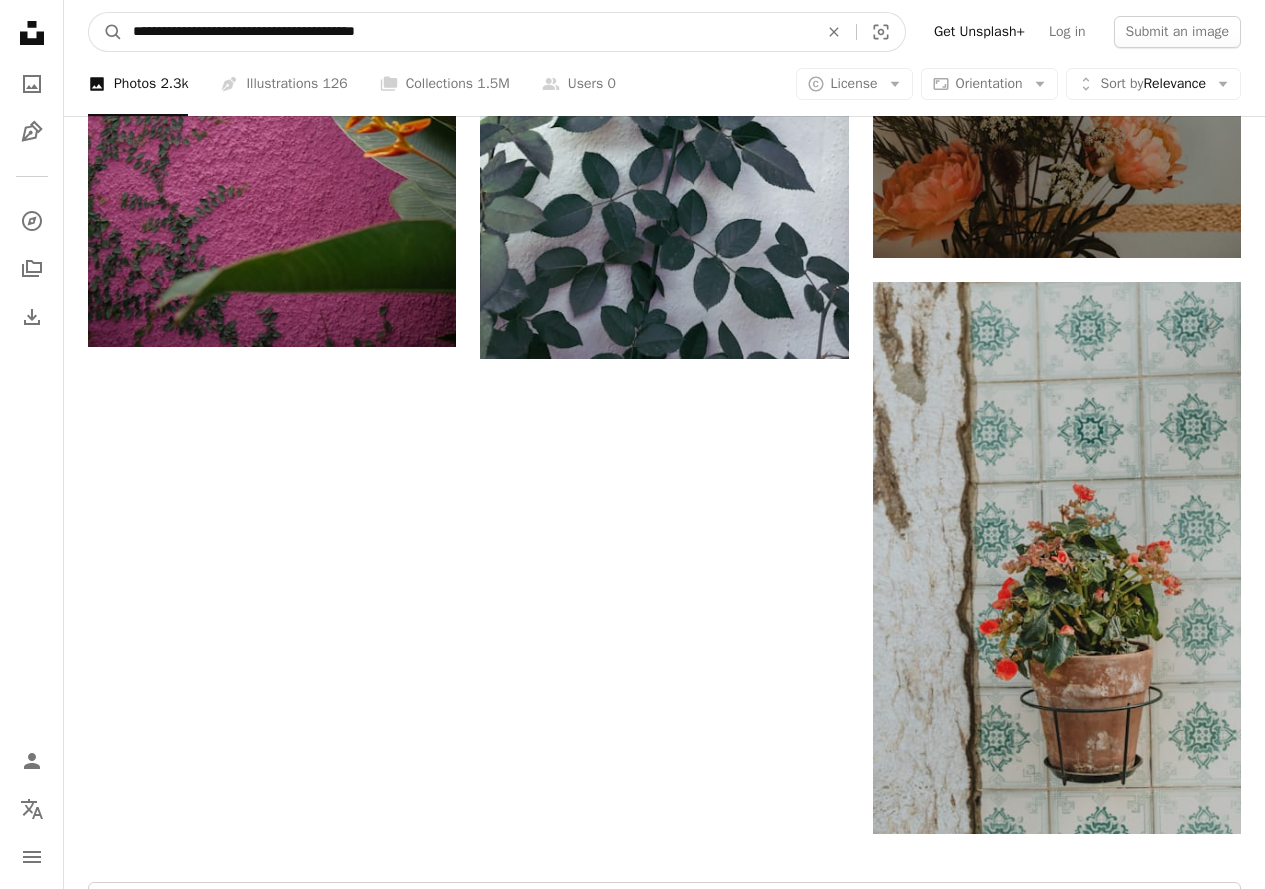 click on "A magnifying glass" at bounding box center (106, 32) 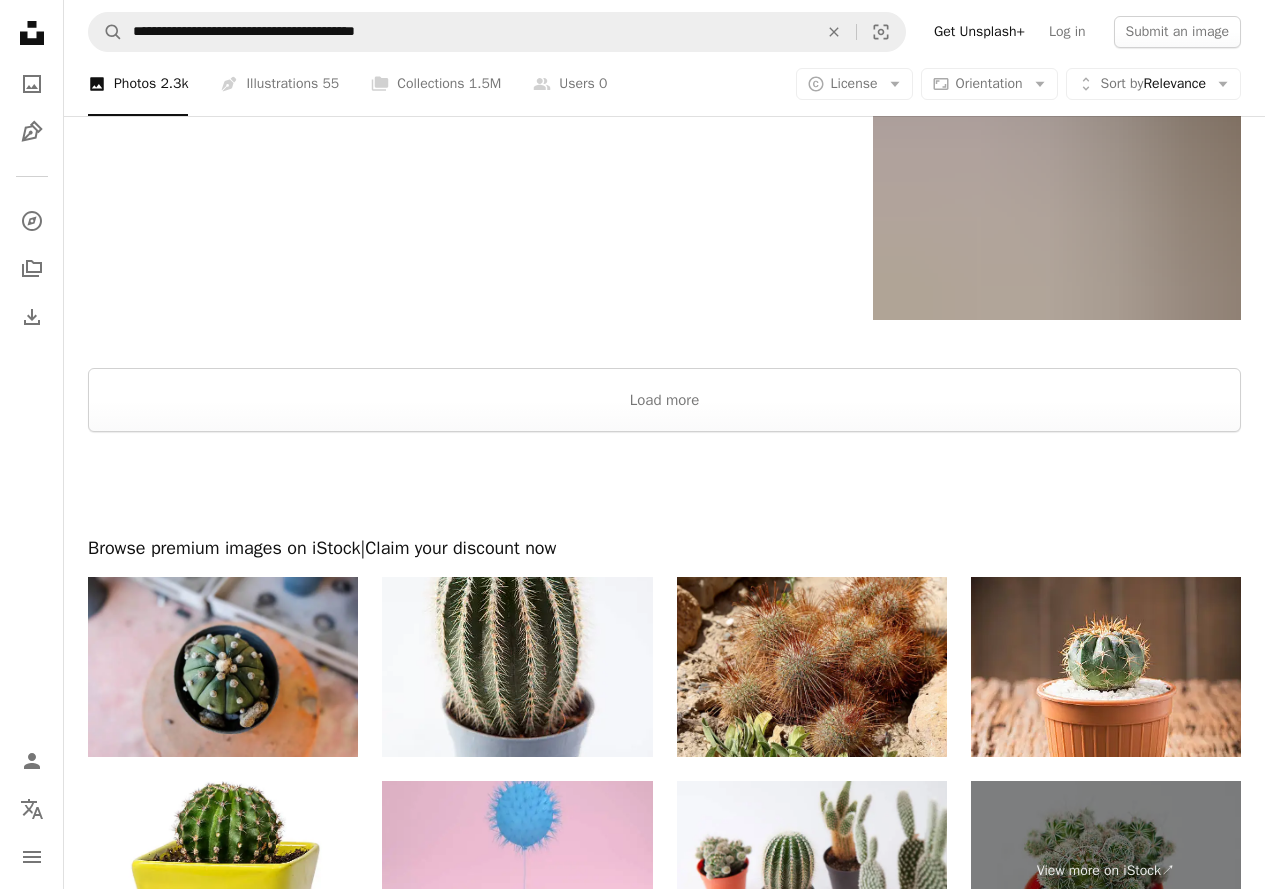 scroll, scrollTop: 4185, scrollLeft: 0, axis: vertical 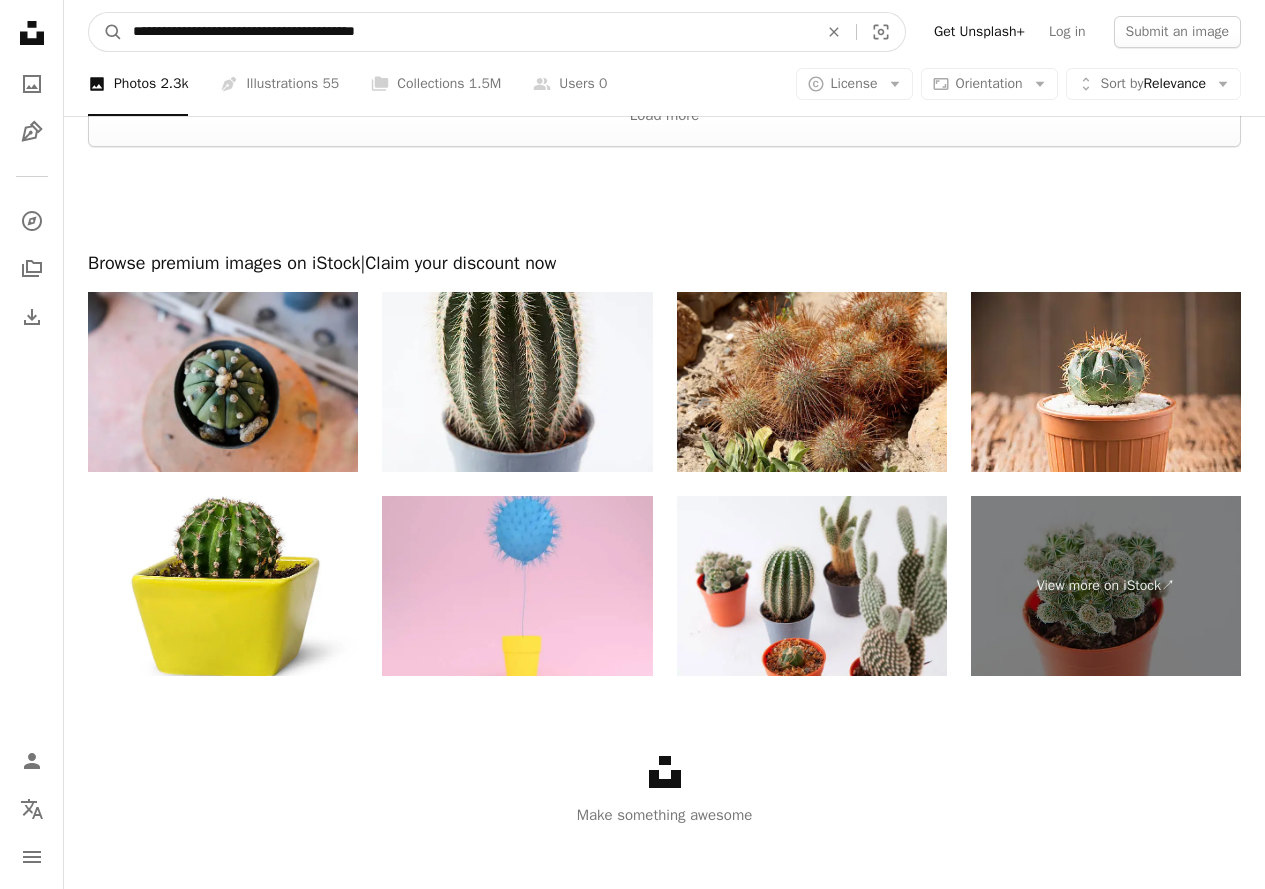 click on "**********" at bounding box center (467, 32) 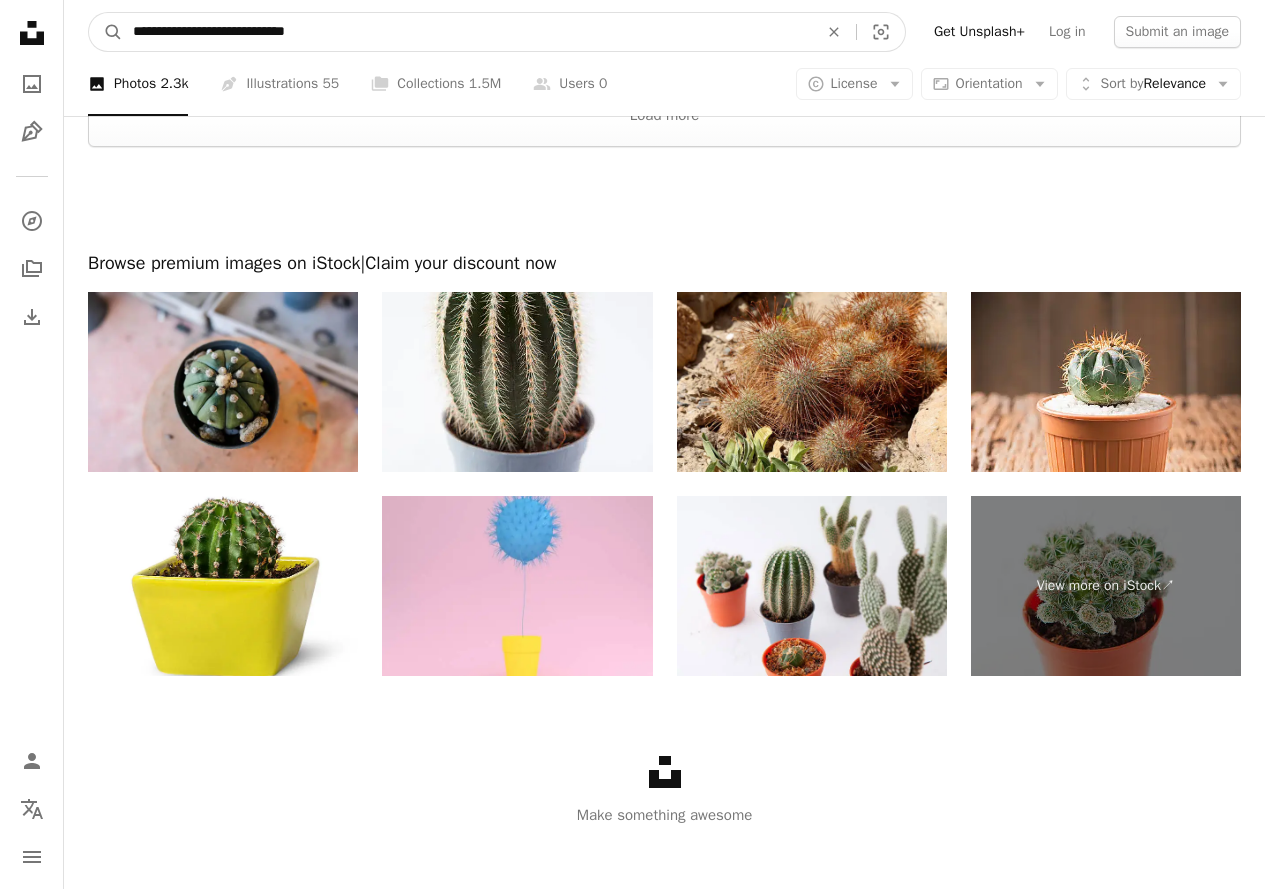 type on "**********" 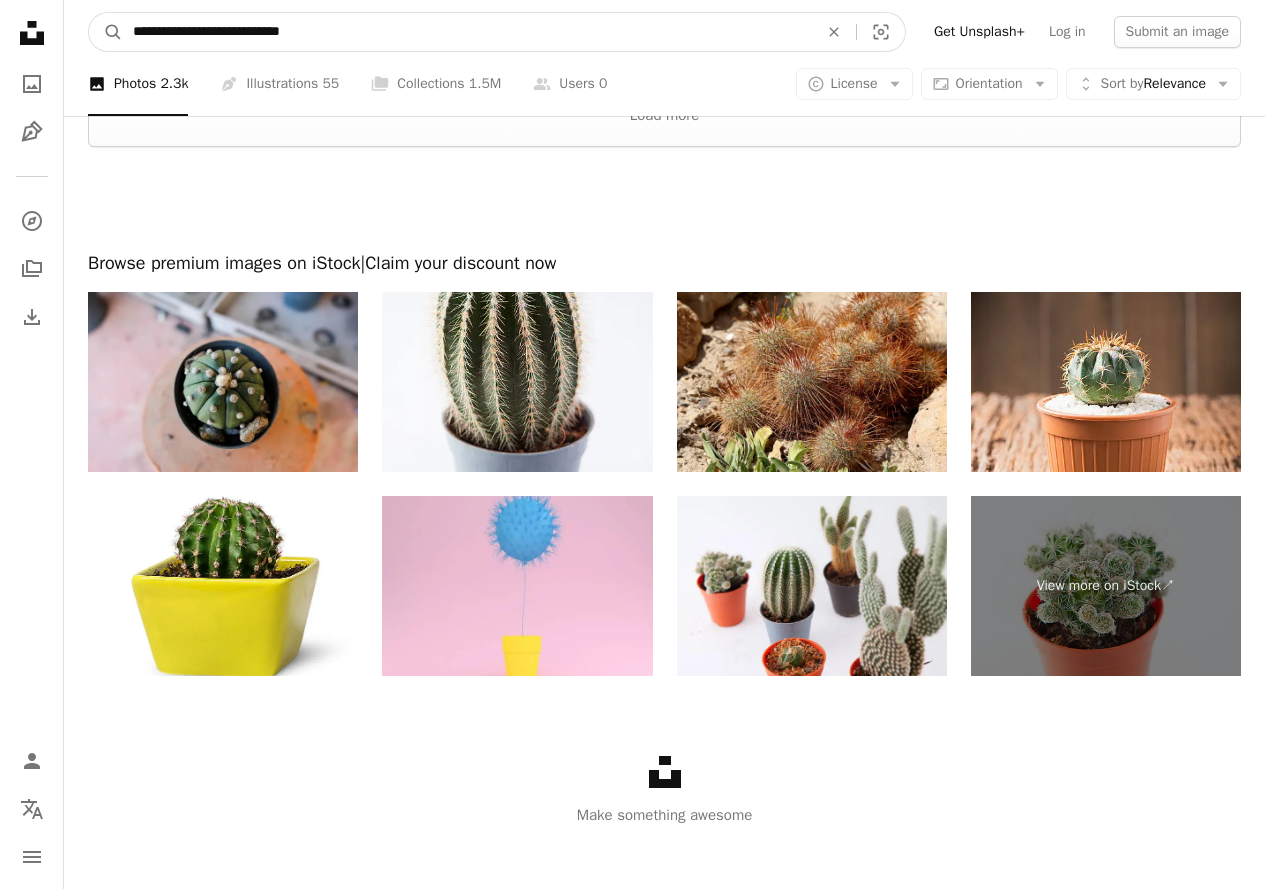 click on "A magnifying glass" at bounding box center [106, 32] 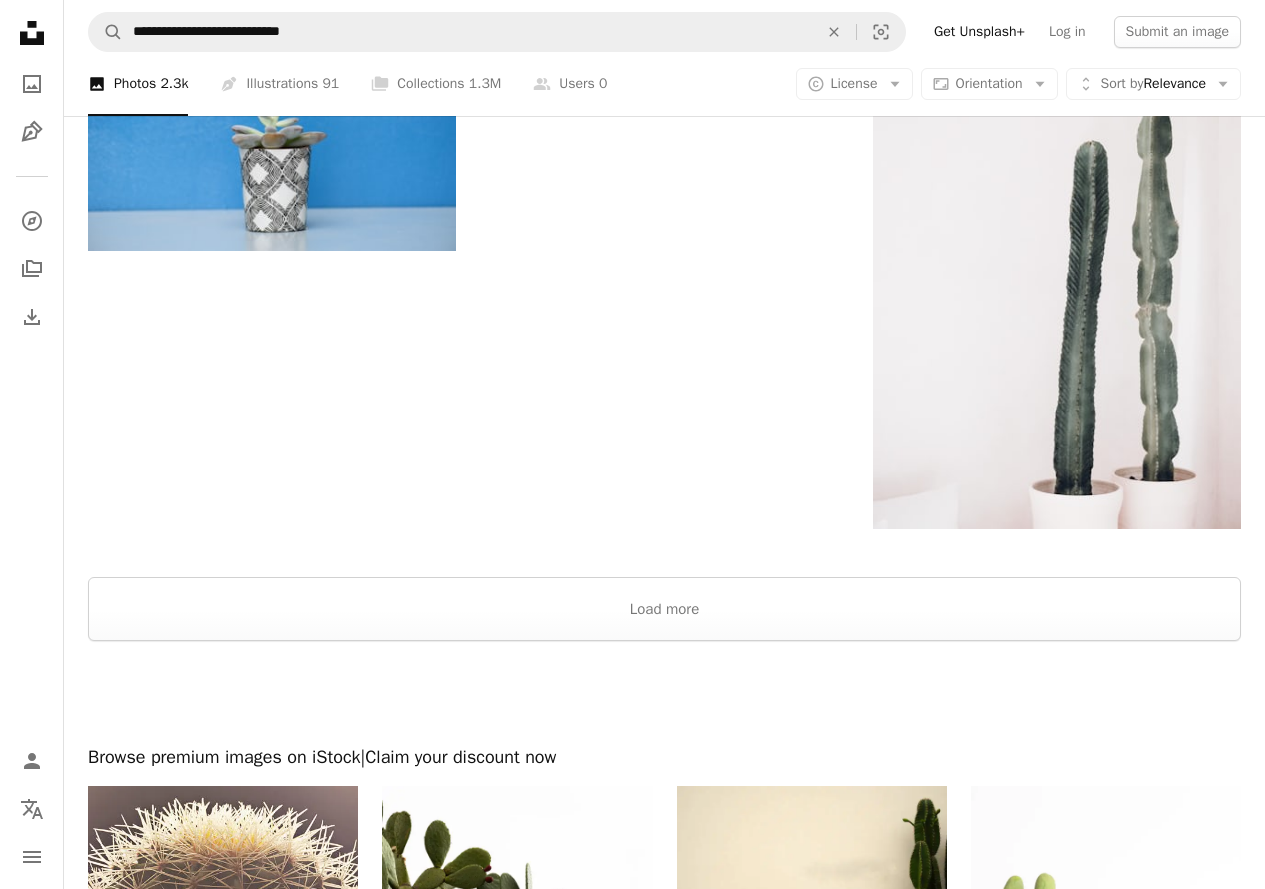 scroll, scrollTop: 3290, scrollLeft: 0, axis: vertical 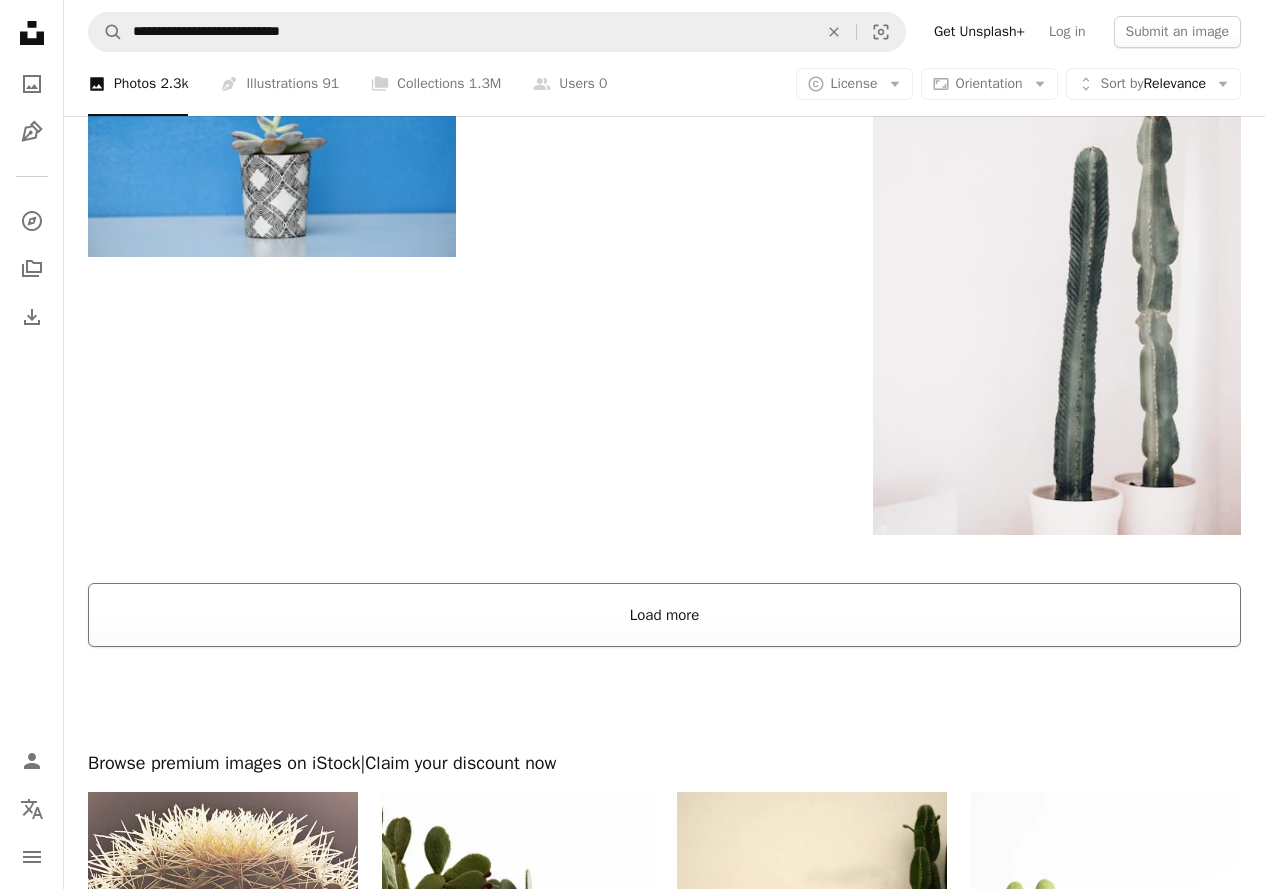 click on "Load more" at bounding box center (664, 615) 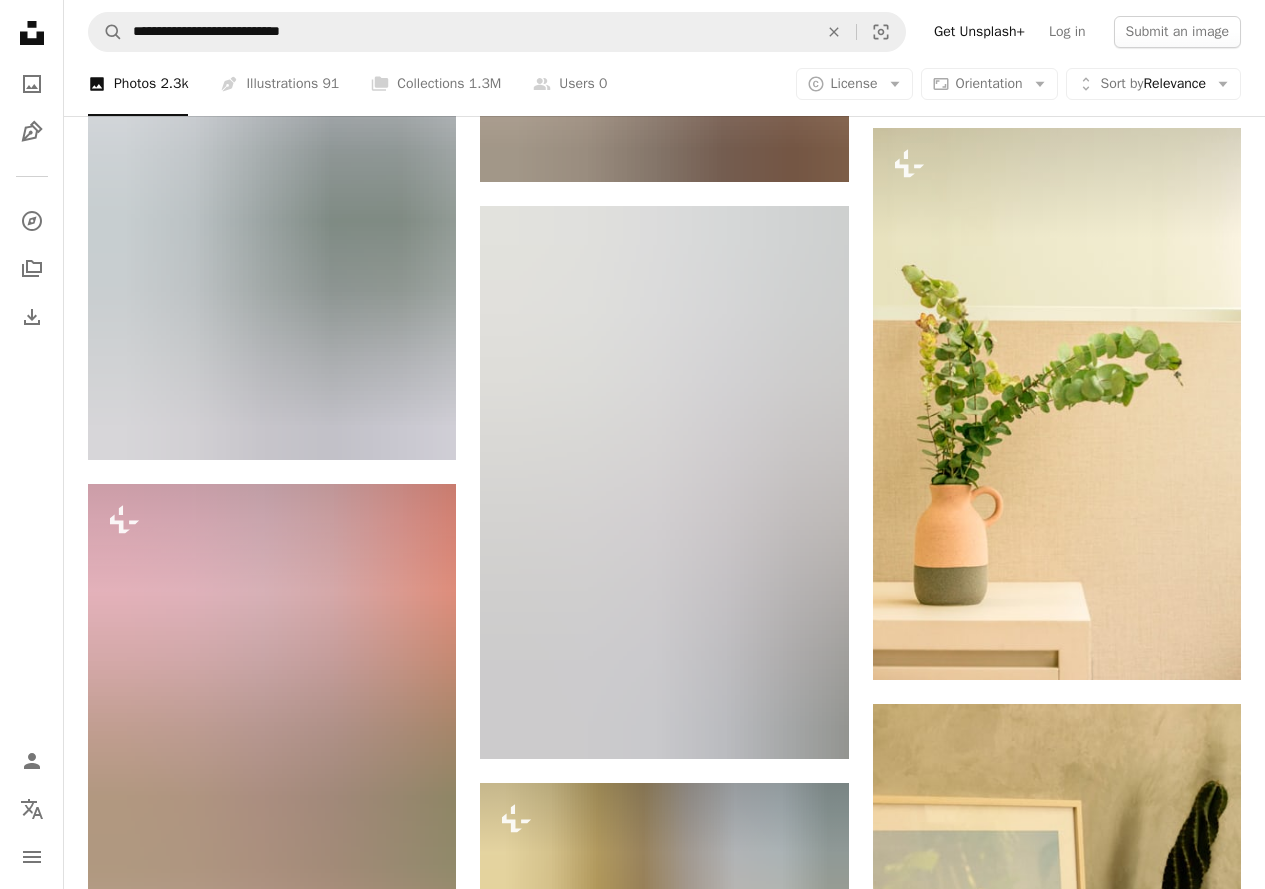 scroll, scrollTop: 11890, scrollLeft: 0, axis: vertical 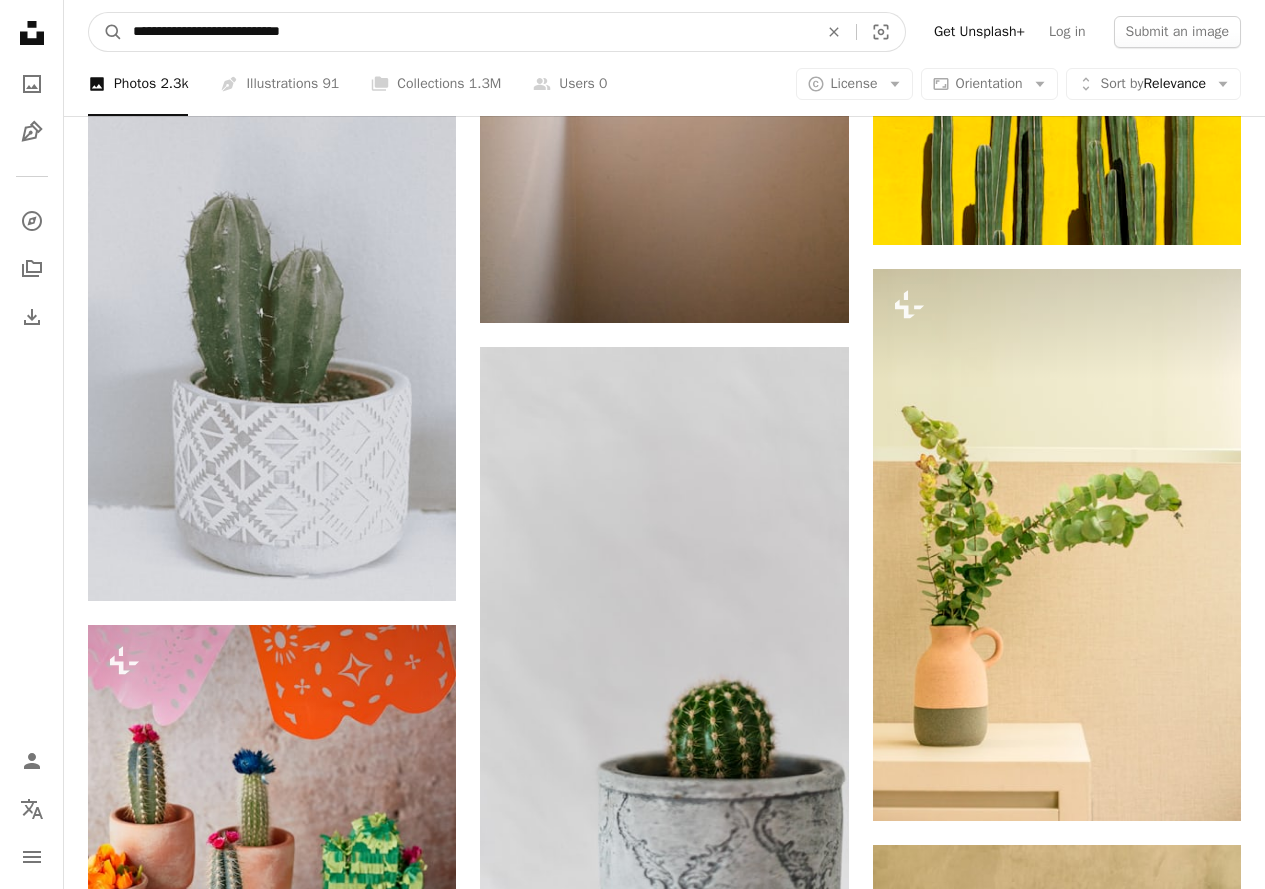 click on "**********" at bounding box center [467, 32] 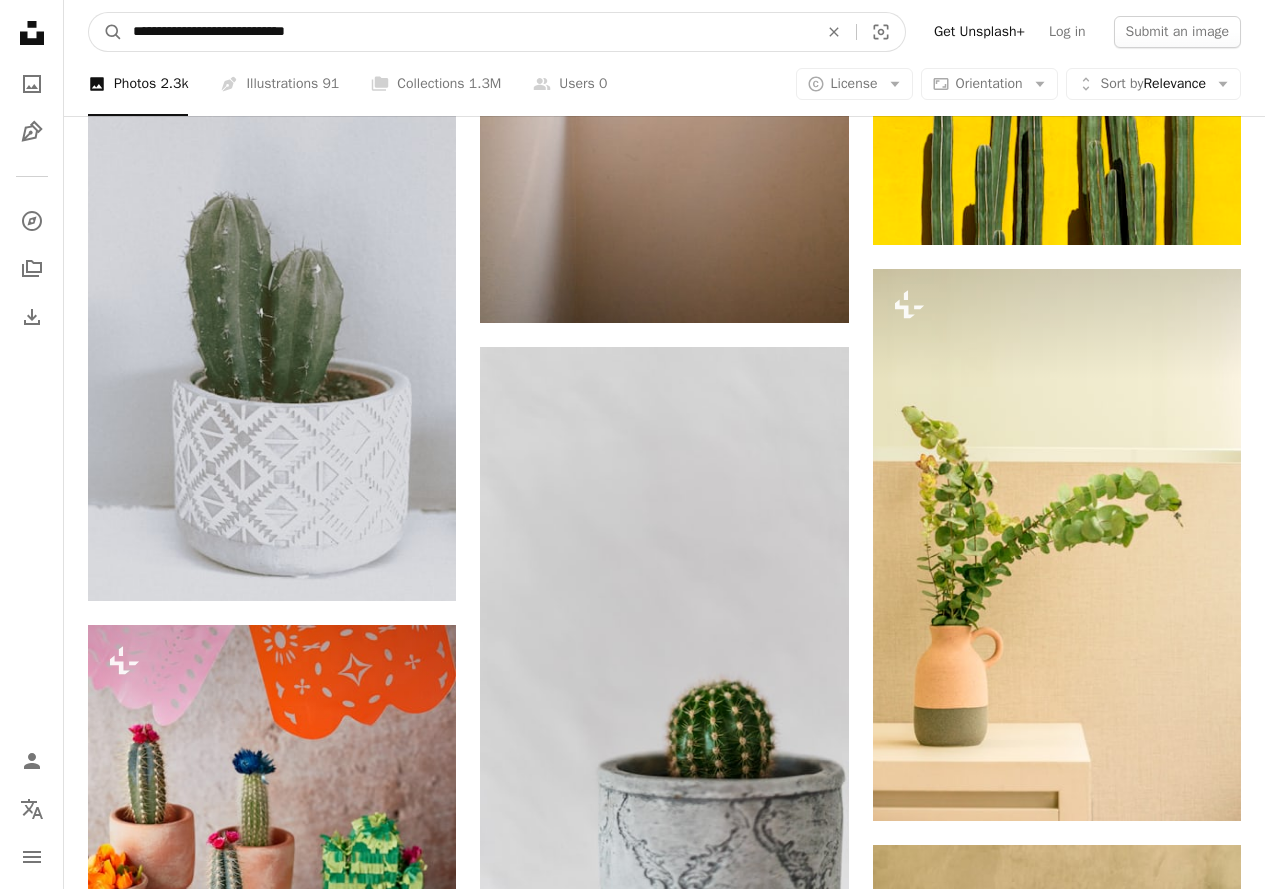 type on "**********" 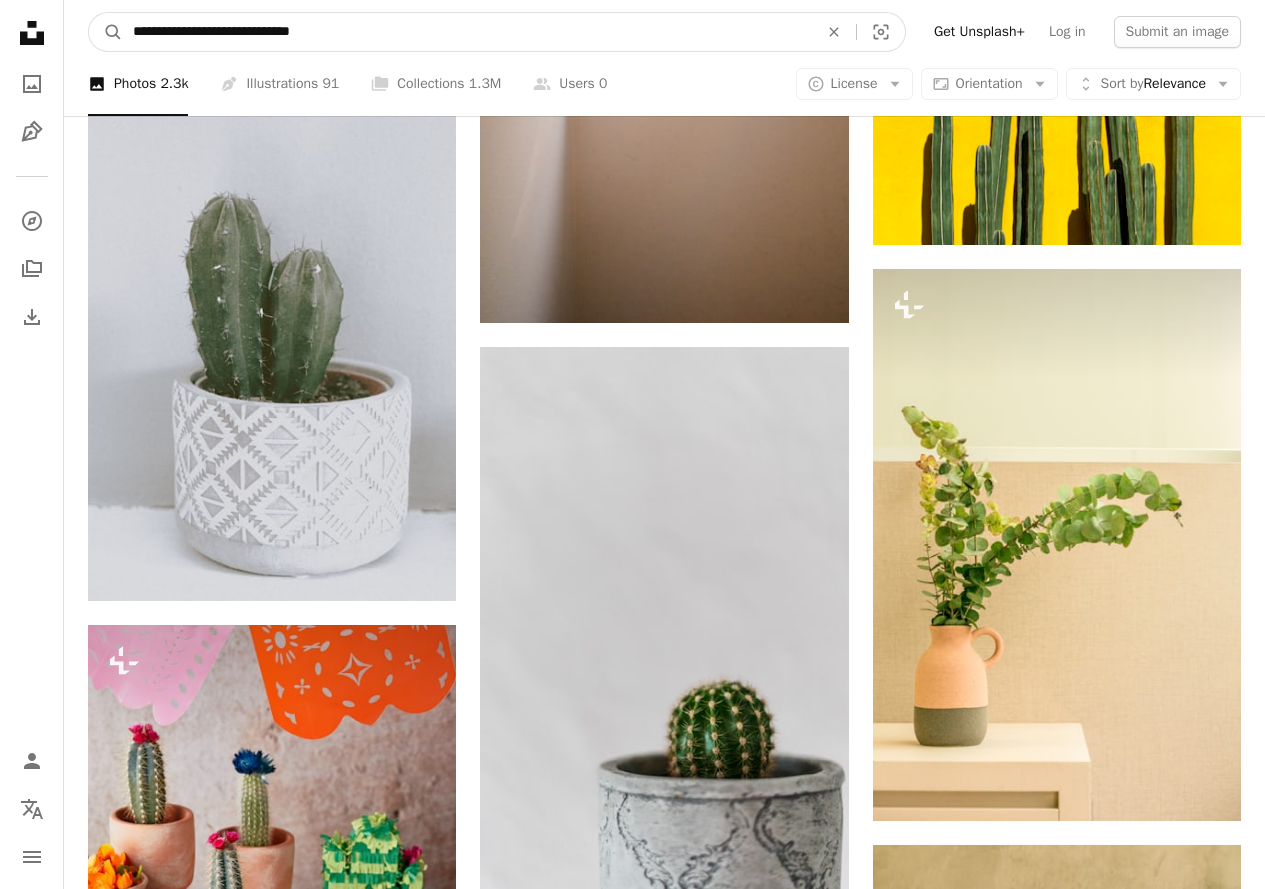 click on "A magnifying glass" at bounding box center [106, 32] 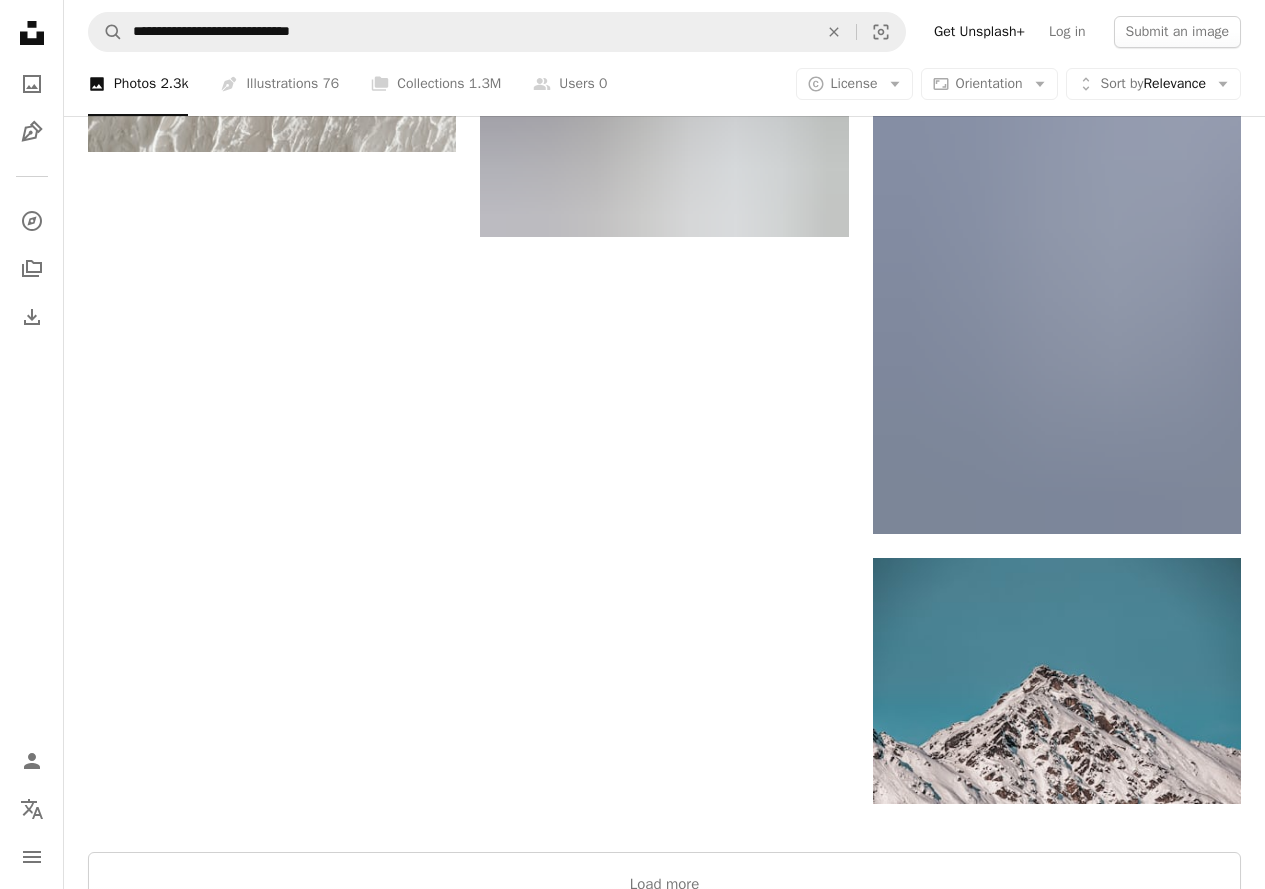 scroll, scrollTop: 3100, scrollLeft: 0, axis: vertical 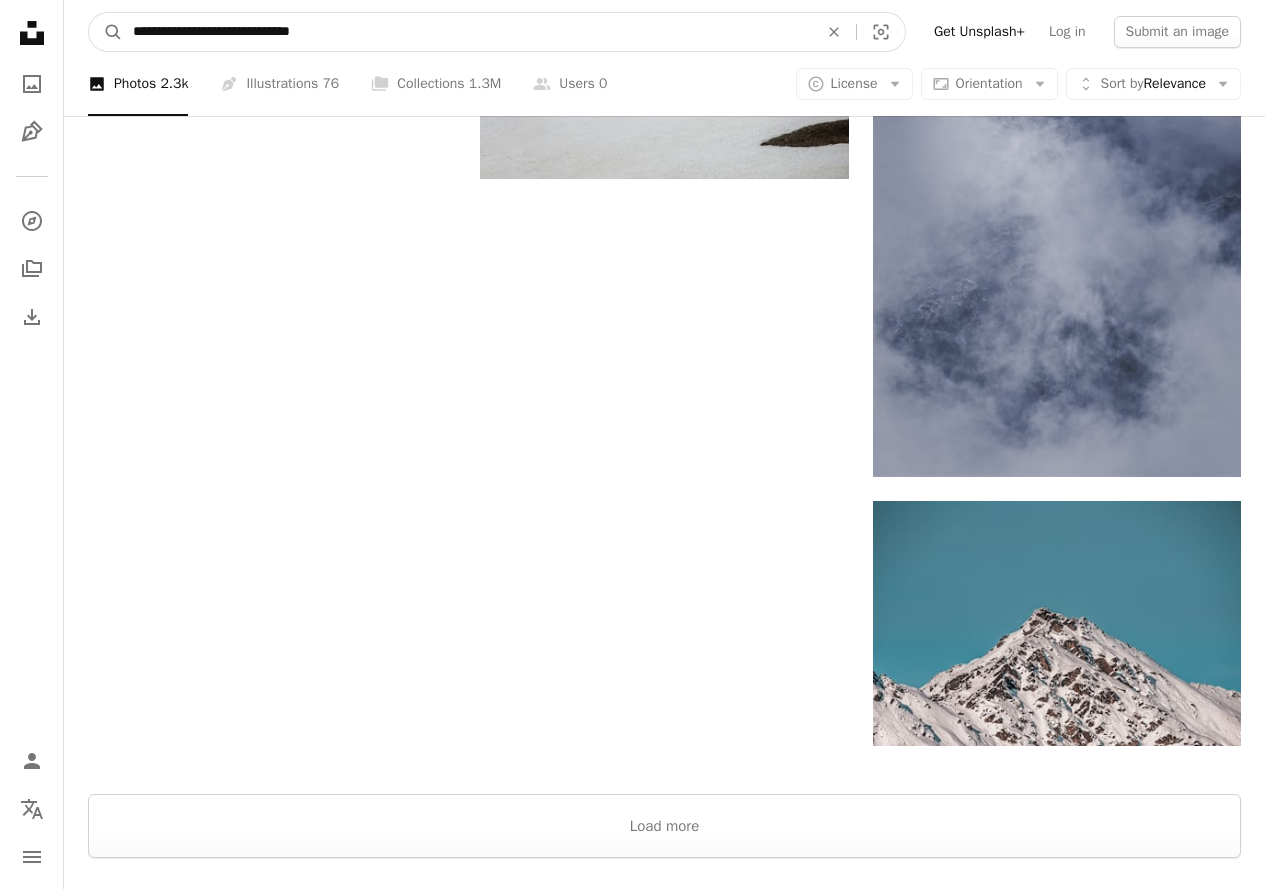 click on "**********" at bounding box center [467, 32] 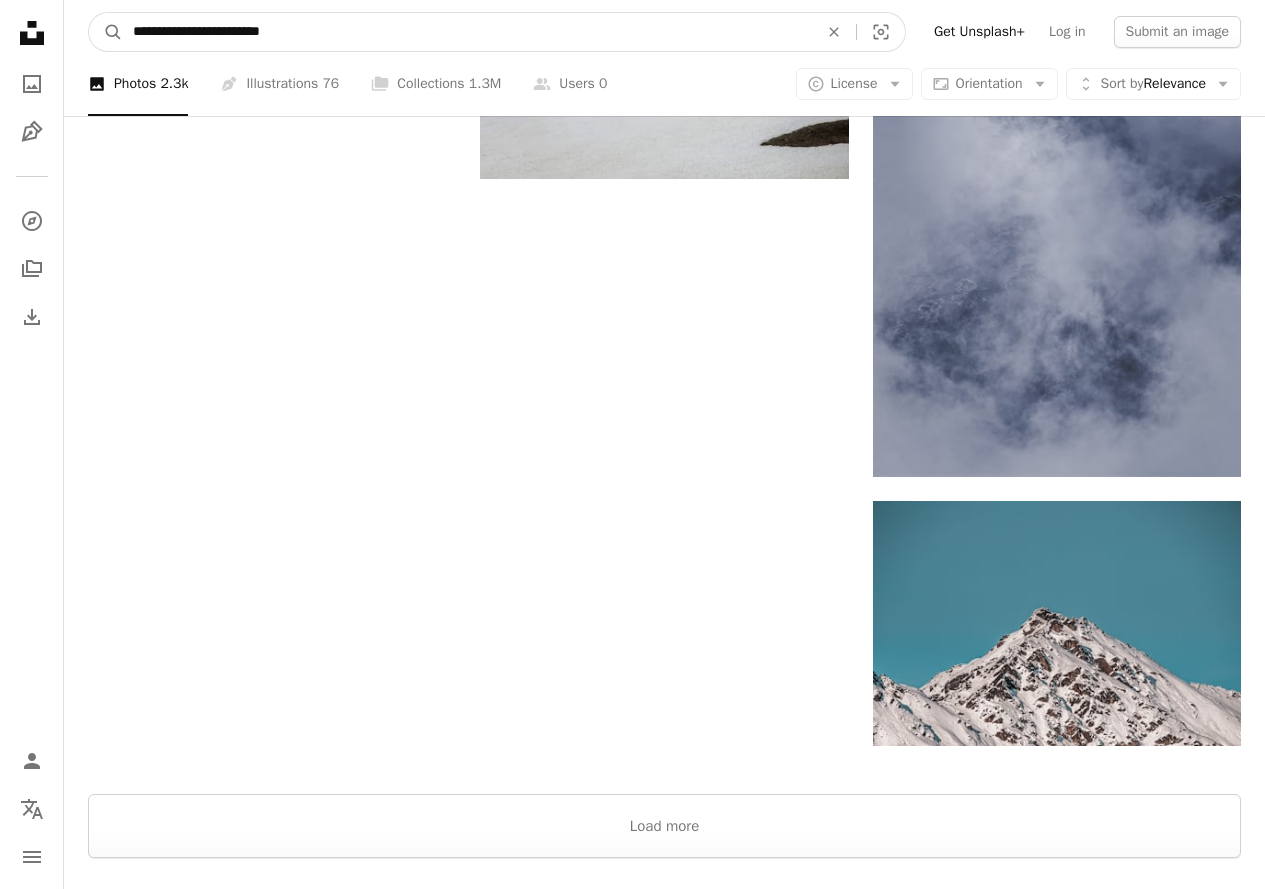 type on "**********" 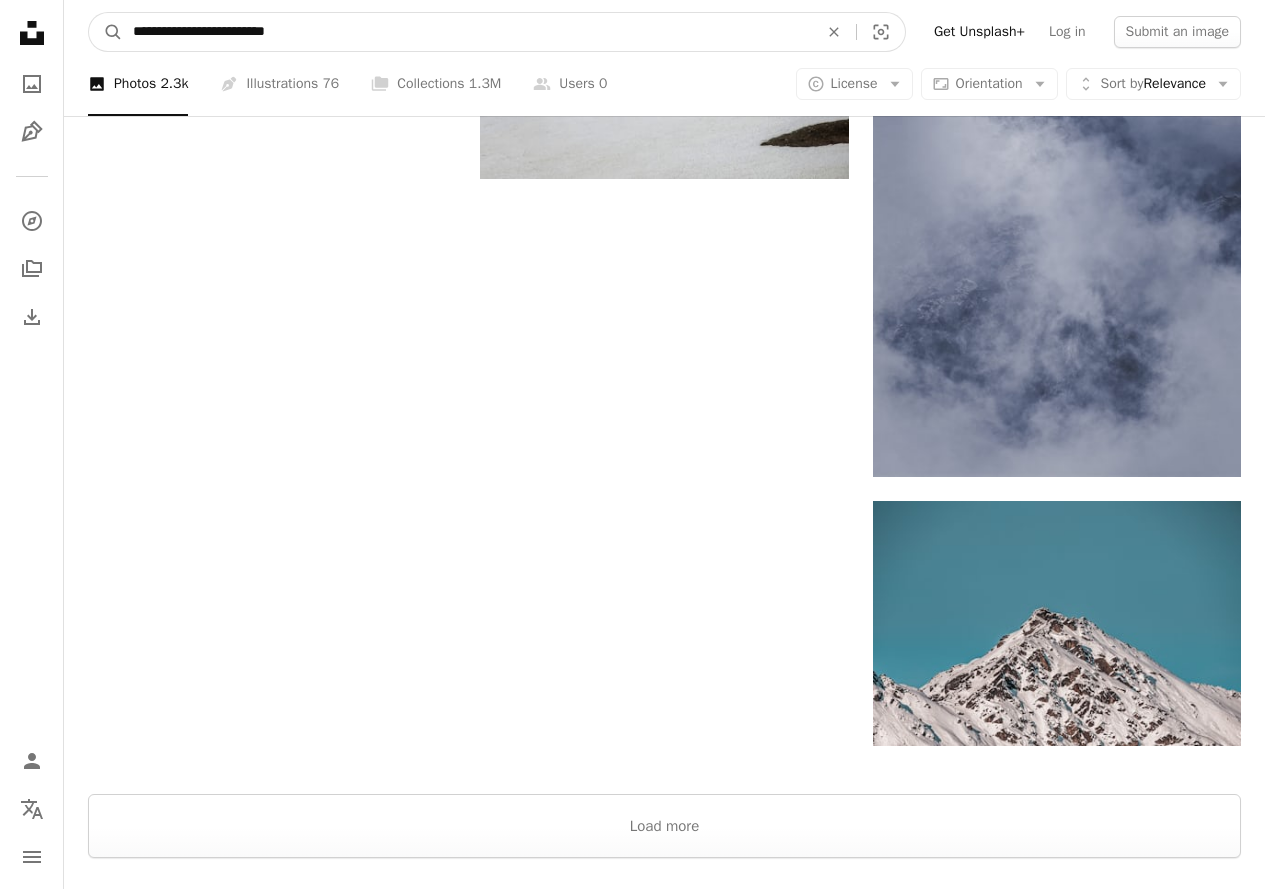 click on "A magnifying glass" at bounding box center (106, 32) 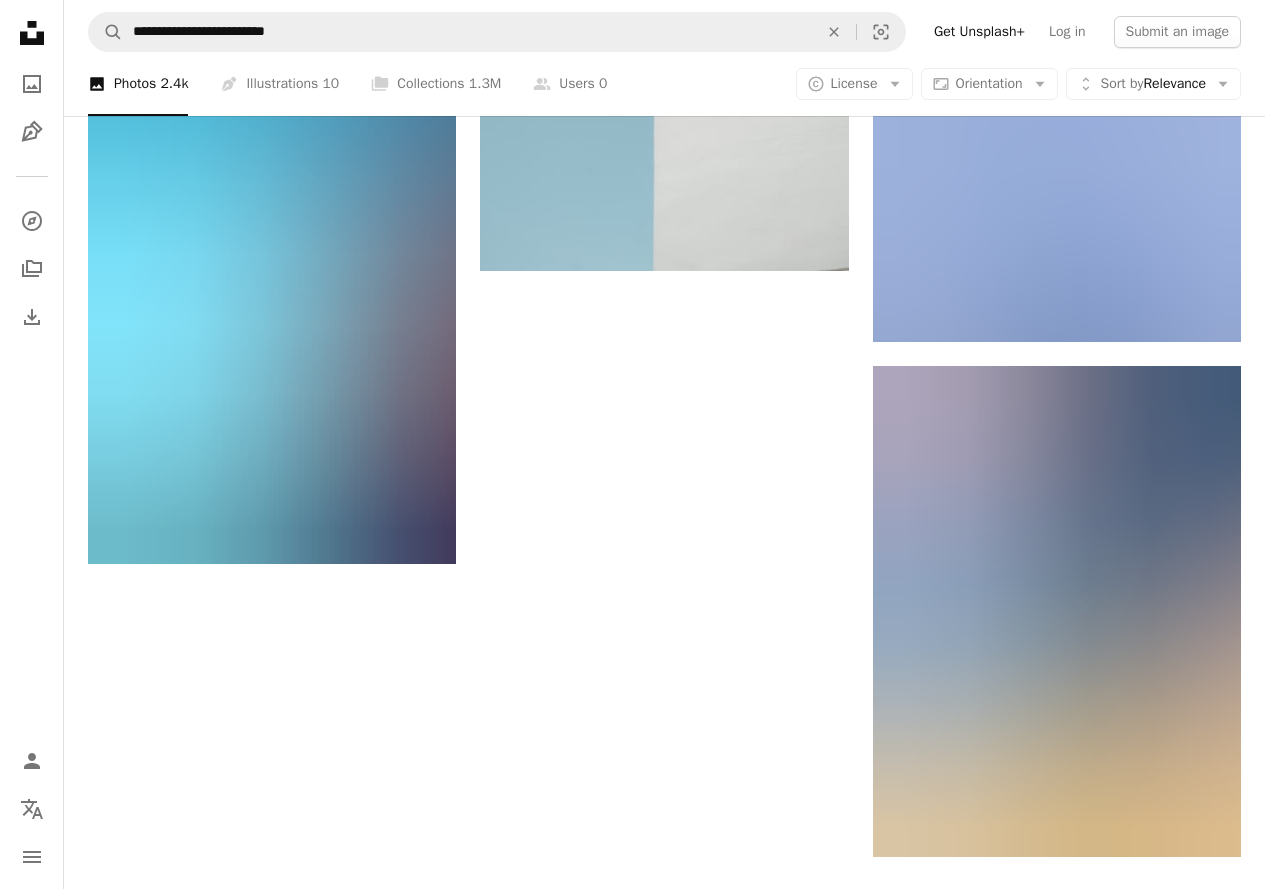 scroll, scrollTop: 2800, scrollLeft: 0, axis: vertical 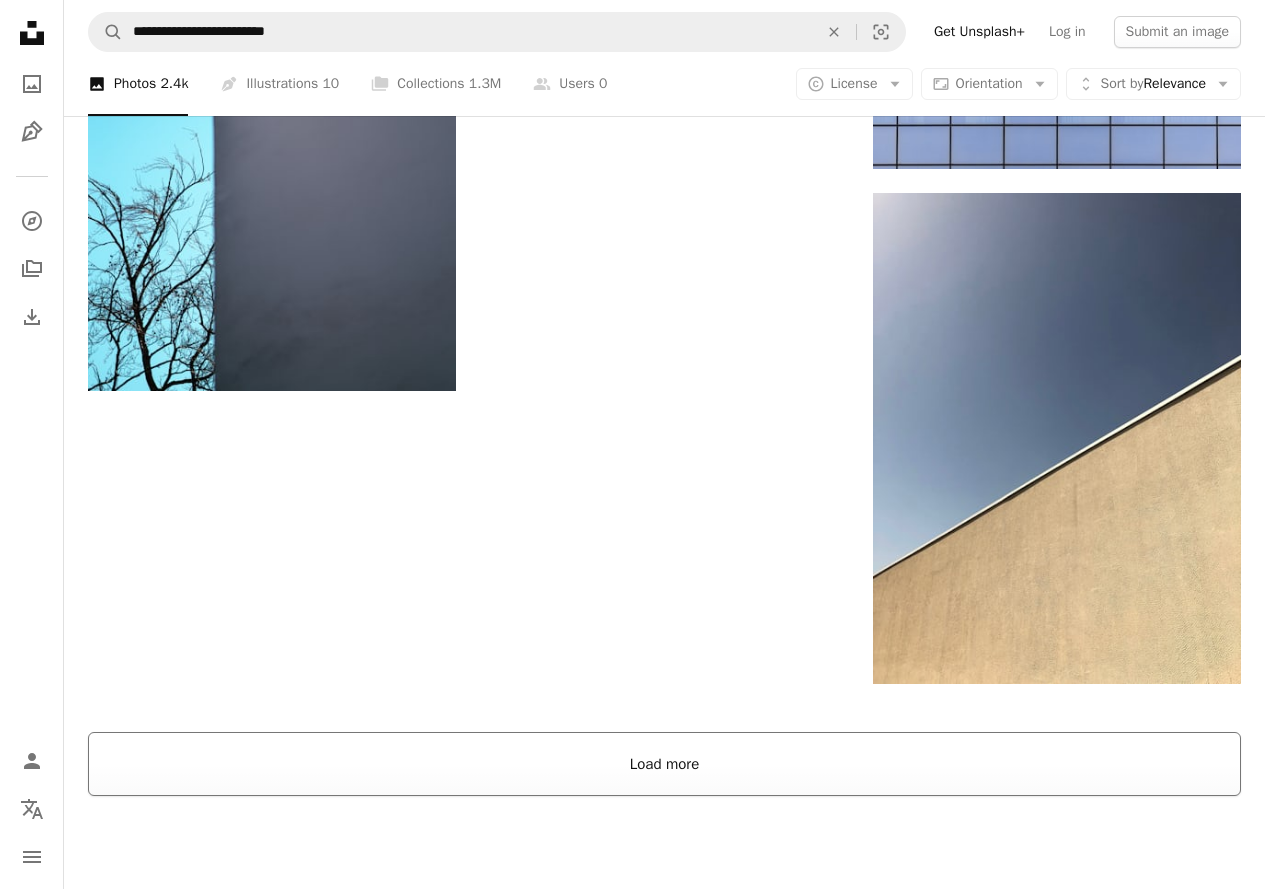 click on "Load more" at bounding box center (664, 764) 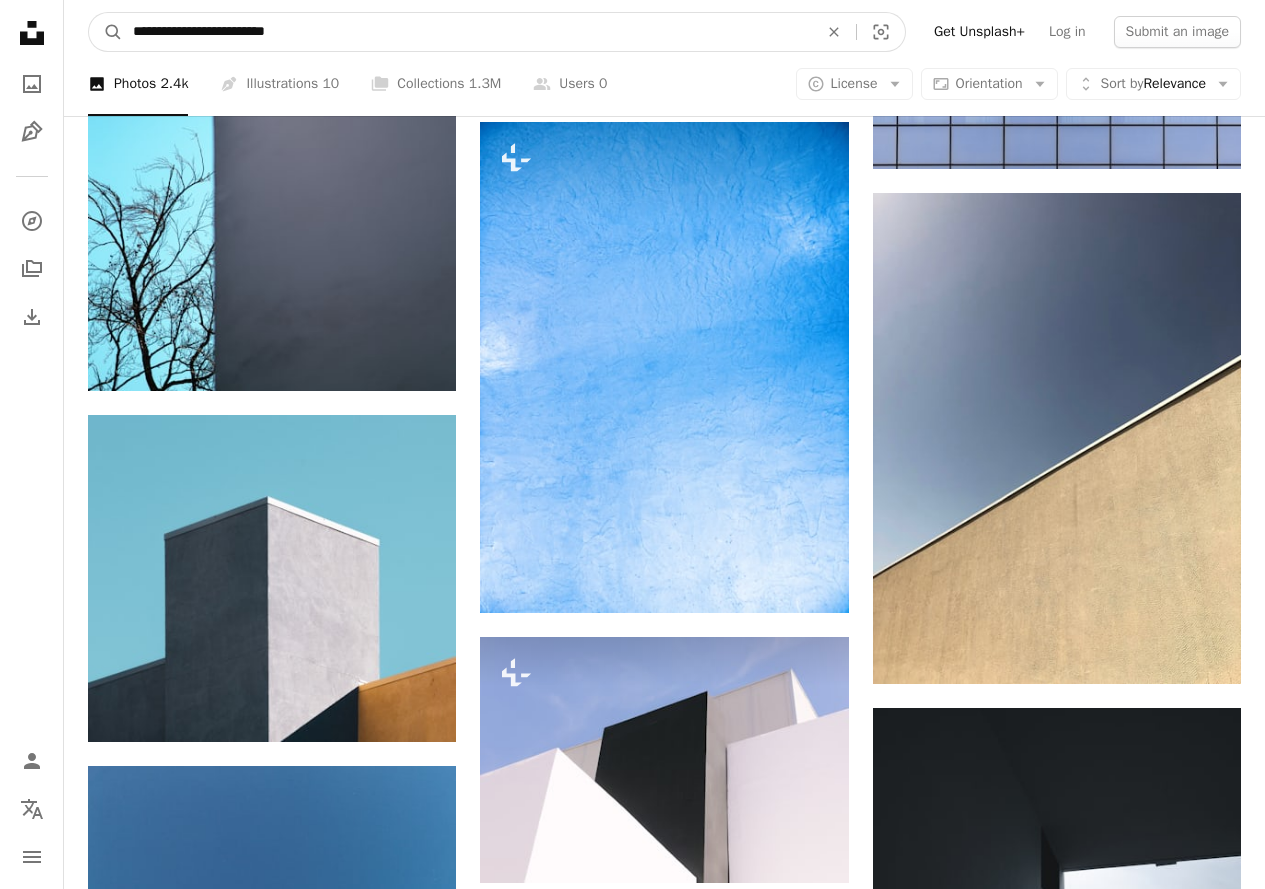 click on "**********" at bounding box center (467, 32) 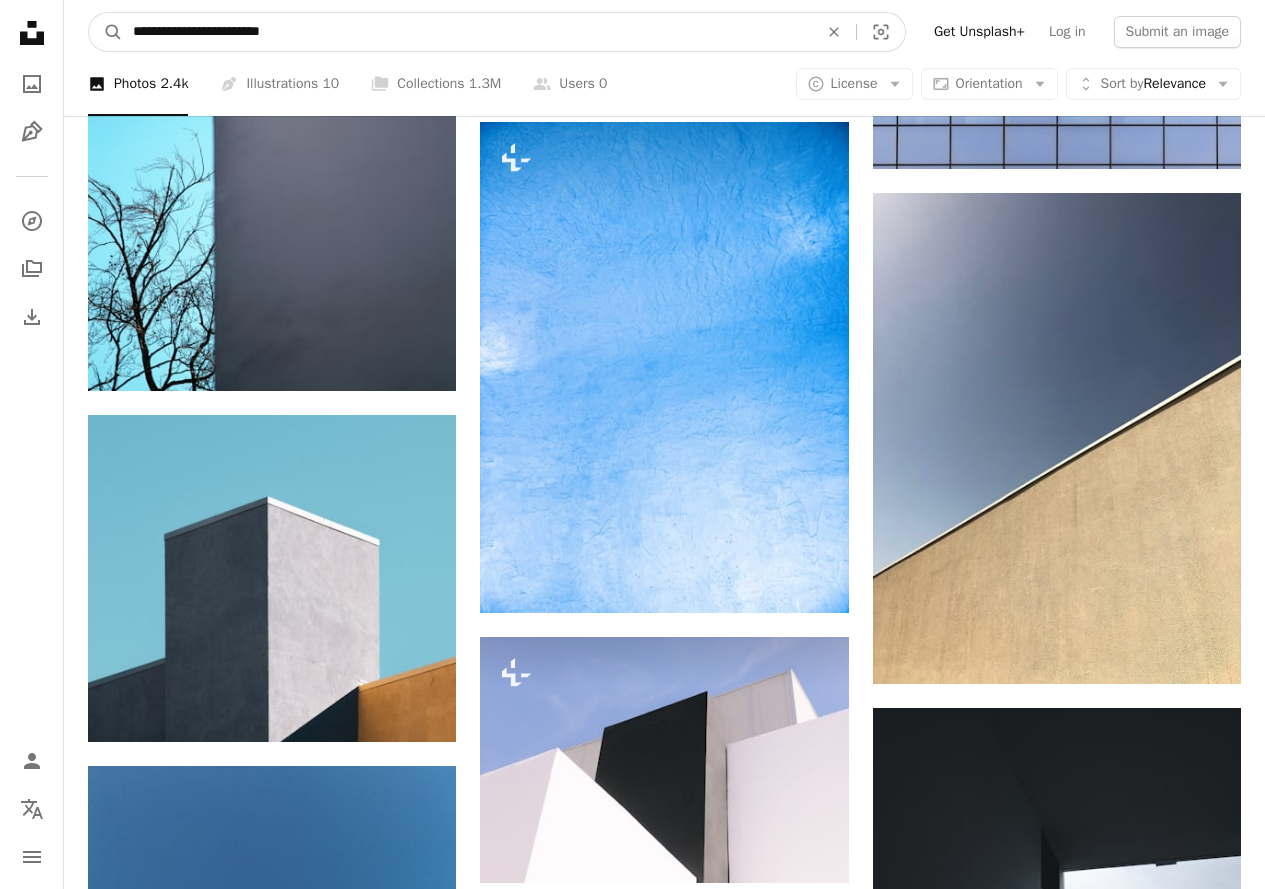type on "**********" 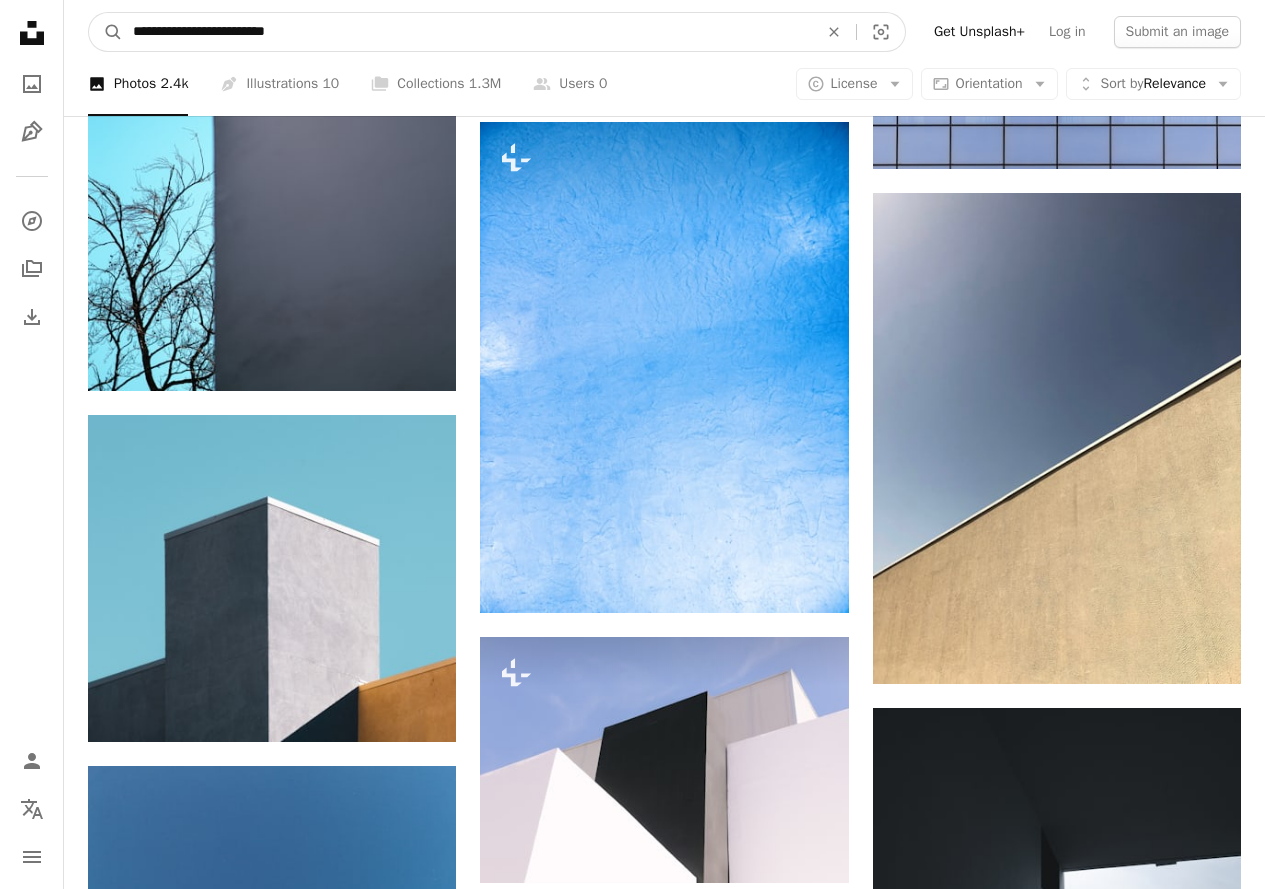 click on "A magnifying glass" at bounding box center [106, 32] 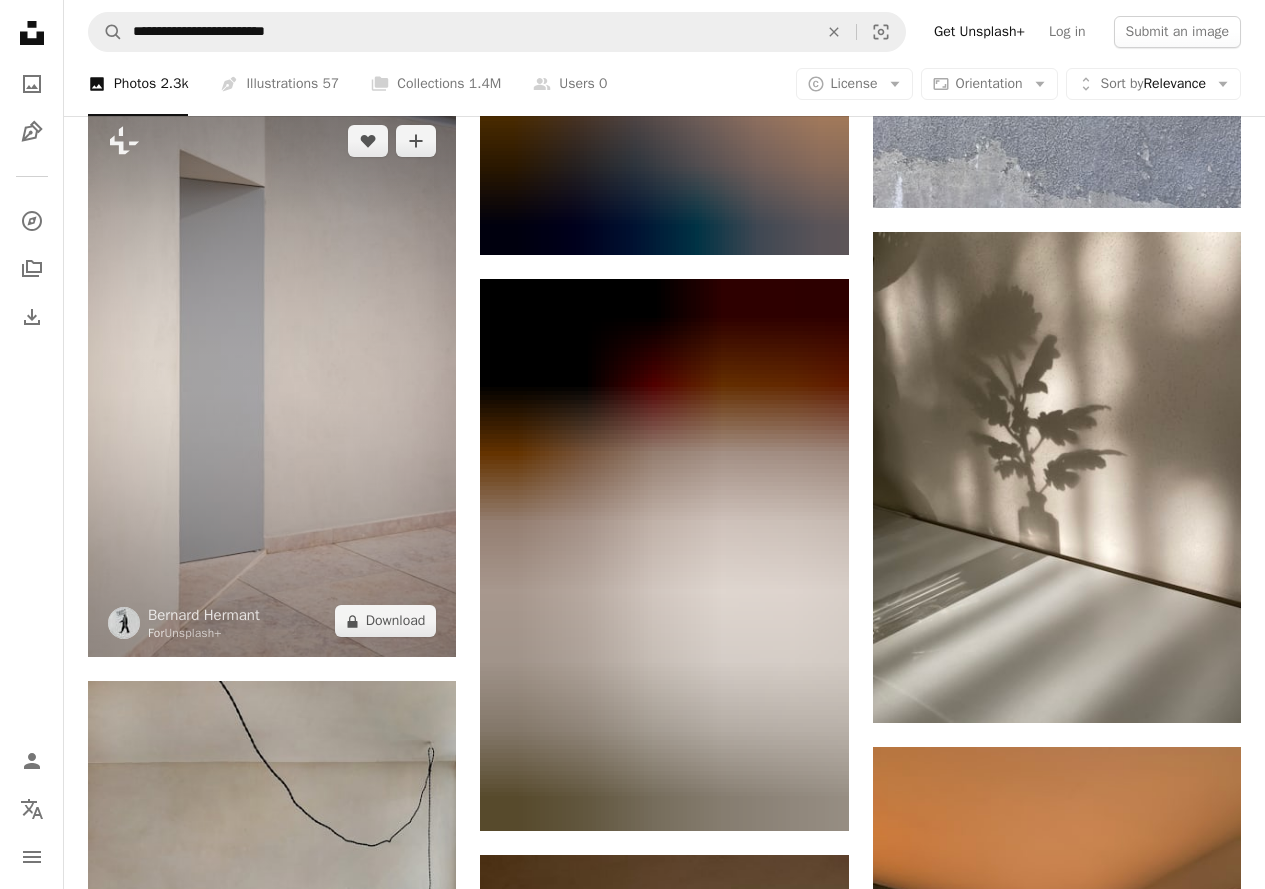 scroll, scrollTop: 2199, scrollLeft: 0, axis: vertical 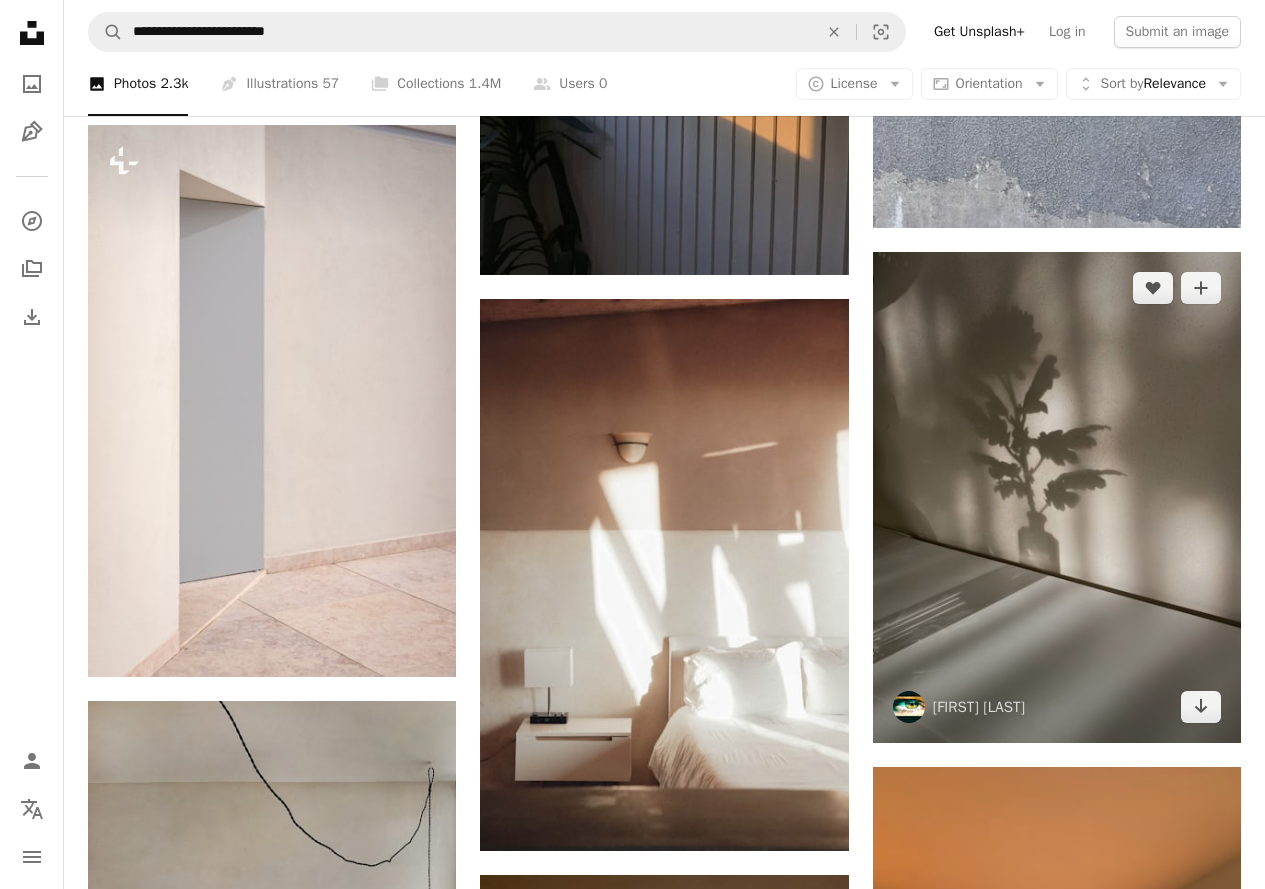 click at bounding box center [1057, 497] 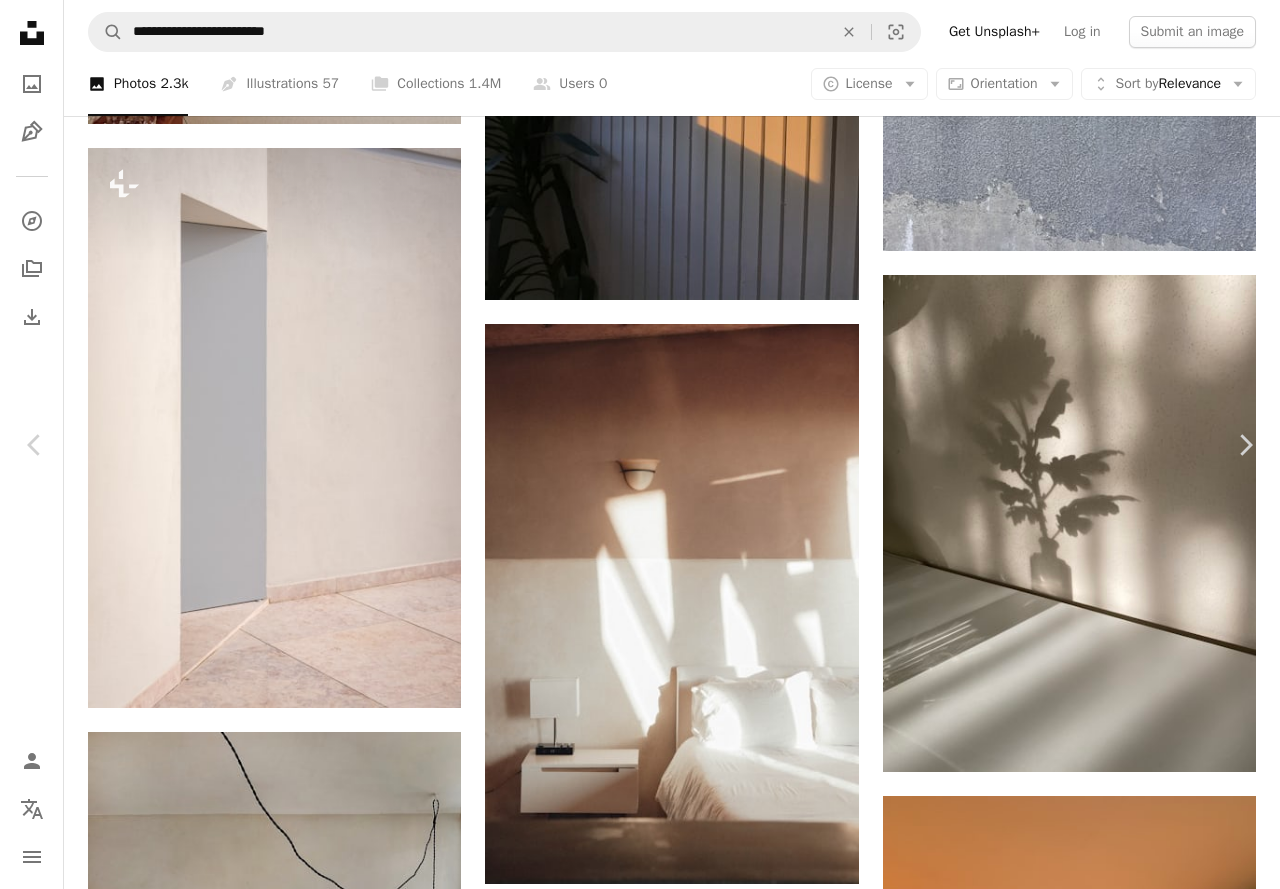 click on "Download free" at bounding box center [1081, 3106] 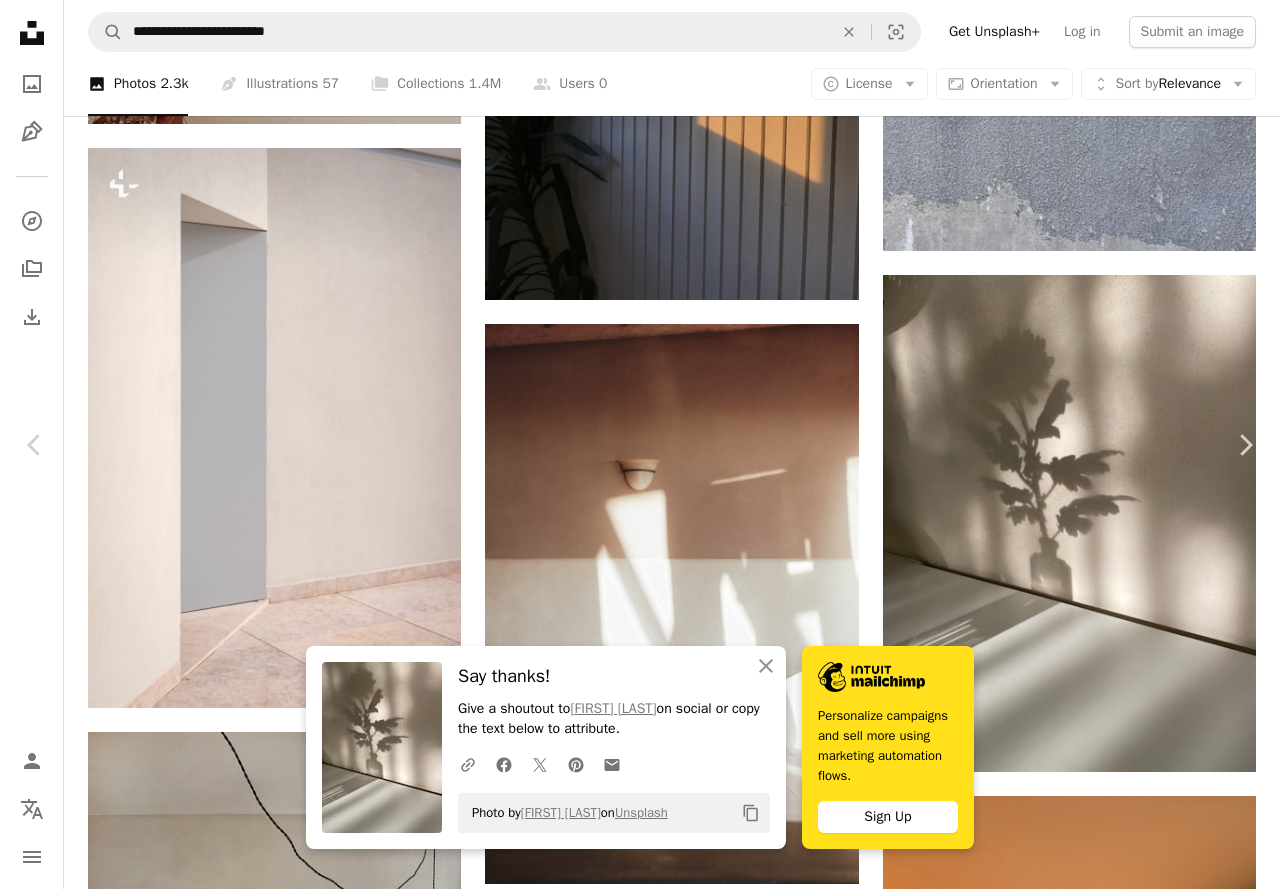 click on "An X shape" at bounding box center (20, 20) 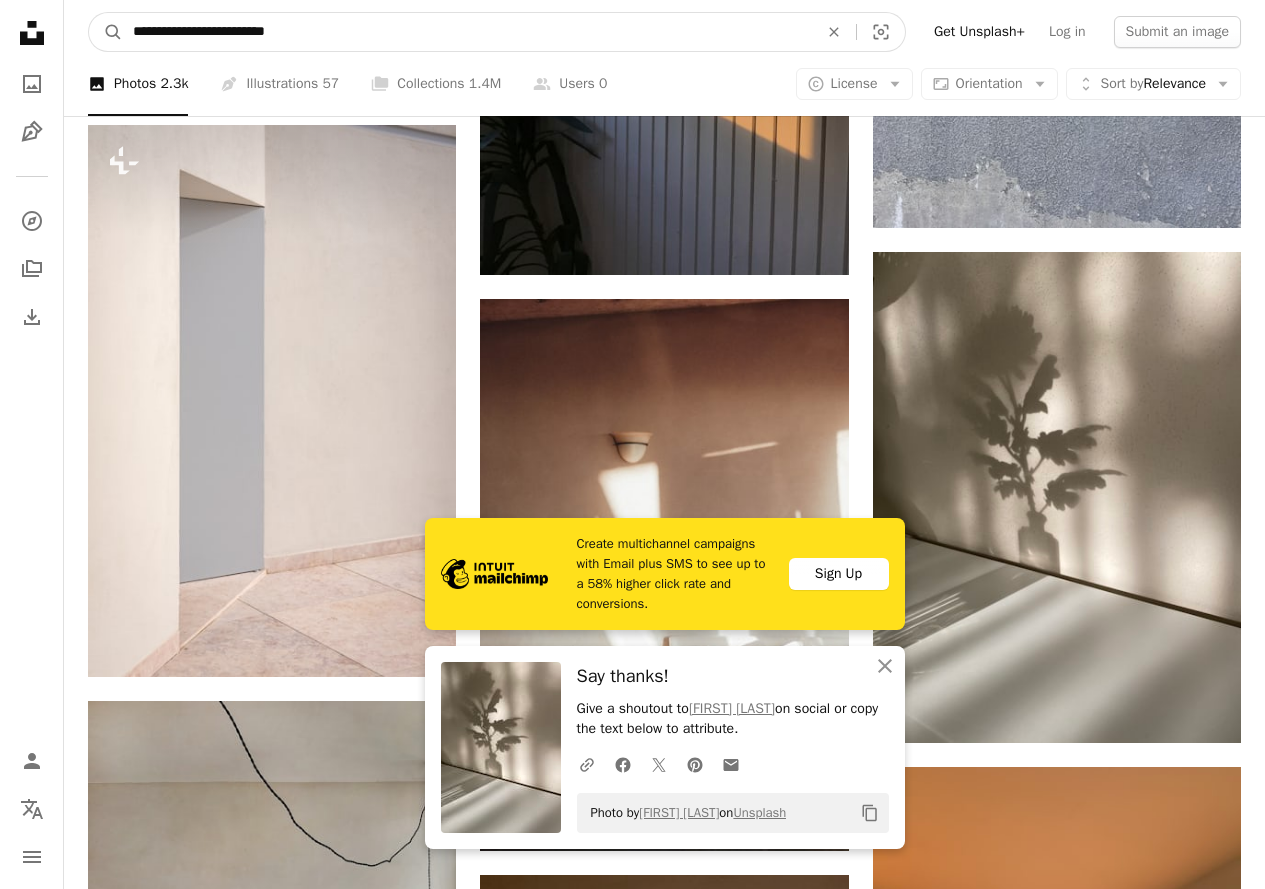 click on "**********" at bounding box center (467, 32) 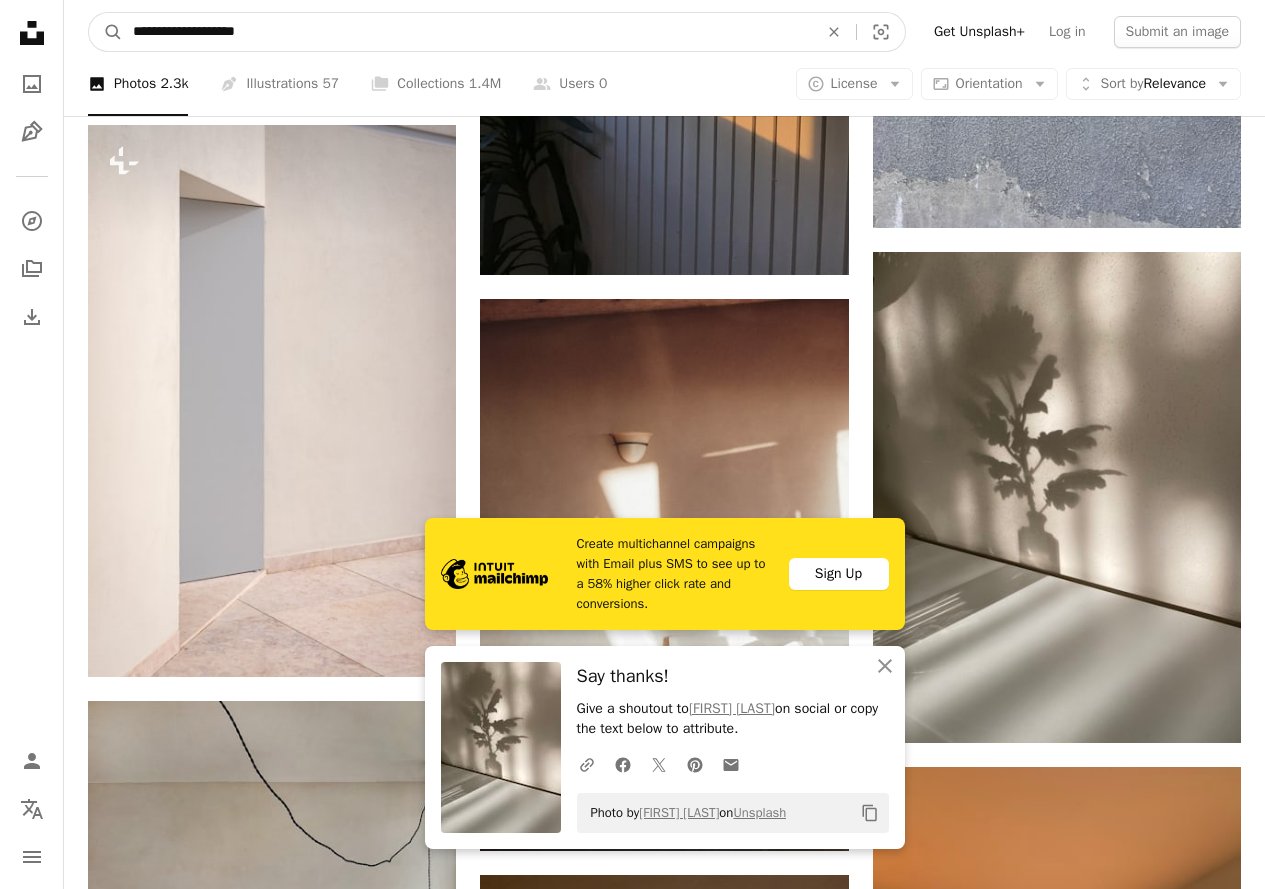 type on "**********" 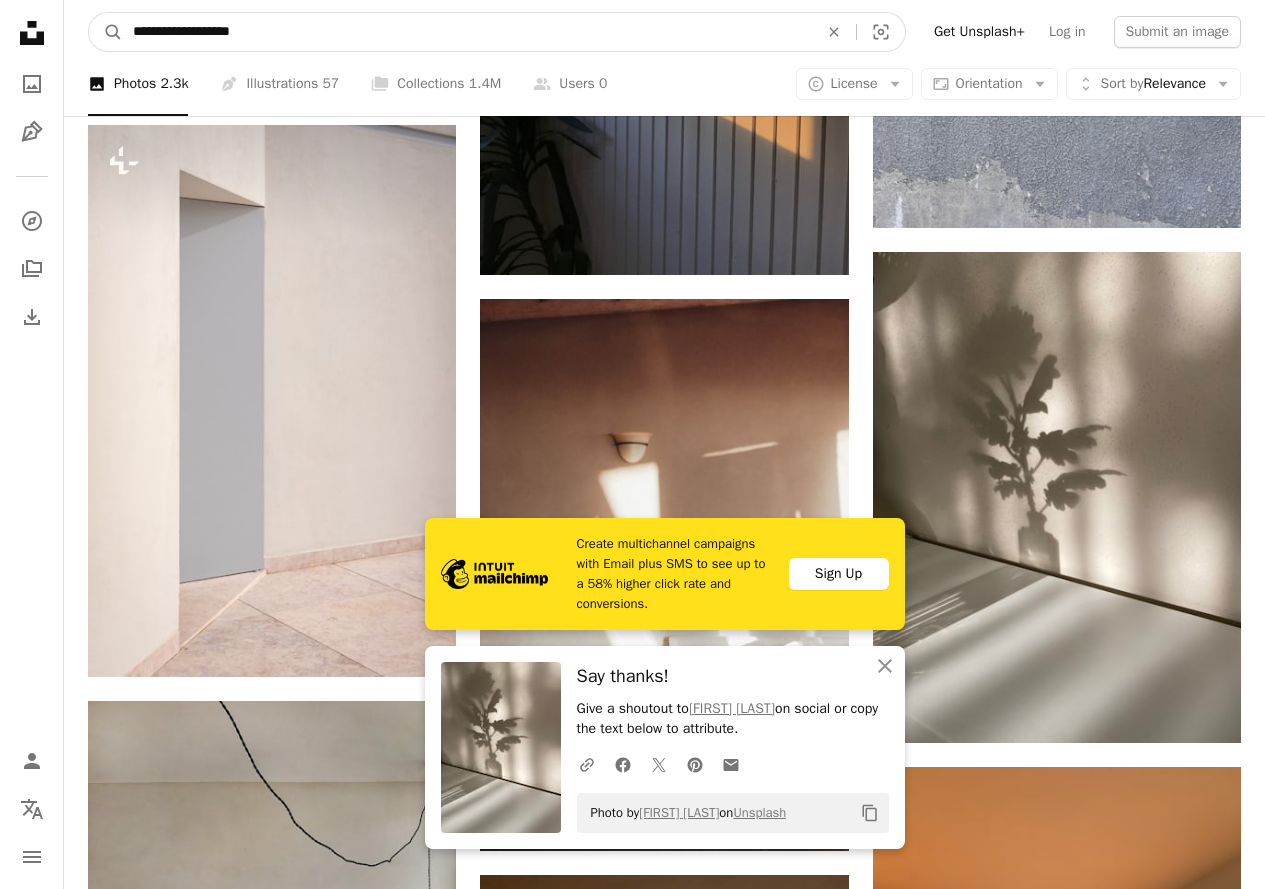 click on "A magnifying glass" at bounding box center [106, 32] 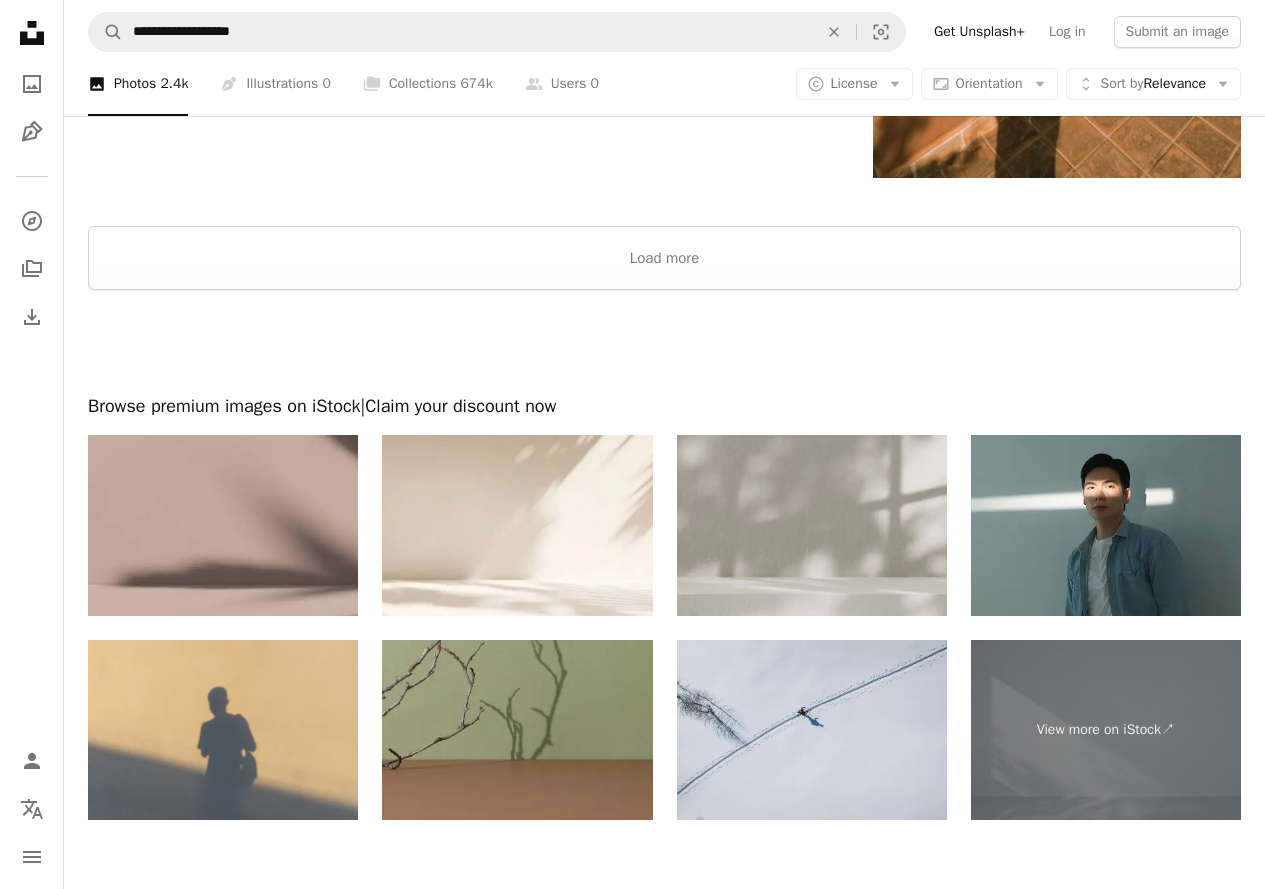 scroll, scrollTop: 3700, scrollLeft: 0, axis: vertical 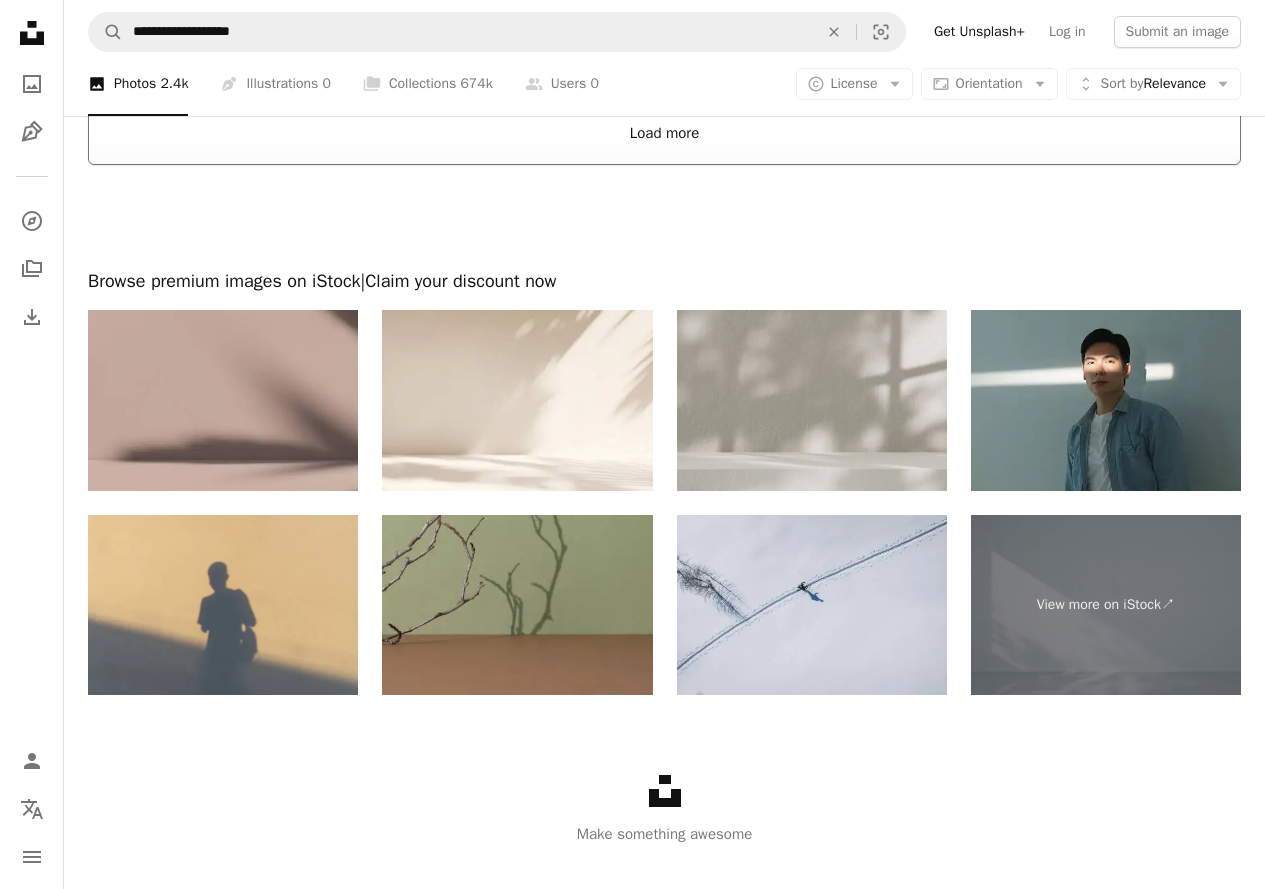 click on "Load more" at bounding box center [664, 133] 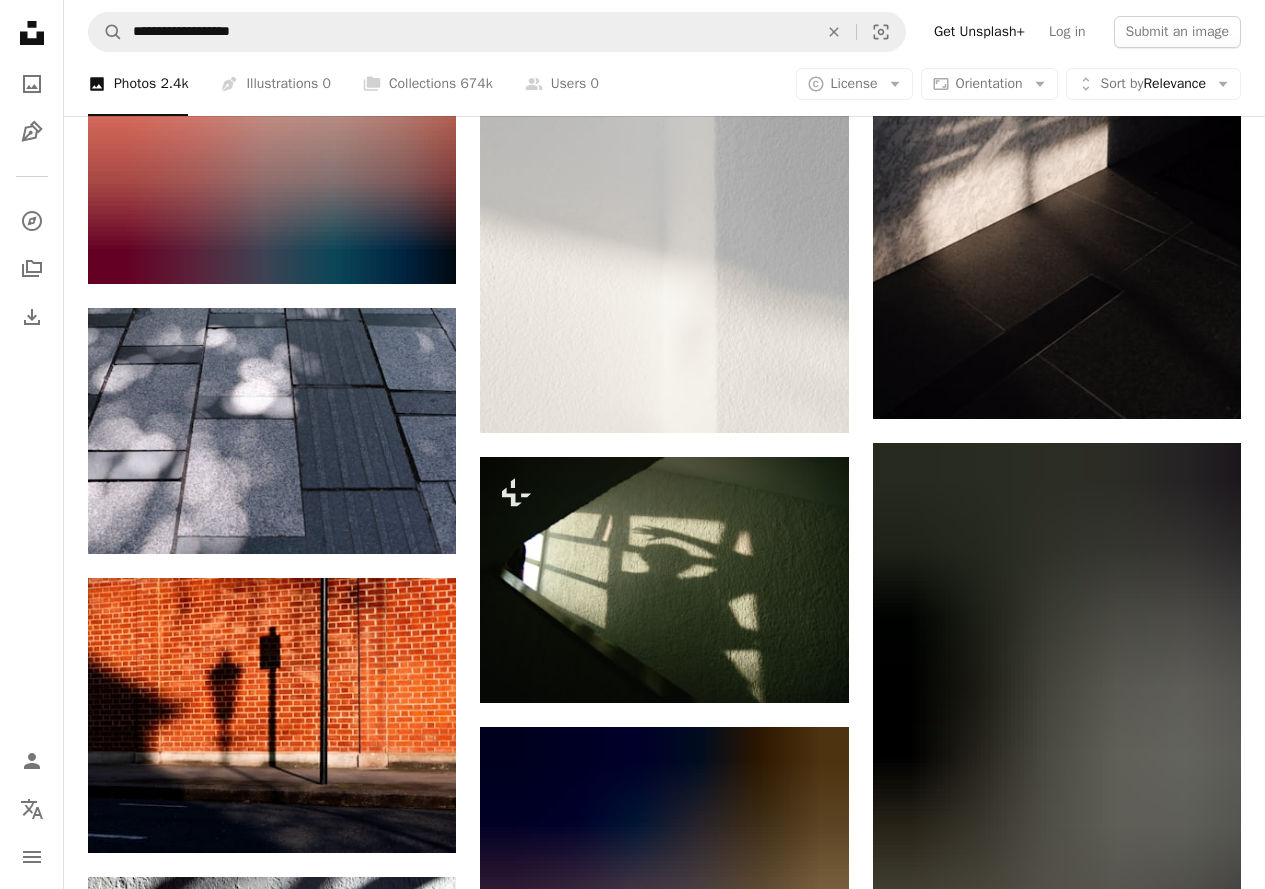 scroll, scrollTop: 10300, scrollLeft: 0, axis: vertical 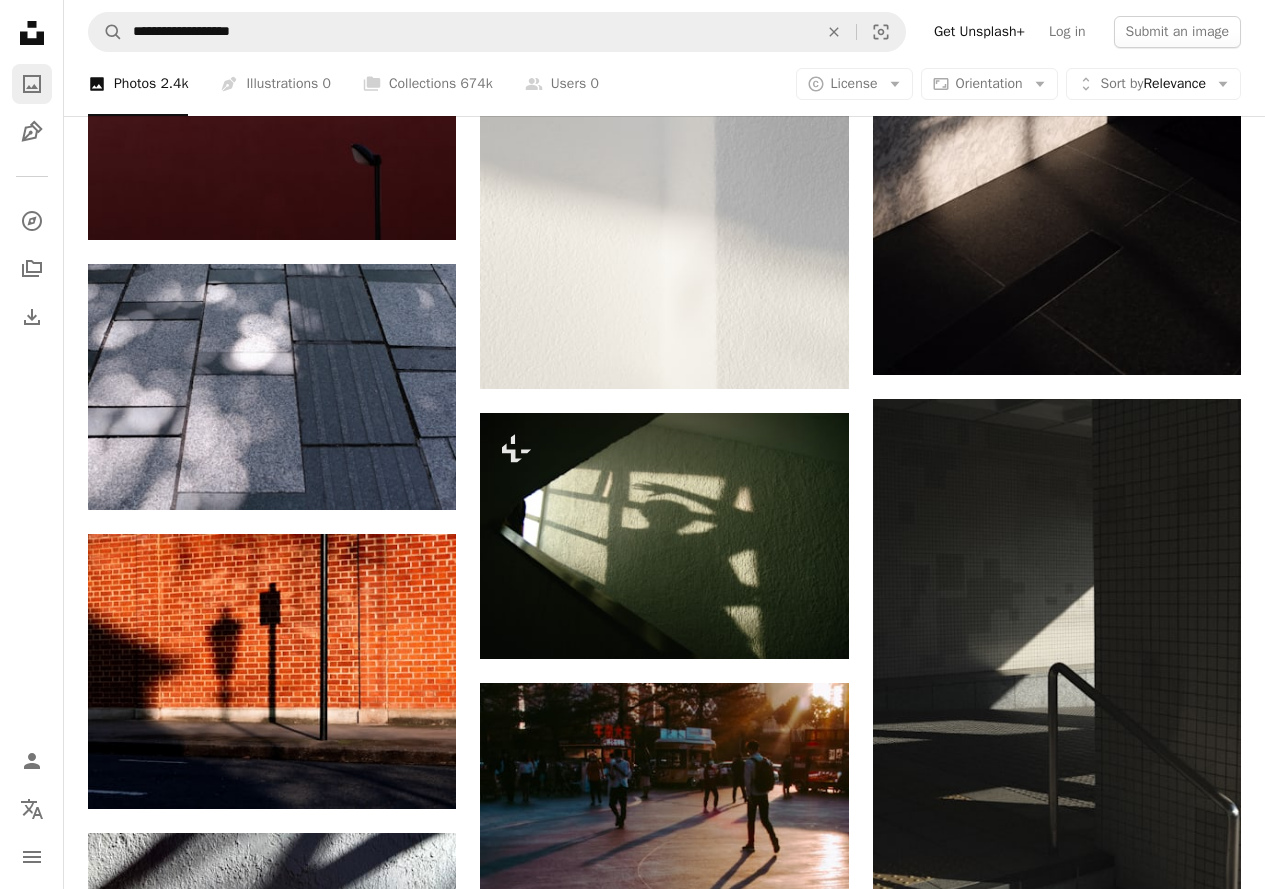 click 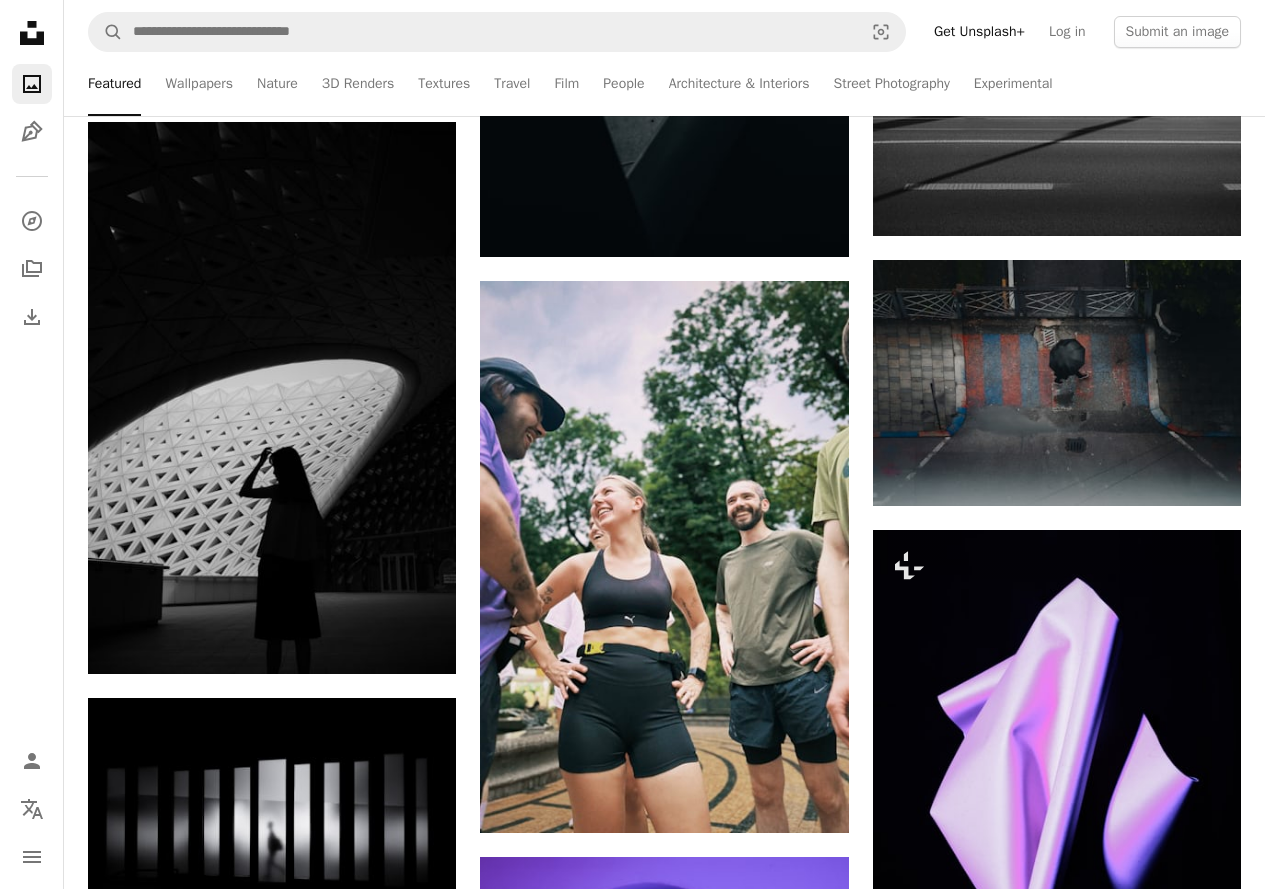 scroll, scrollTop: 3800, scrollLeft: 0, axis: vertical 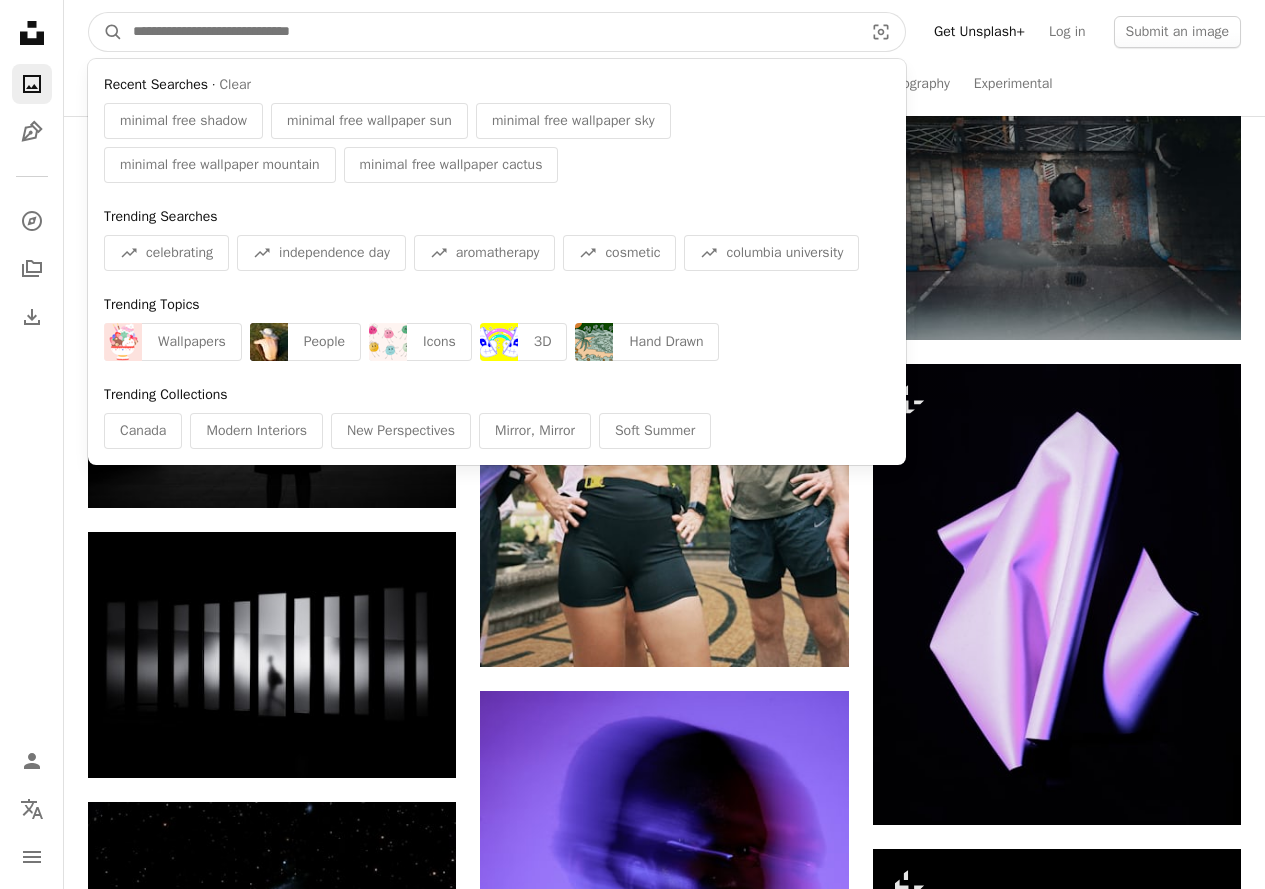 click at bounding box center [490, 32] 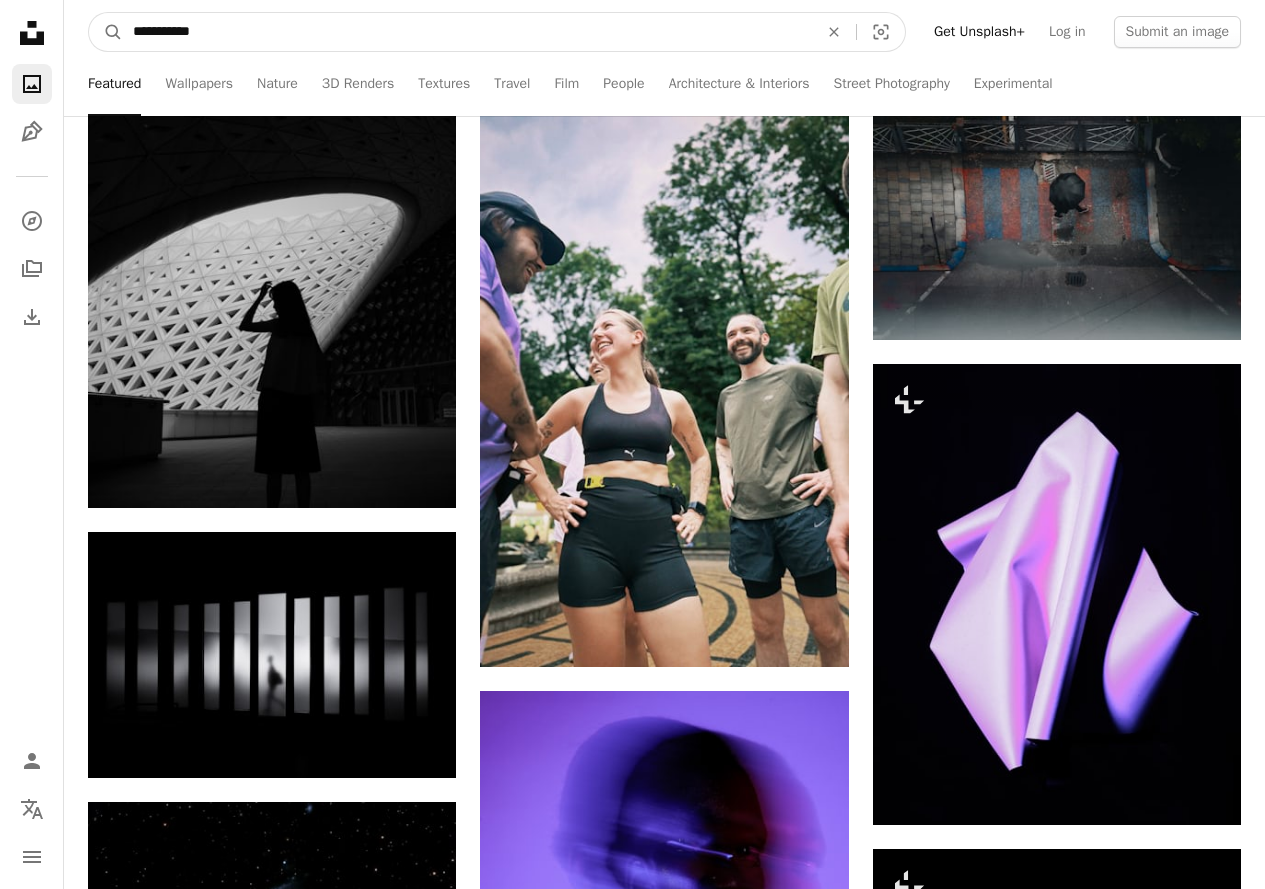 type on "**********" 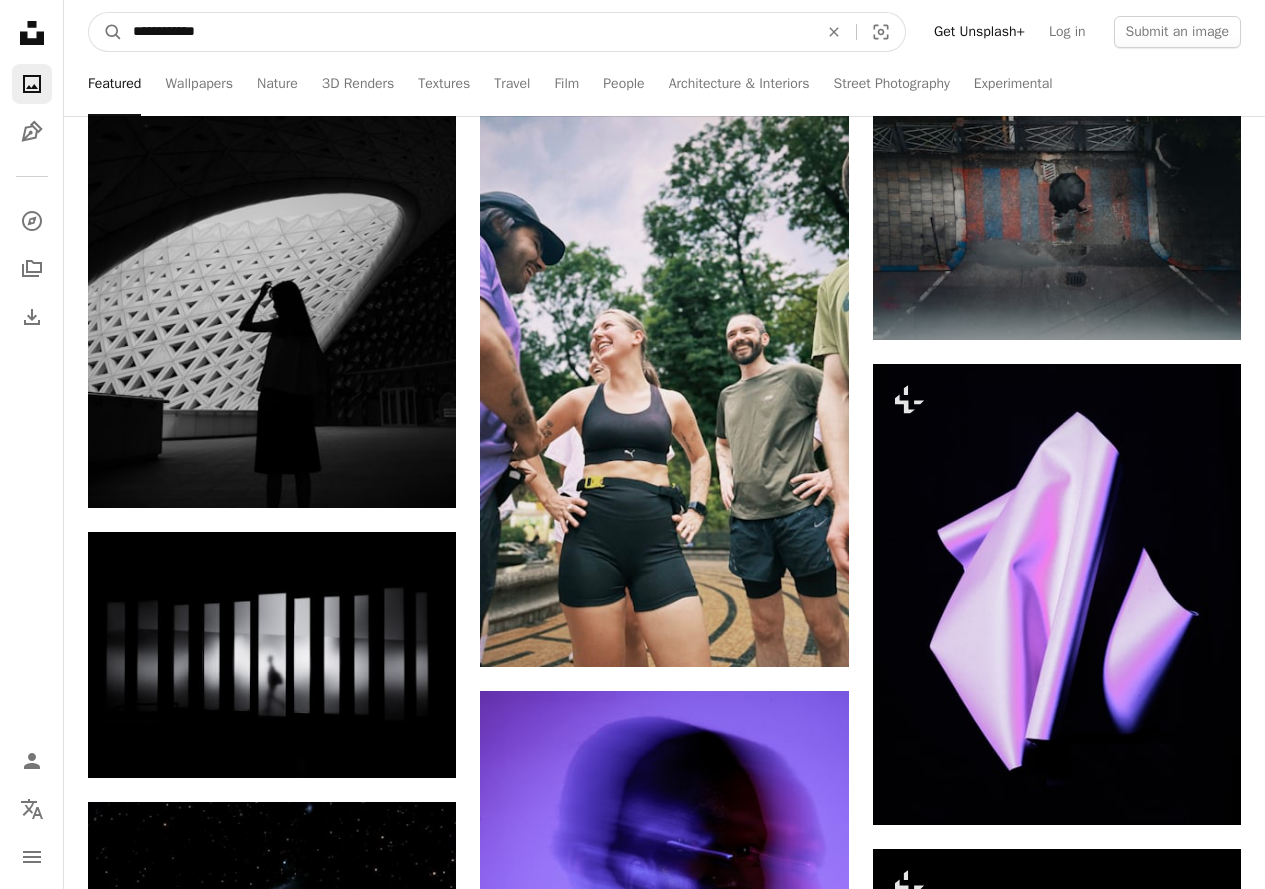 click on "A magnifying glass" at bounding box center [106, 32] 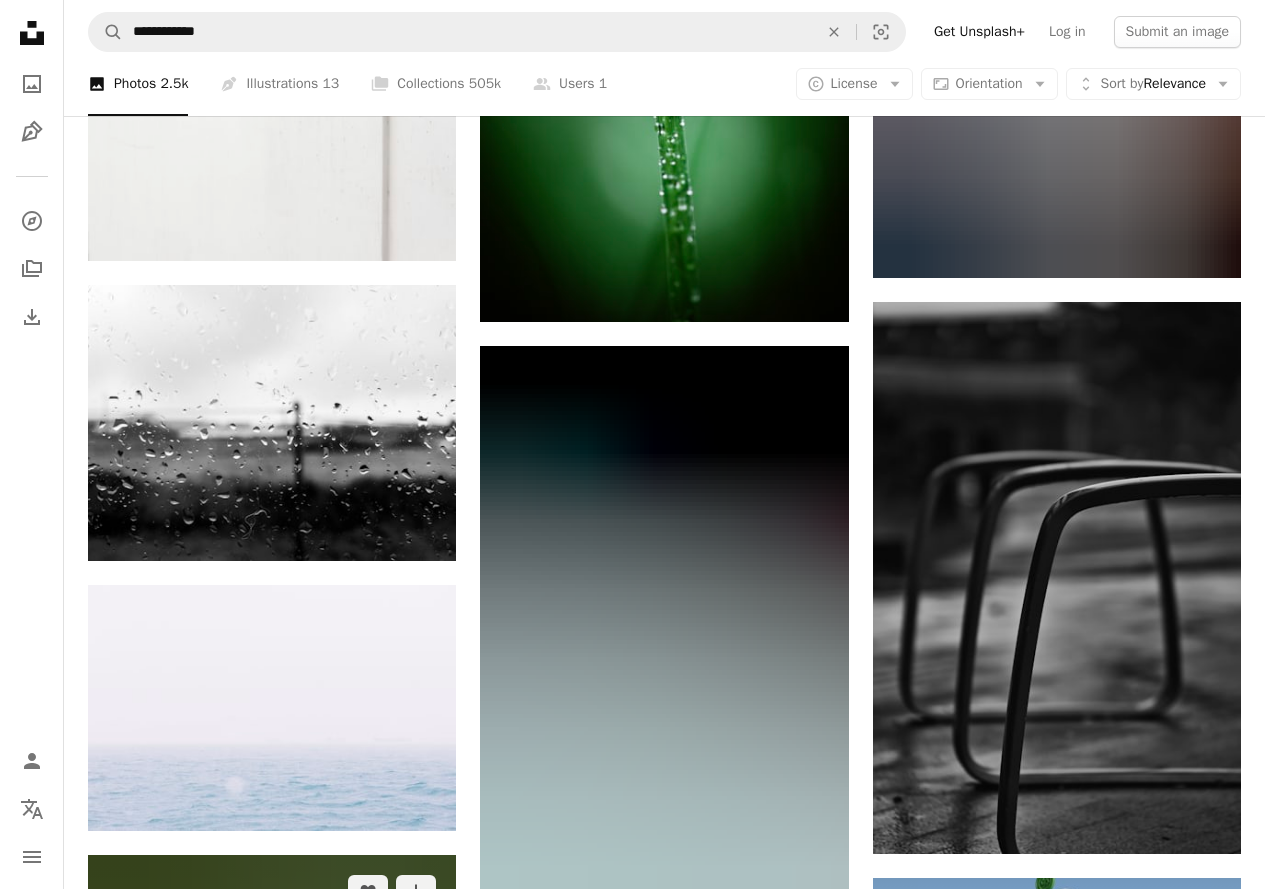 scroll, scrollTop: 1300, scrollLeft: 0, axis: vertical 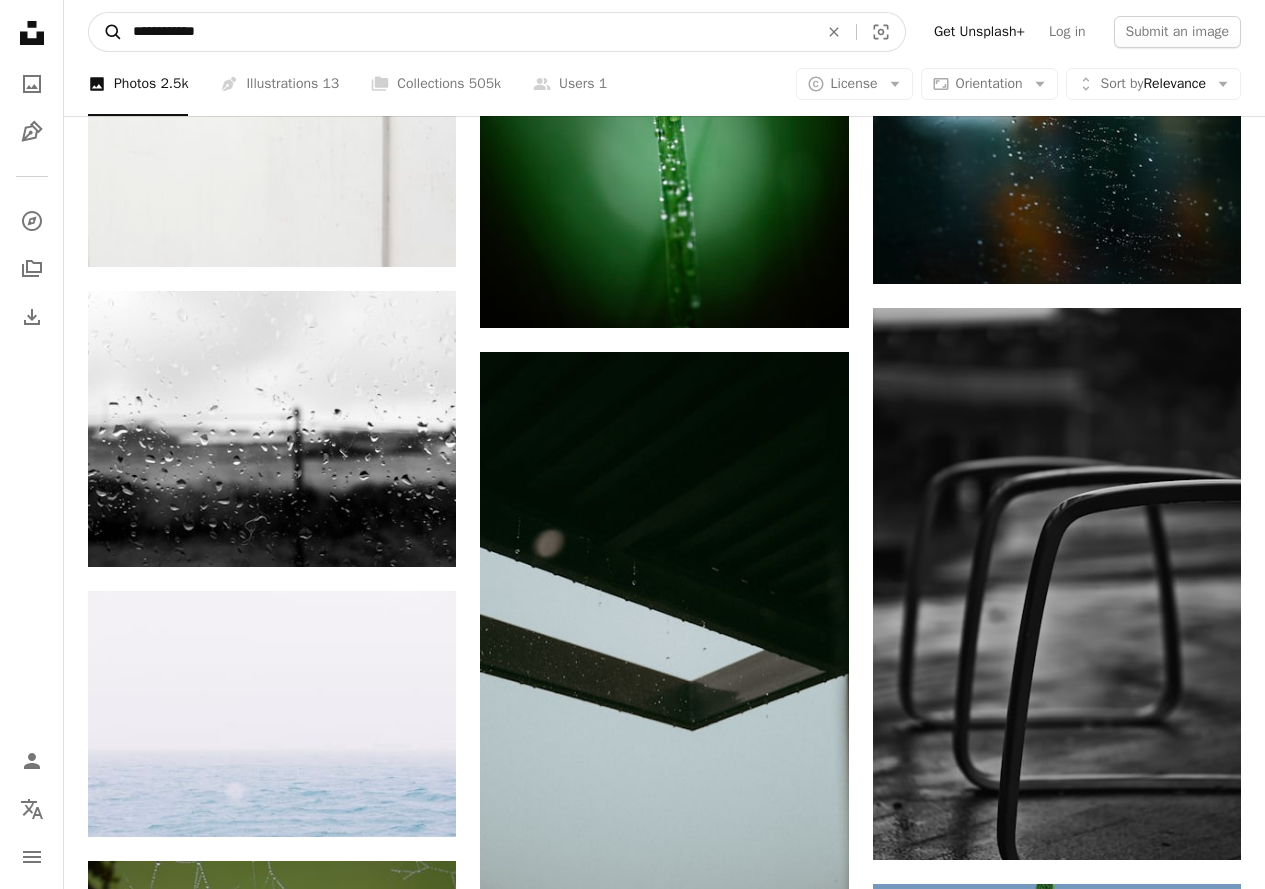 drag, startPoint x: 250, startPoint y: 35, endPoint x: 115, endPoint y: 38, distance: 135.03333 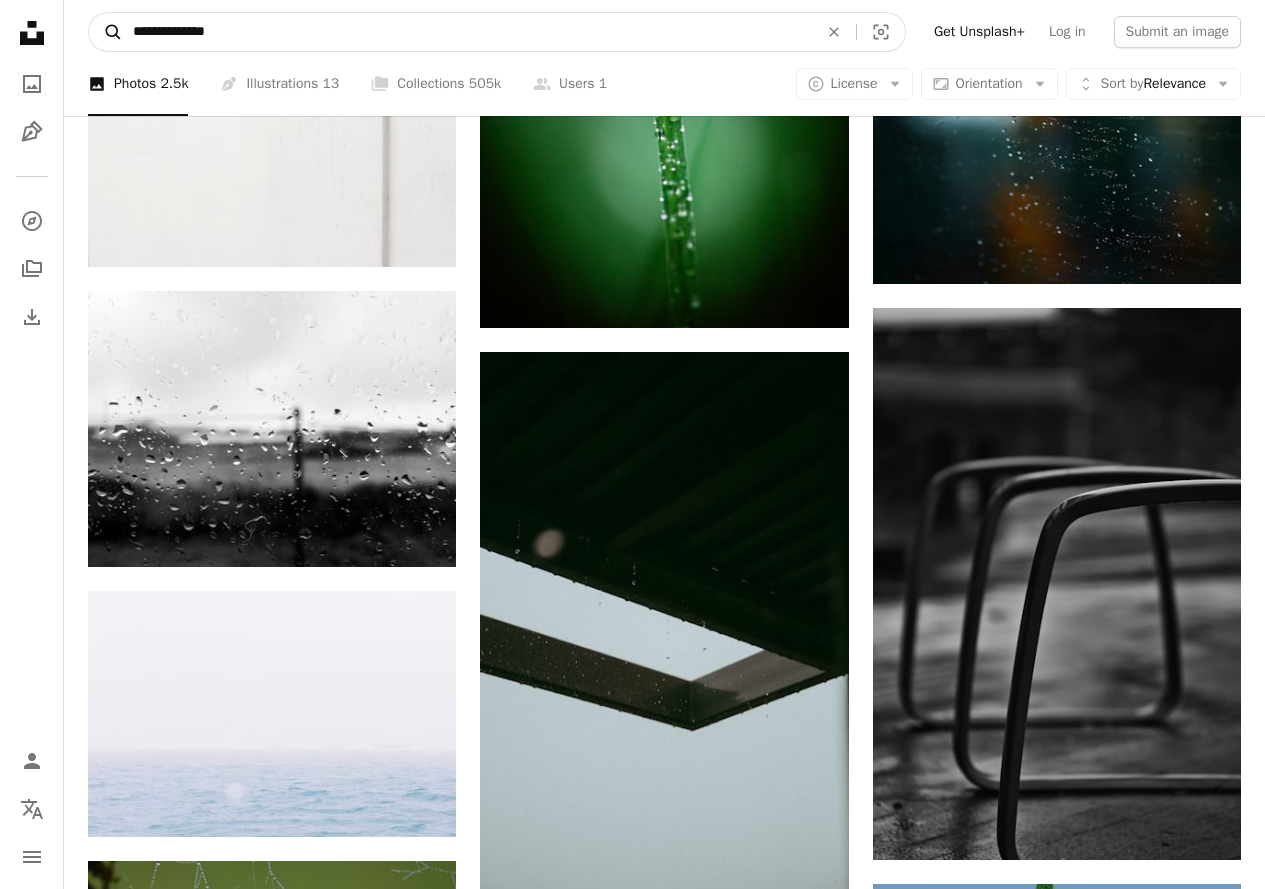 type on "**********" 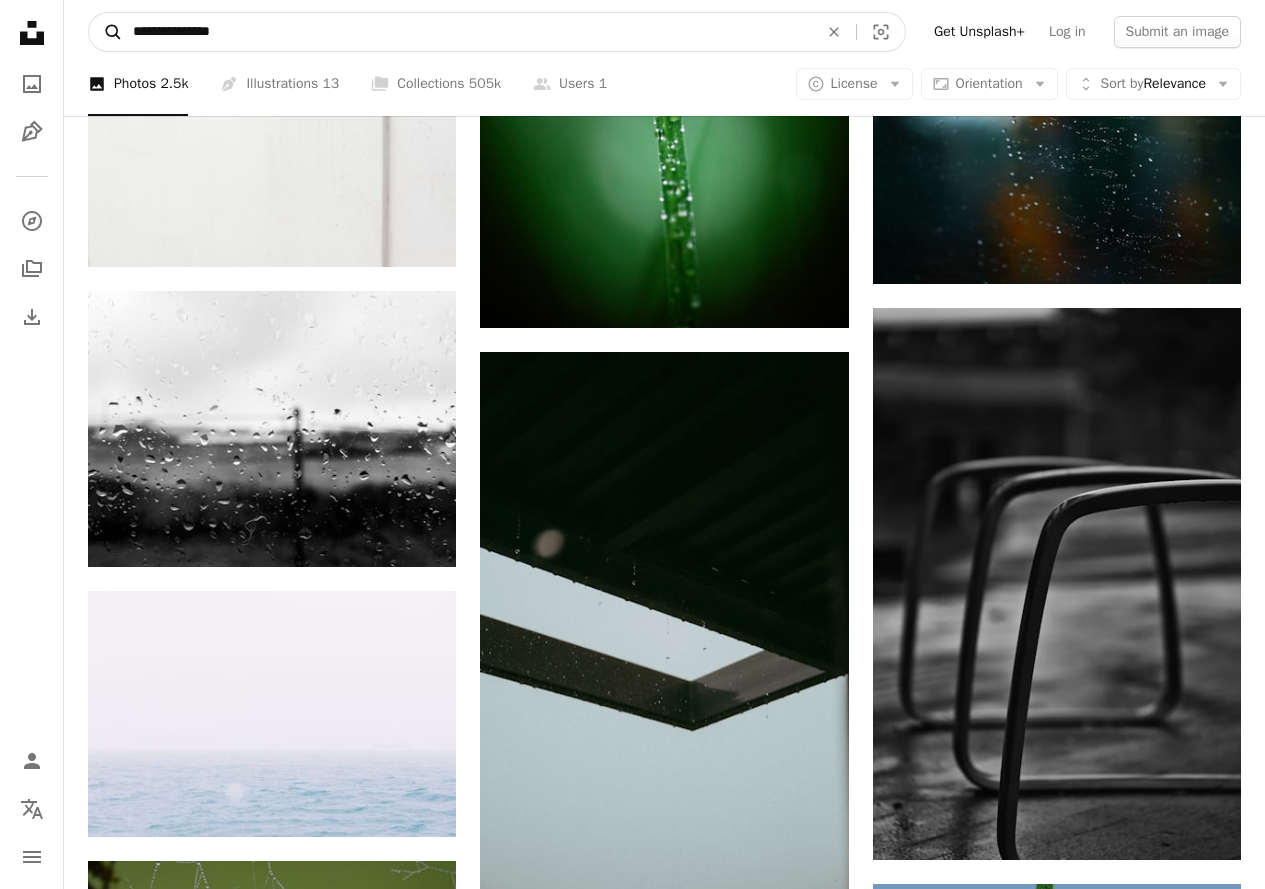 click on "A magnifying glass" at bounding box center [106, 32] 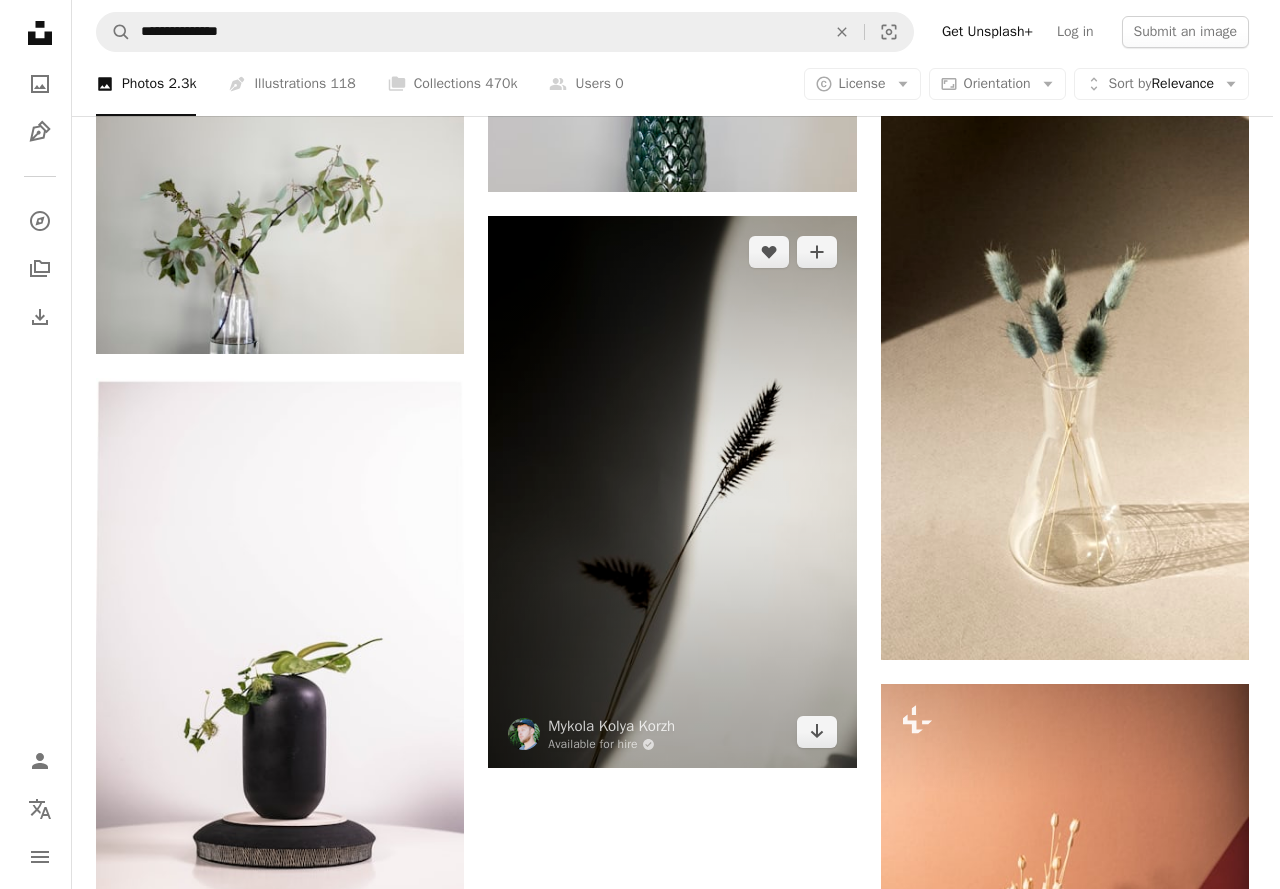 scroll, scrollTop: 2600, scrollLeft: 0, axis: vertical 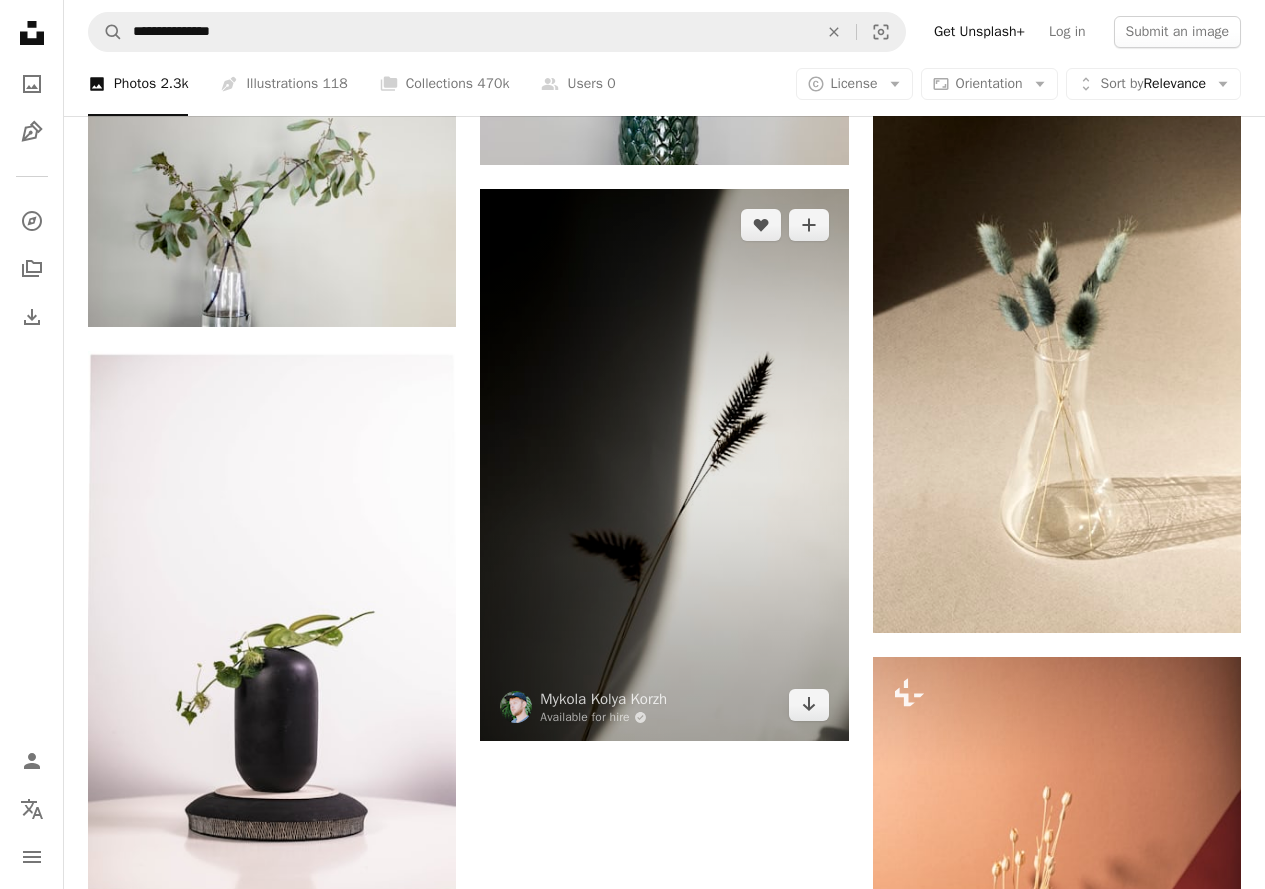click at bounding box center (664, 465) 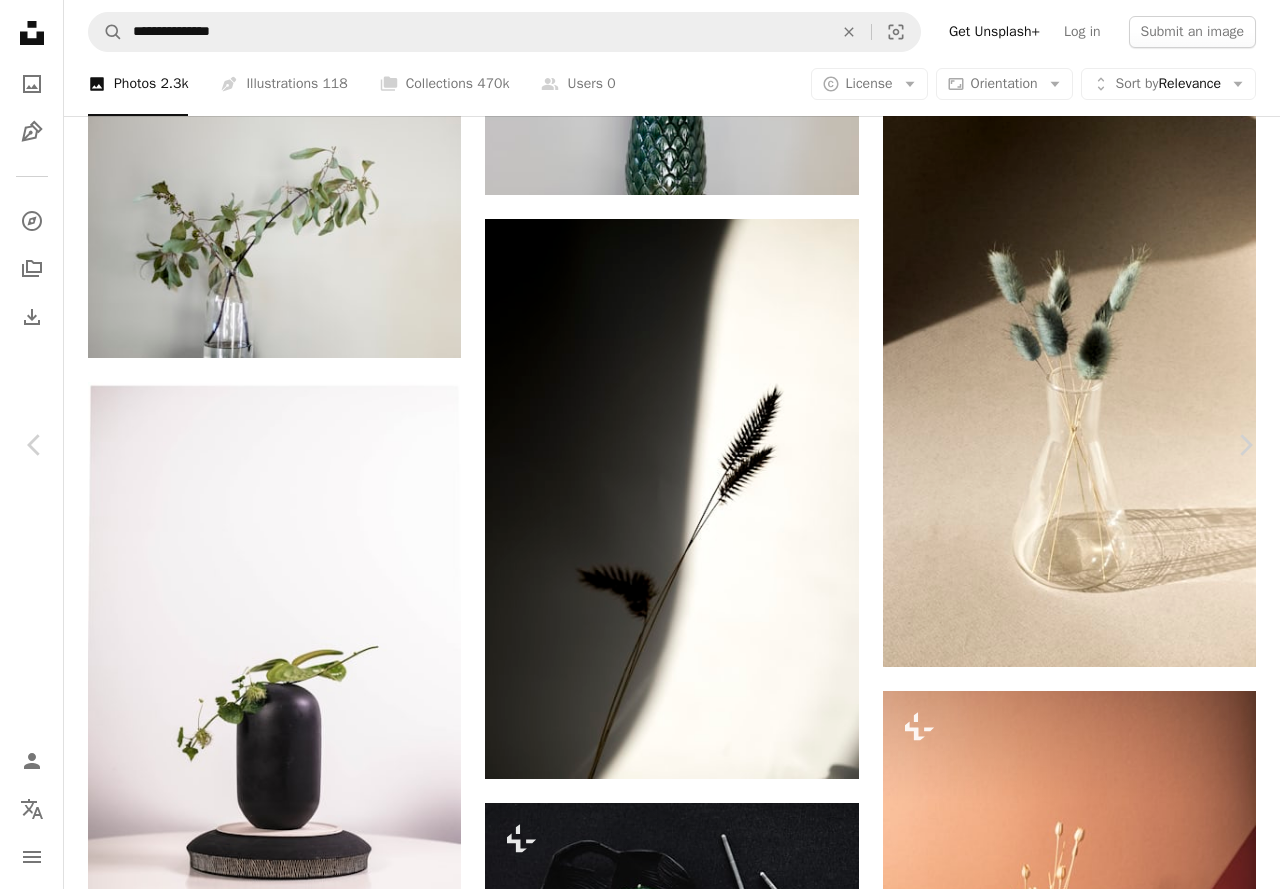 click on "Download free" at bounding box center (1081, 5572) 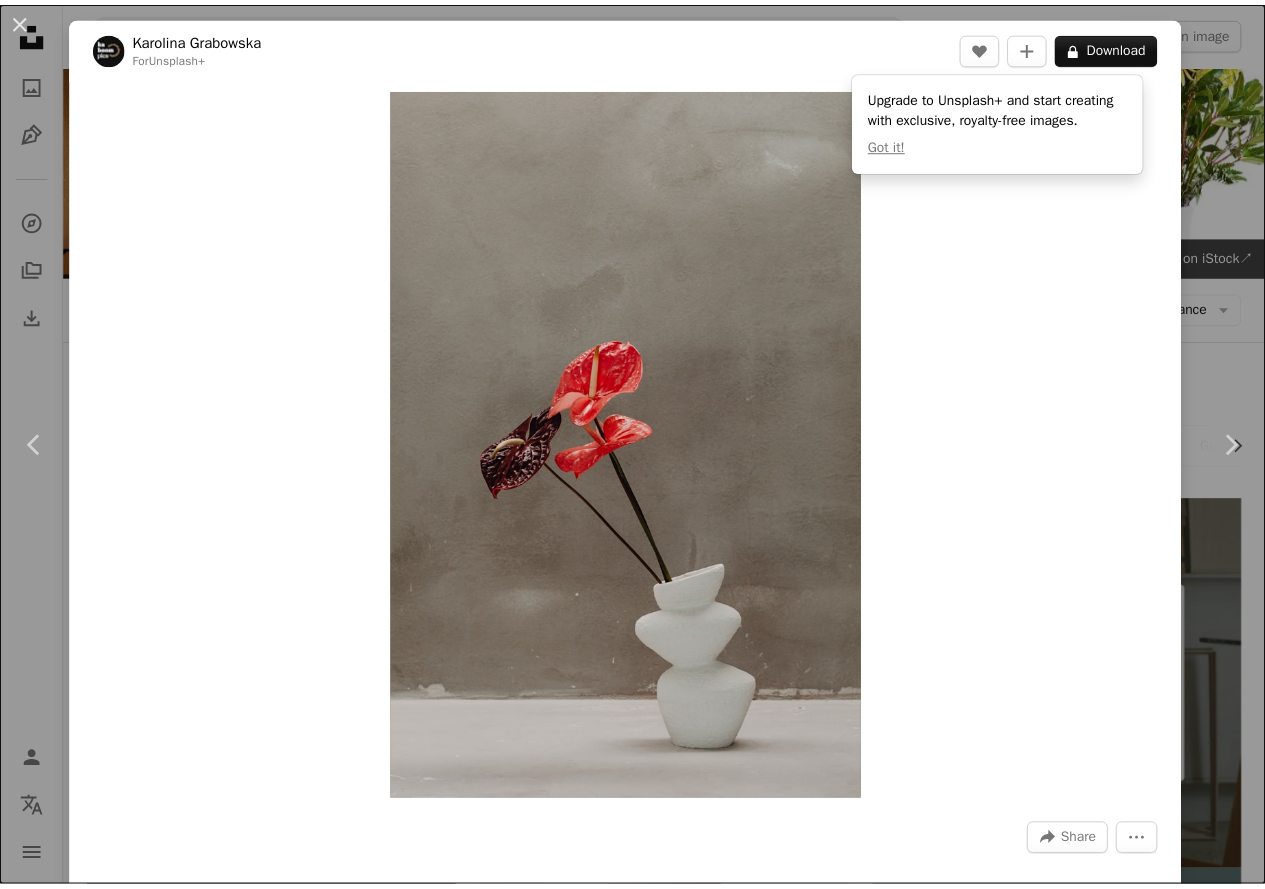 scroll, scrollTop: 29100, scrollLeft: 0, axis: vertical 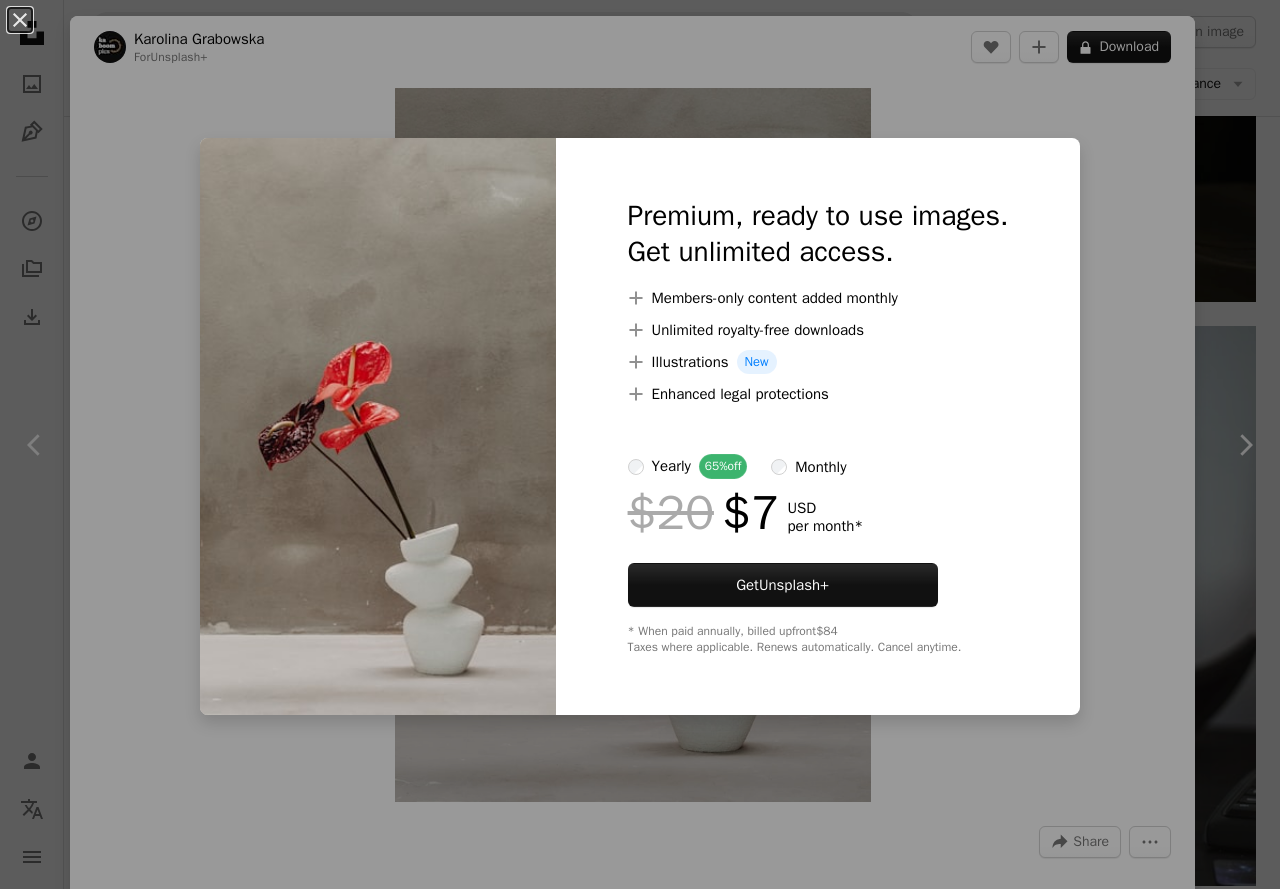 click on "An X shape Premium, ready to use images. Get unlimited access. A plus sign Members-only content added monthly A plus sign Unlimited royalty-free downloads A plus sign Illustrations  New A plus sign Enhanced legal protections yearly 65%  off monthly $20   $7 USD per month * Get  Unsplash+ * When paid annually, billed upfront  $84 Taxes where applicable. Renews automatically. Cancel anytime." at bounding box center [640, 444] 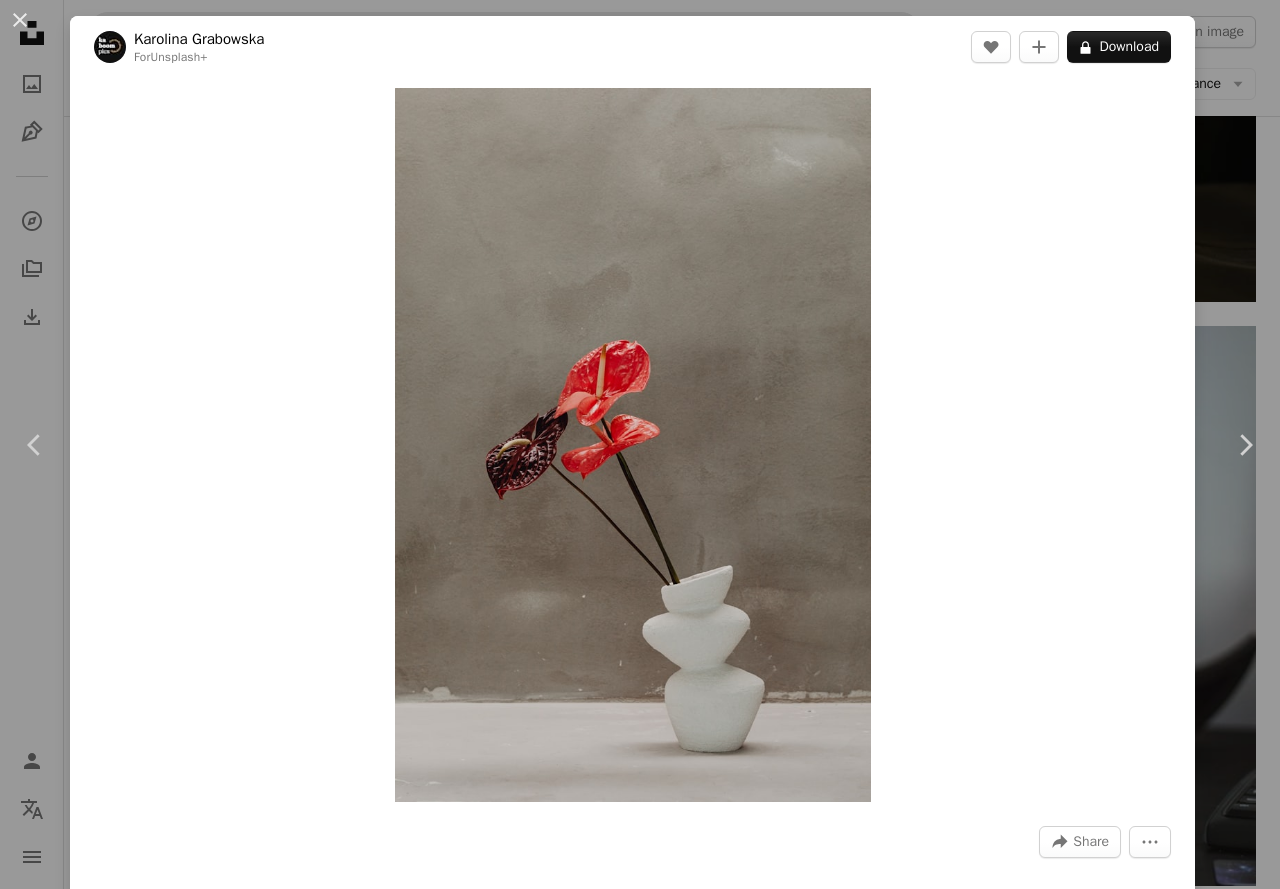 drag, startPoint x: 18, startPoint y: 16, endPoint x: 91, endPoint y: 44, distance: 78.18568 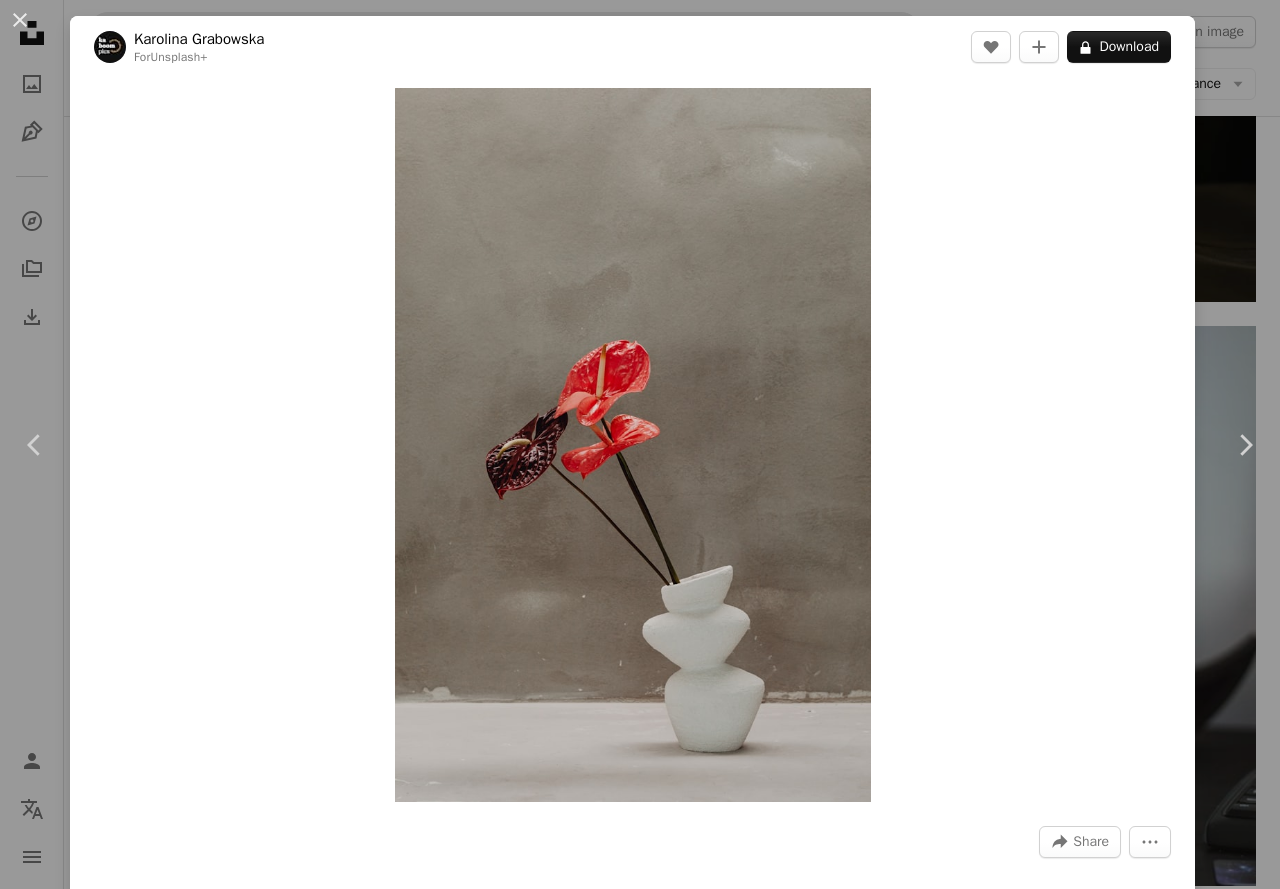 click on "An X shape" at bounding box center [20, 20] 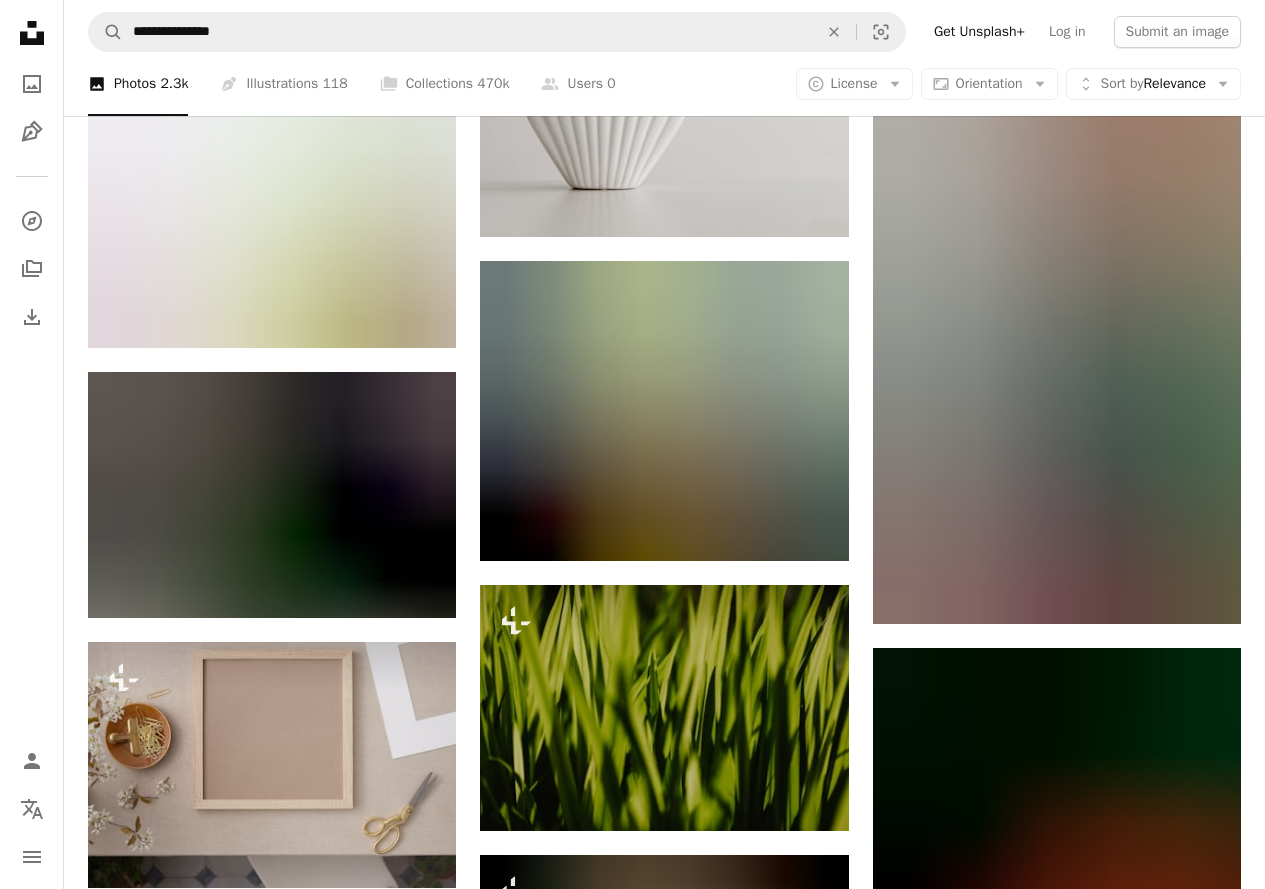 scroll, scrollTop: 53600, scrollLeft: 0, axis: vertical 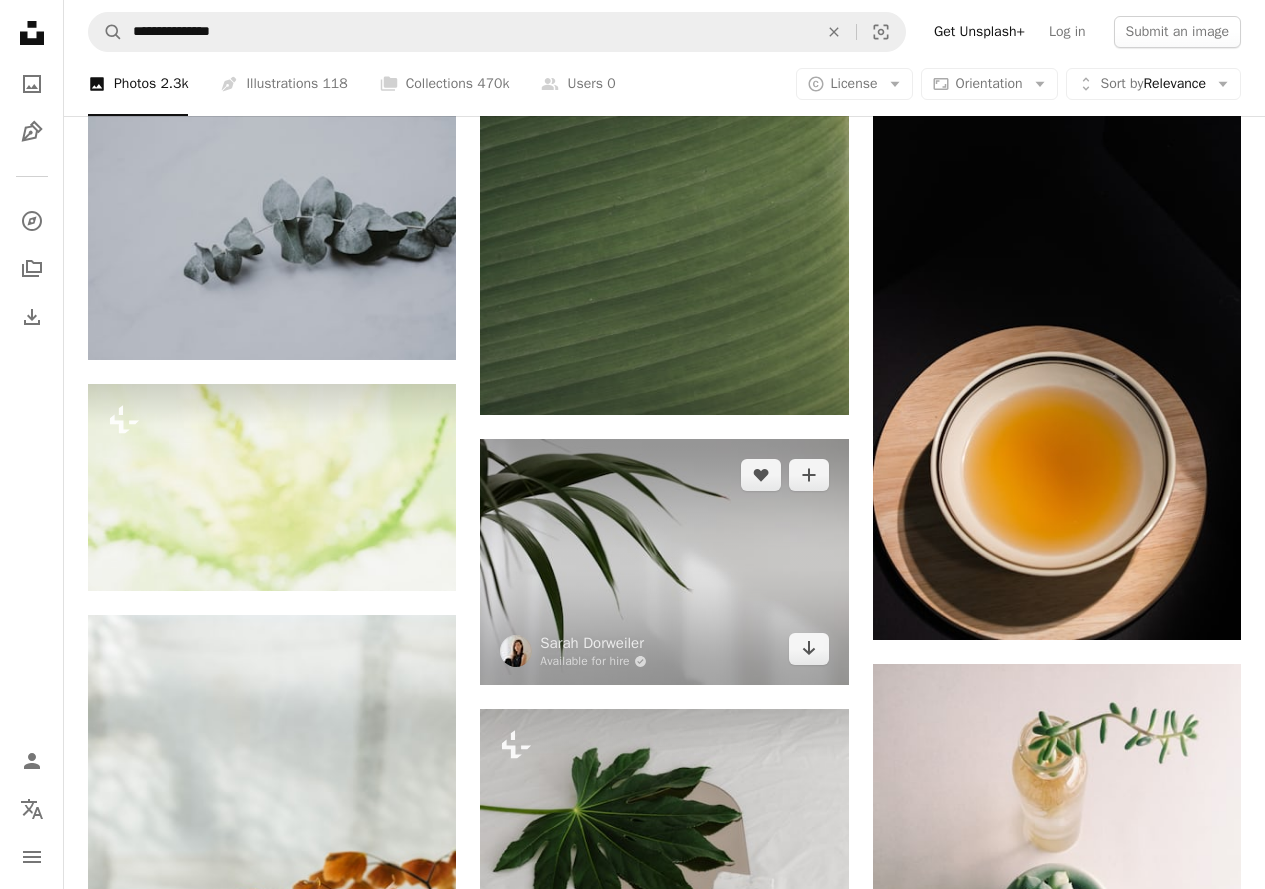 click at bounding box center (664, 562) 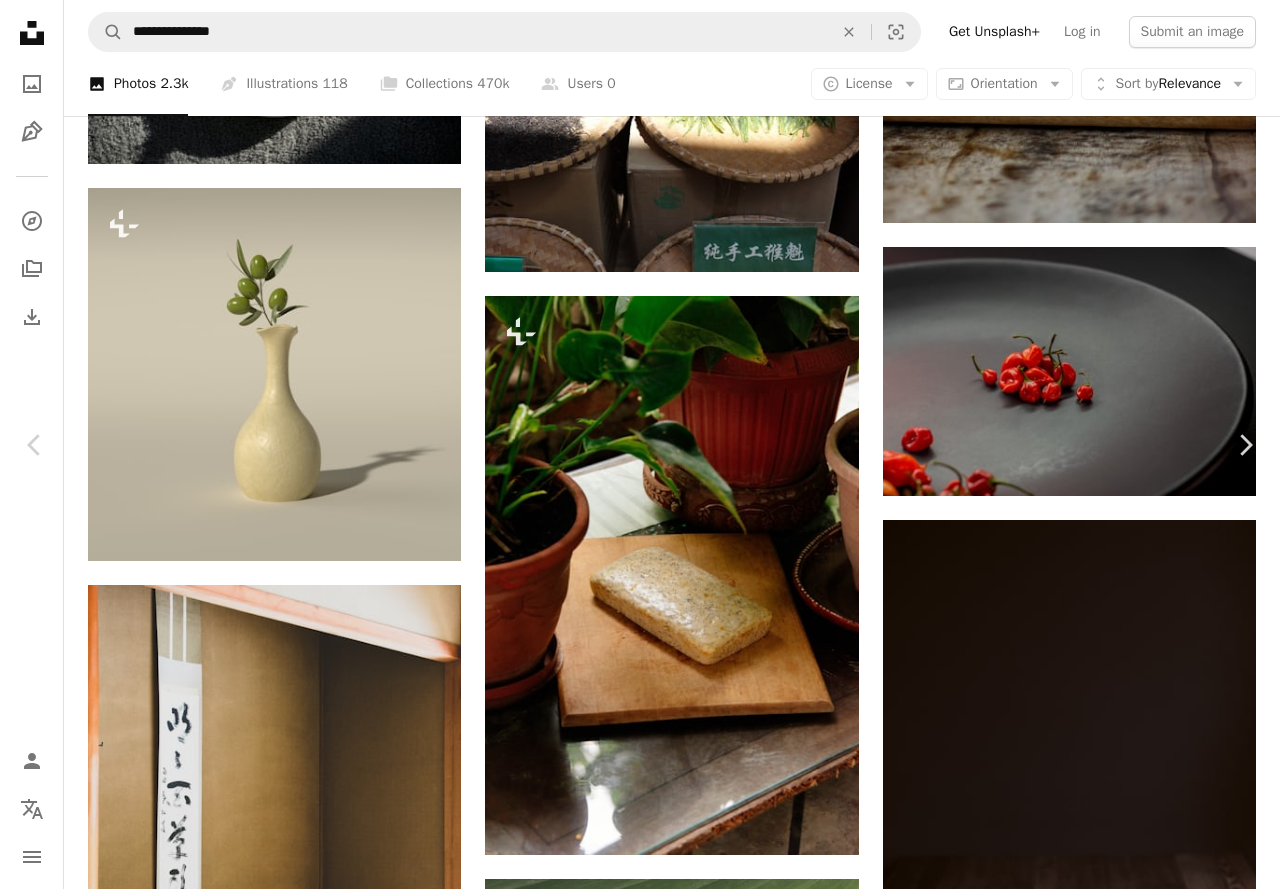 click on "Download free" at bounding box center (1081, 4778) 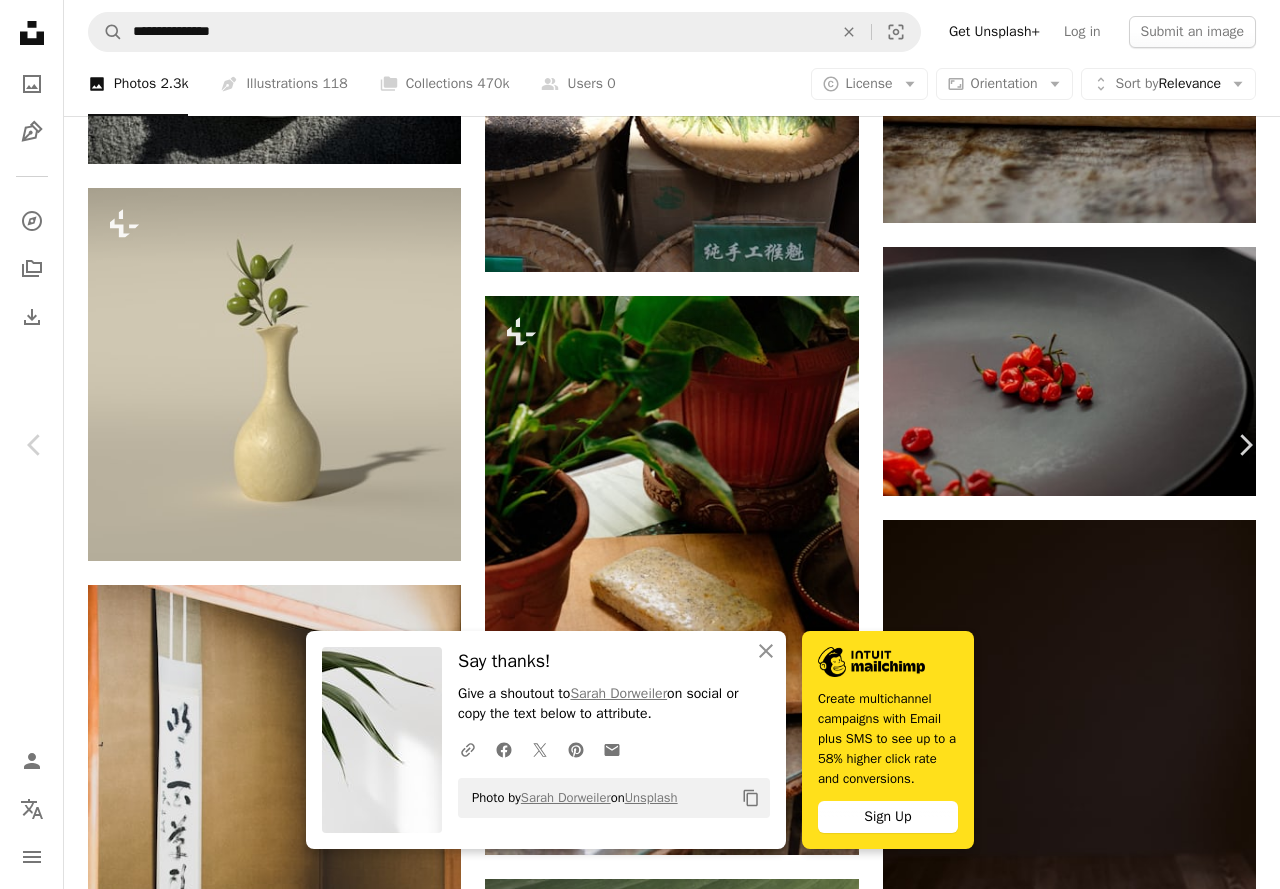 click on "An X shape" at bounding box center [20, 20] 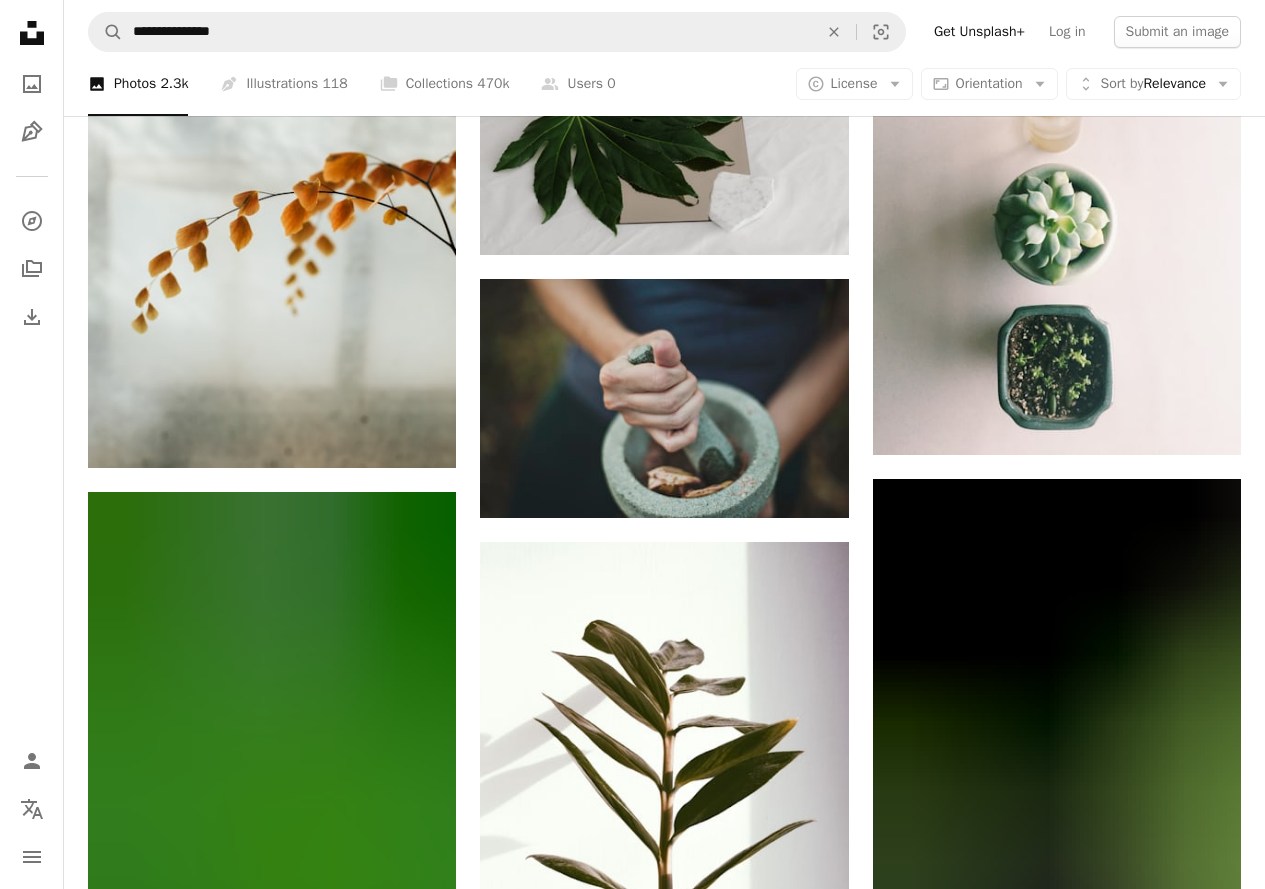 scroll, scrollTop: 80473, scrollLeft: 0, axis: vertical 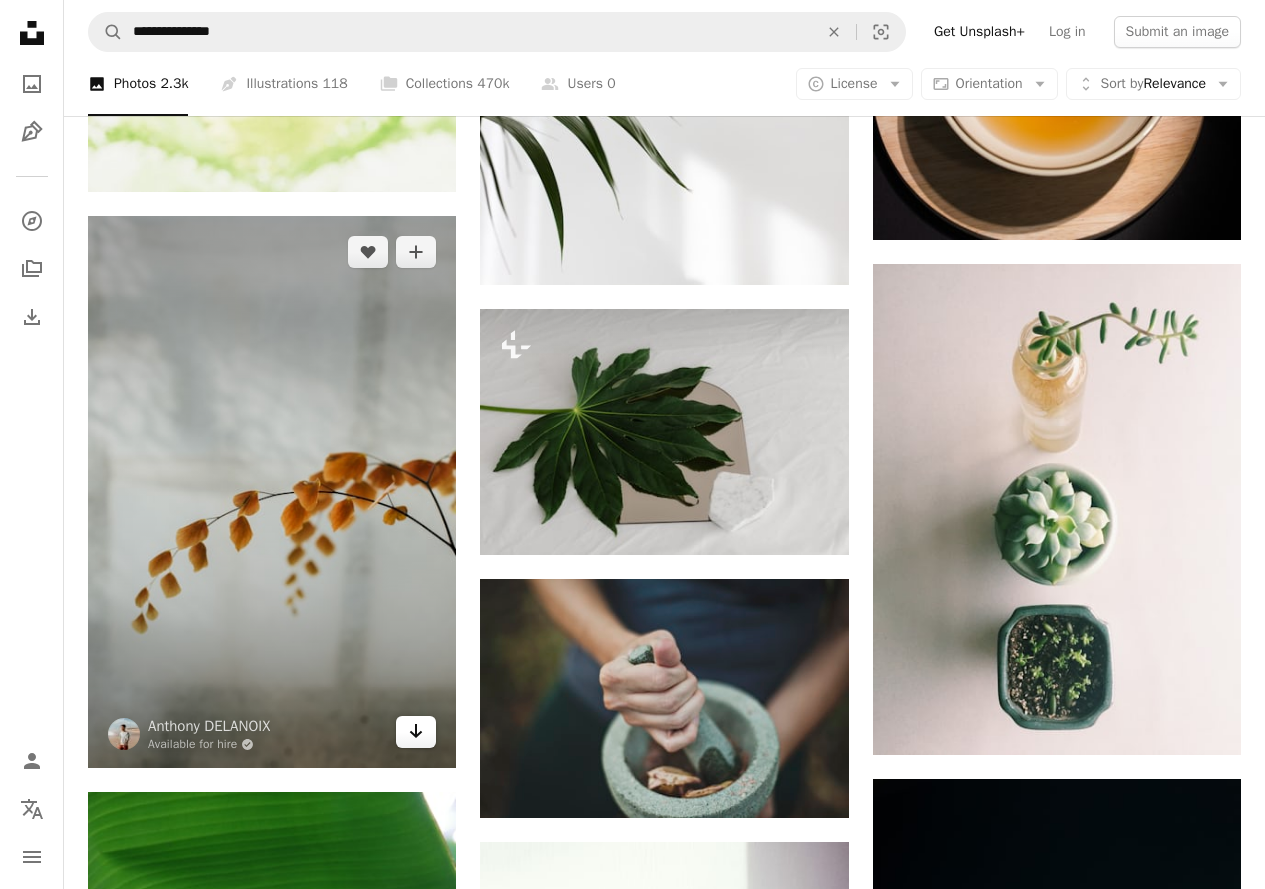 drag, startPoint x: 295, startPoint y: 585, endPoint x: 416, endPoint y: 724, distance: 184.28781 